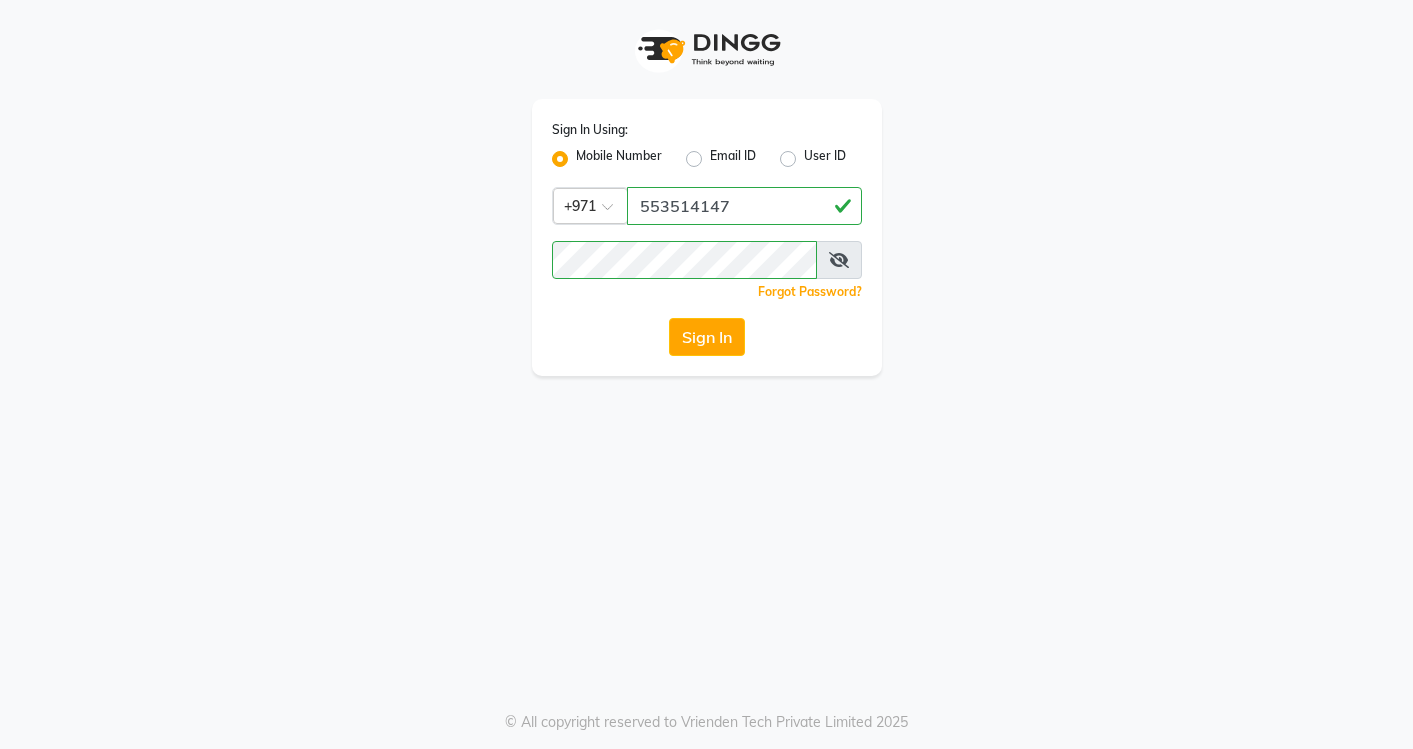 click on "Sign In" 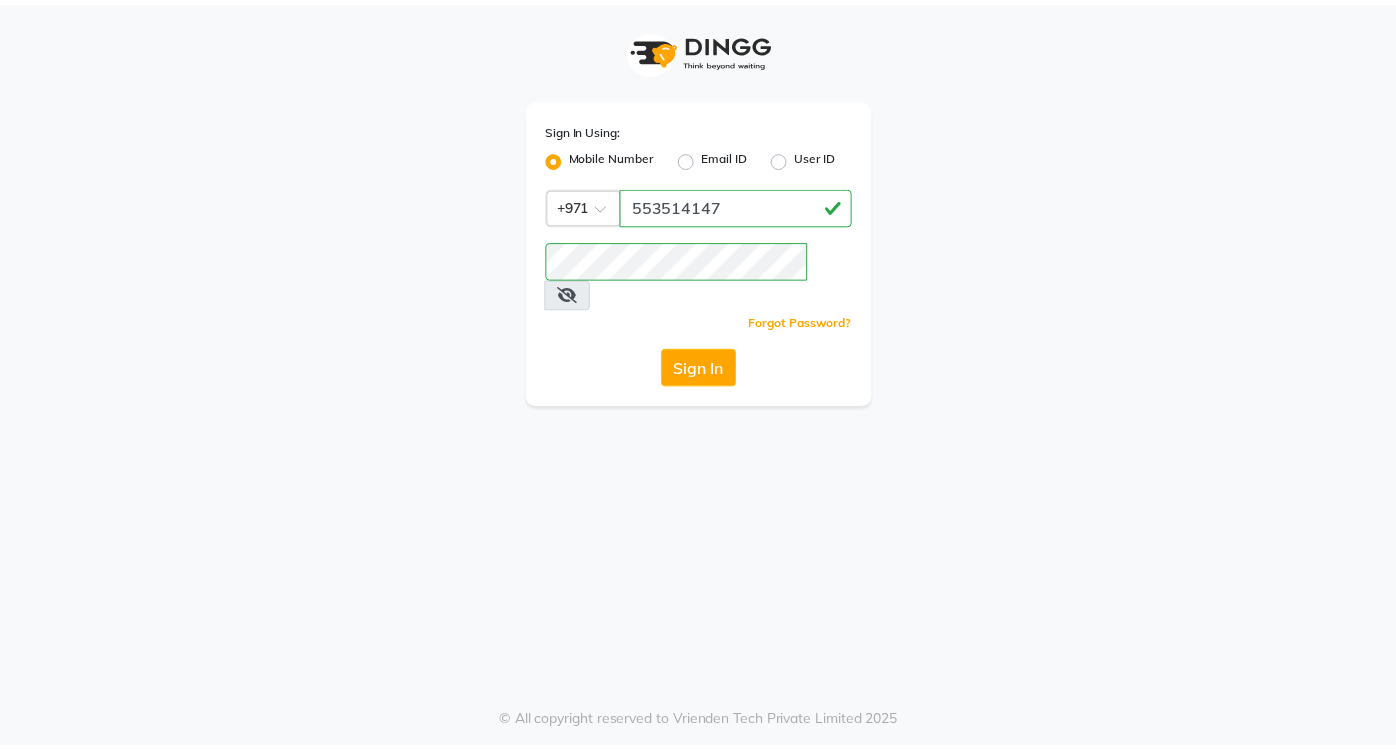 scroll, scrollTop: 0, scrollLeft: 0, axis: both 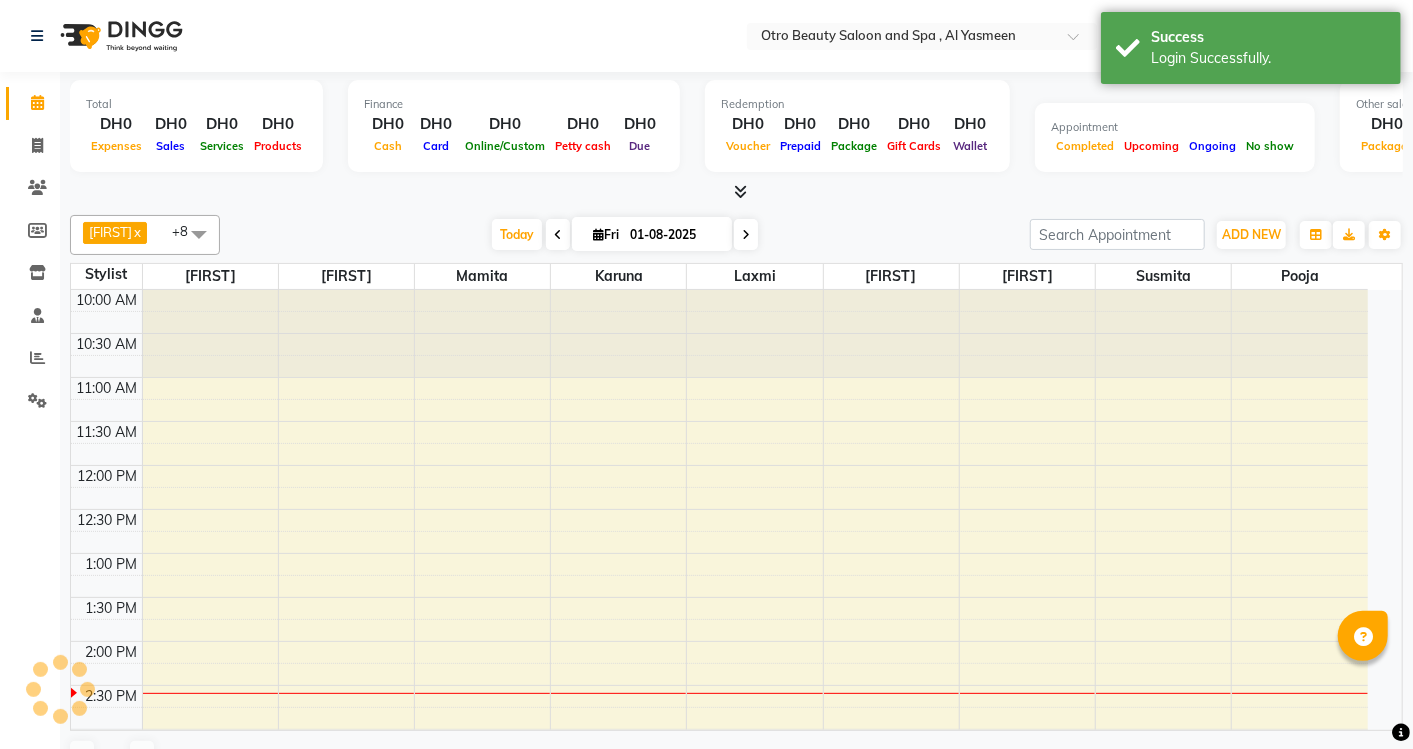 select on "en" 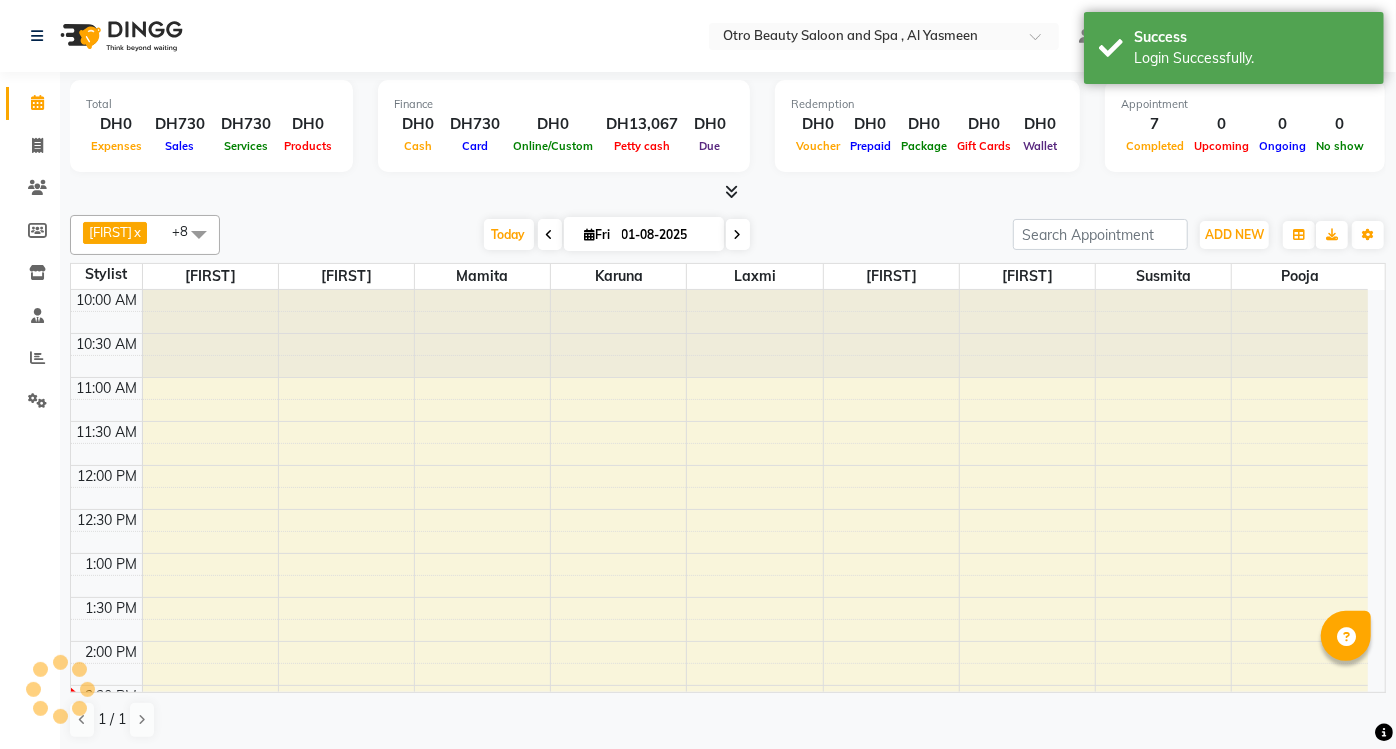 scroll, scrollTop: 0, scrollLeft: 0, axis: both 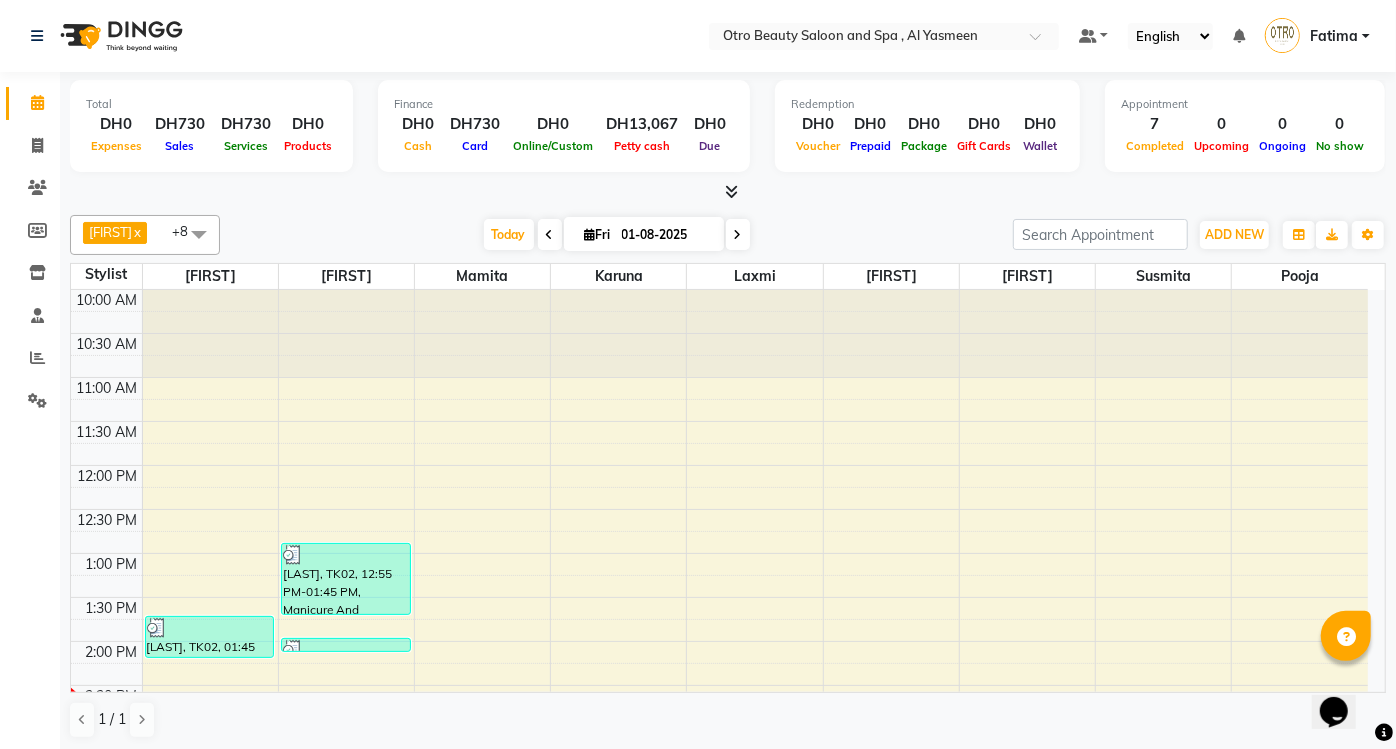 click at bounding box center (550, 234) 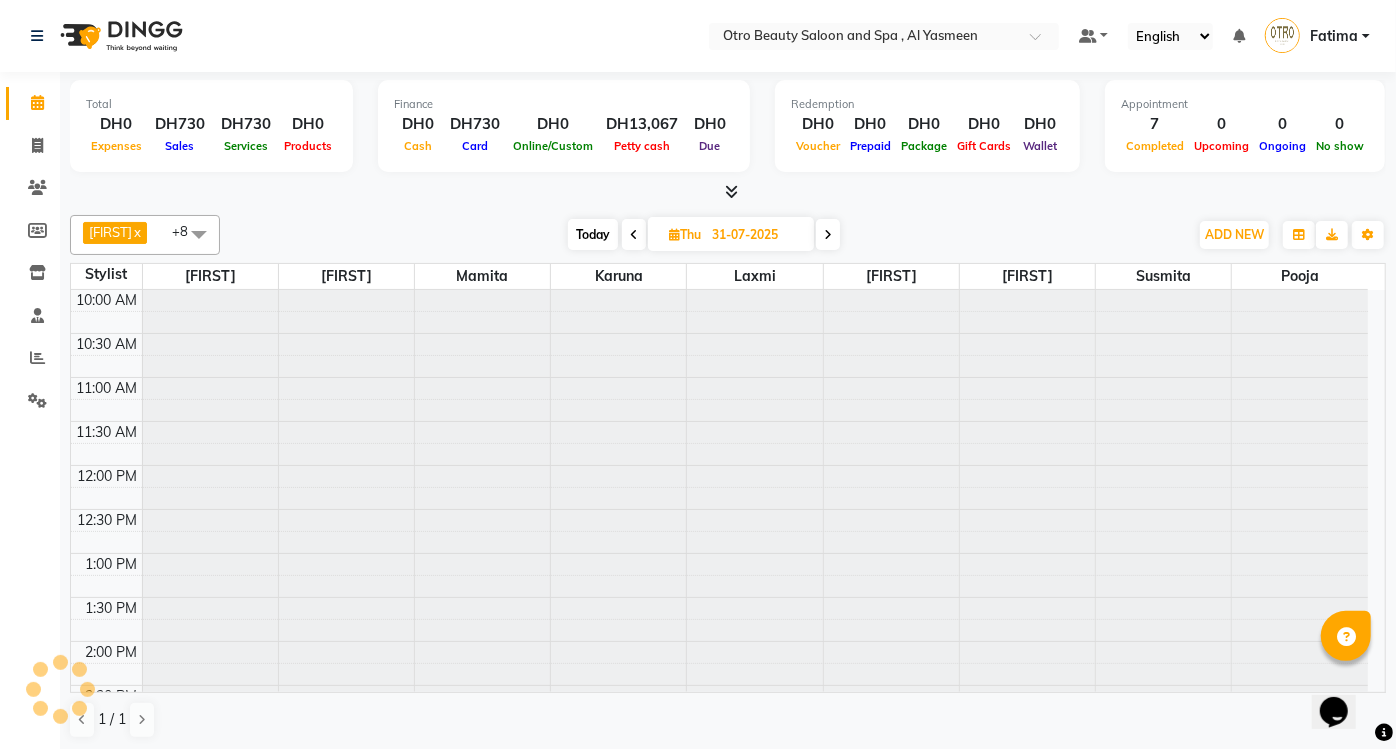 scroll, scrollTop: 348, scrollLeft: 0, axis: vertical 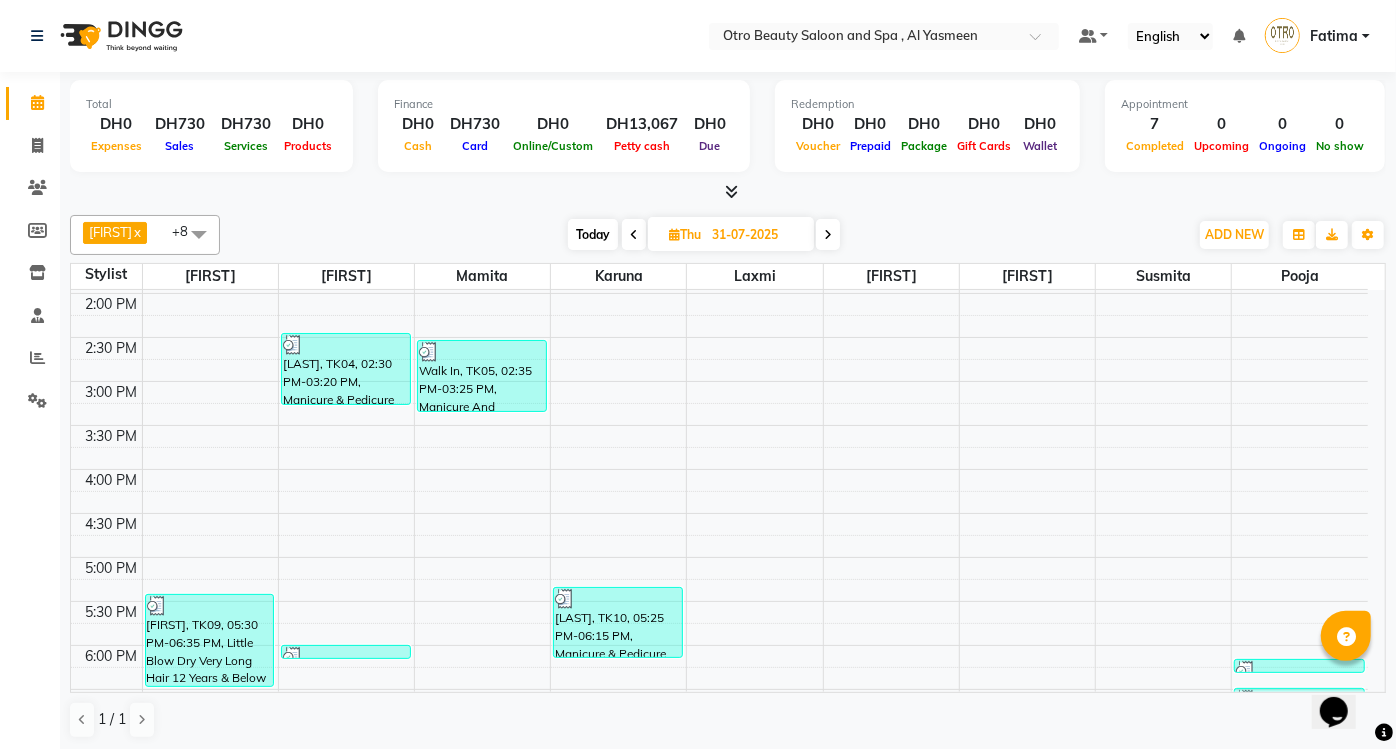 click at bounding box center (199, 234) 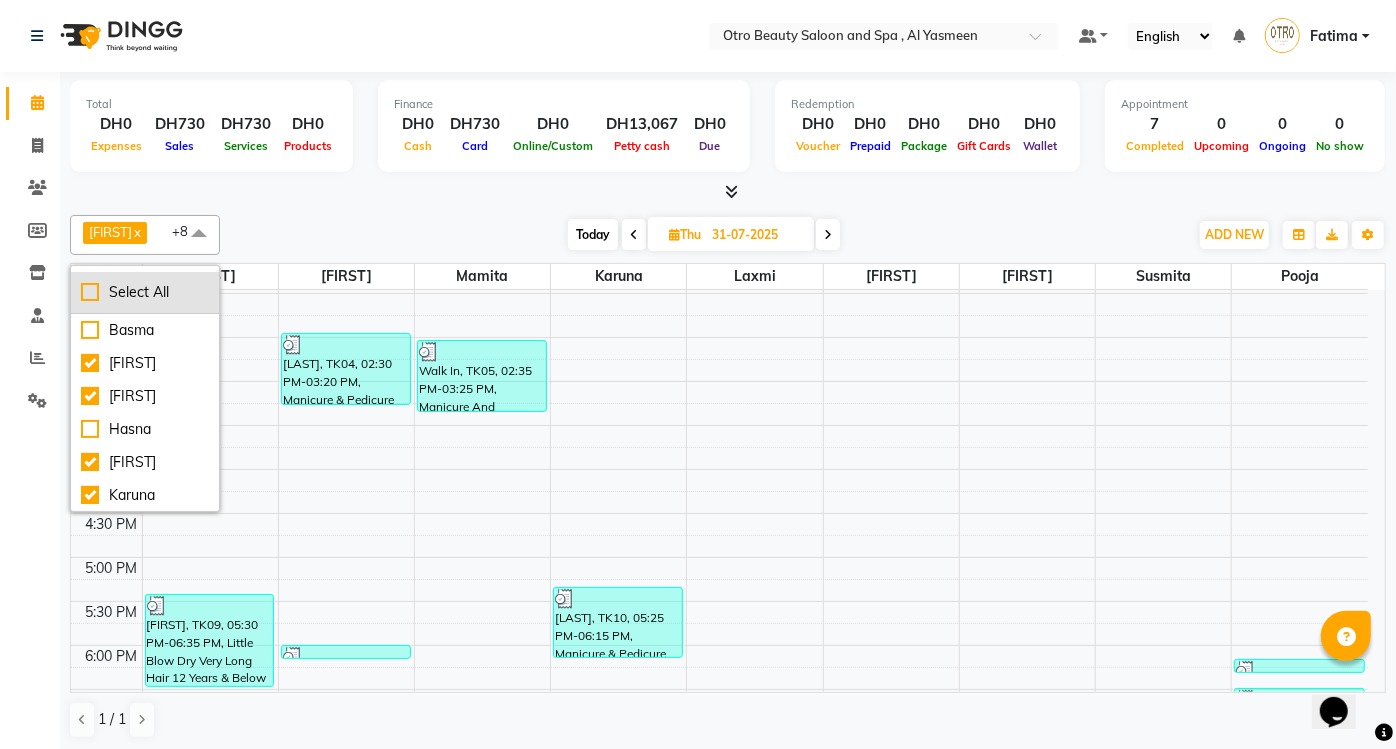 click on "Select All" at bounding box center [145, 292] 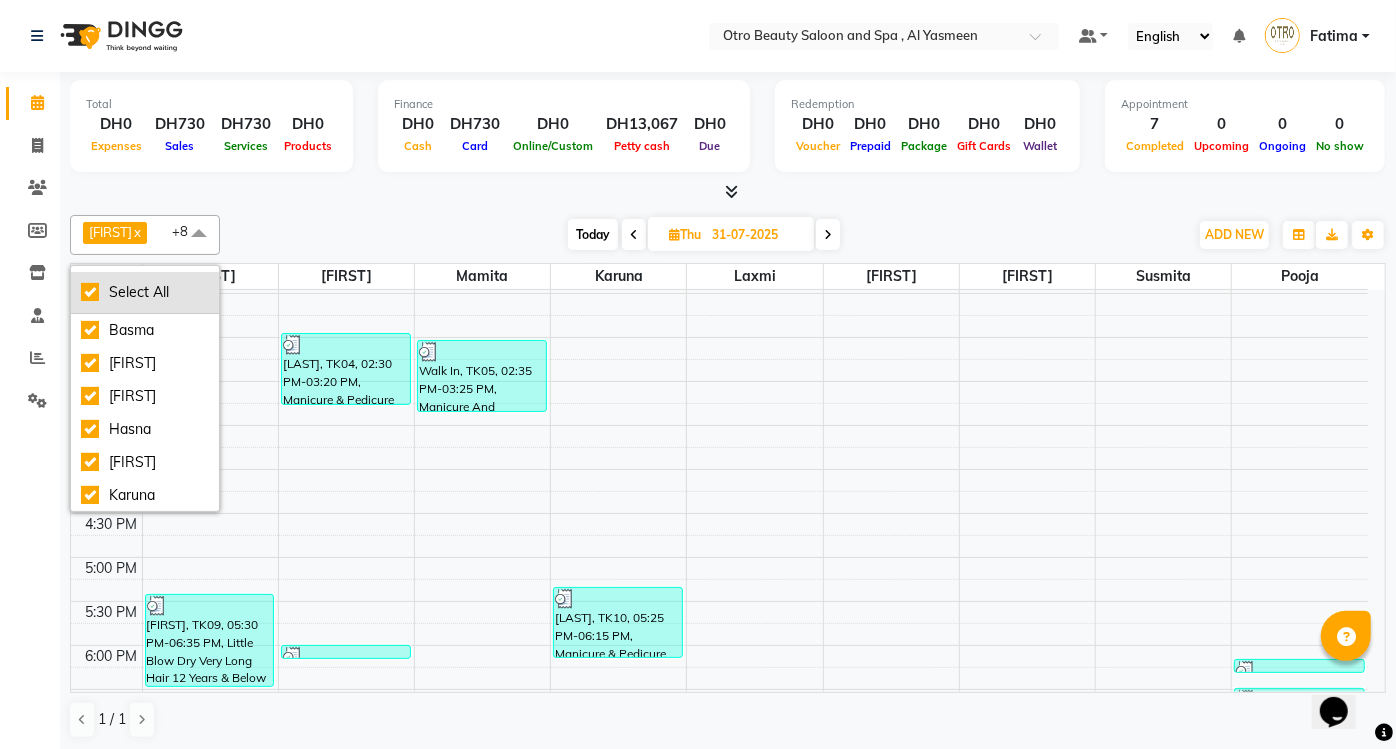 checkbox on "true" 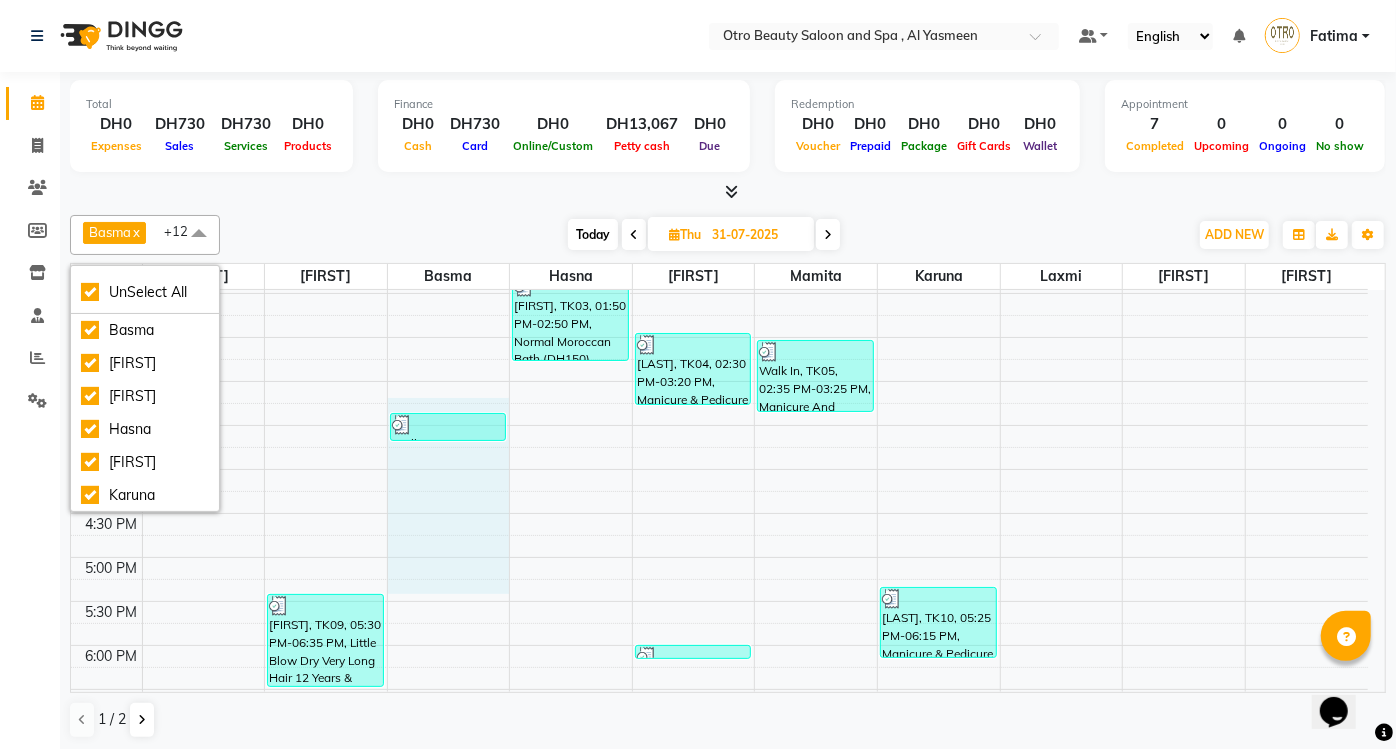 scroll, scrollTop: 340, scrollLeft: 0, axis: vertical 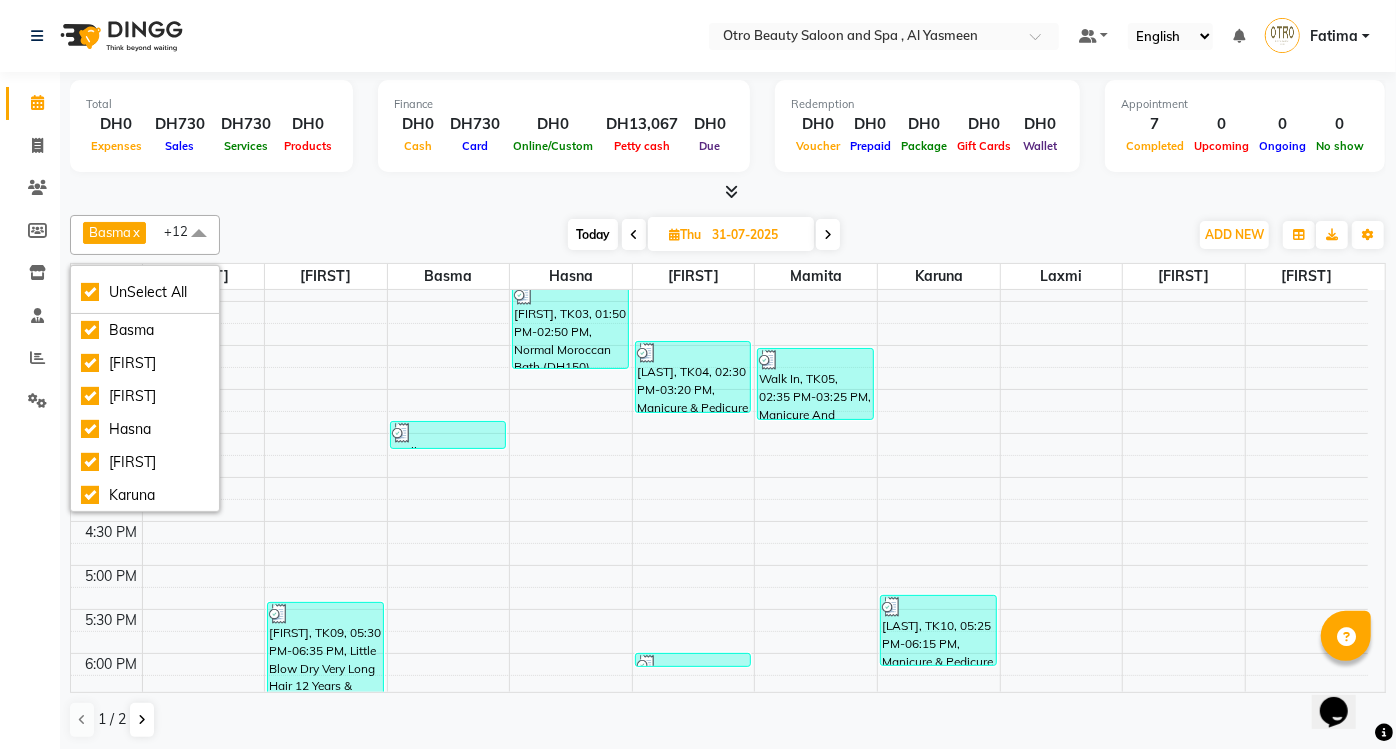click on "Today  Thu 31-07-2025" at bounding box center (704, 235) 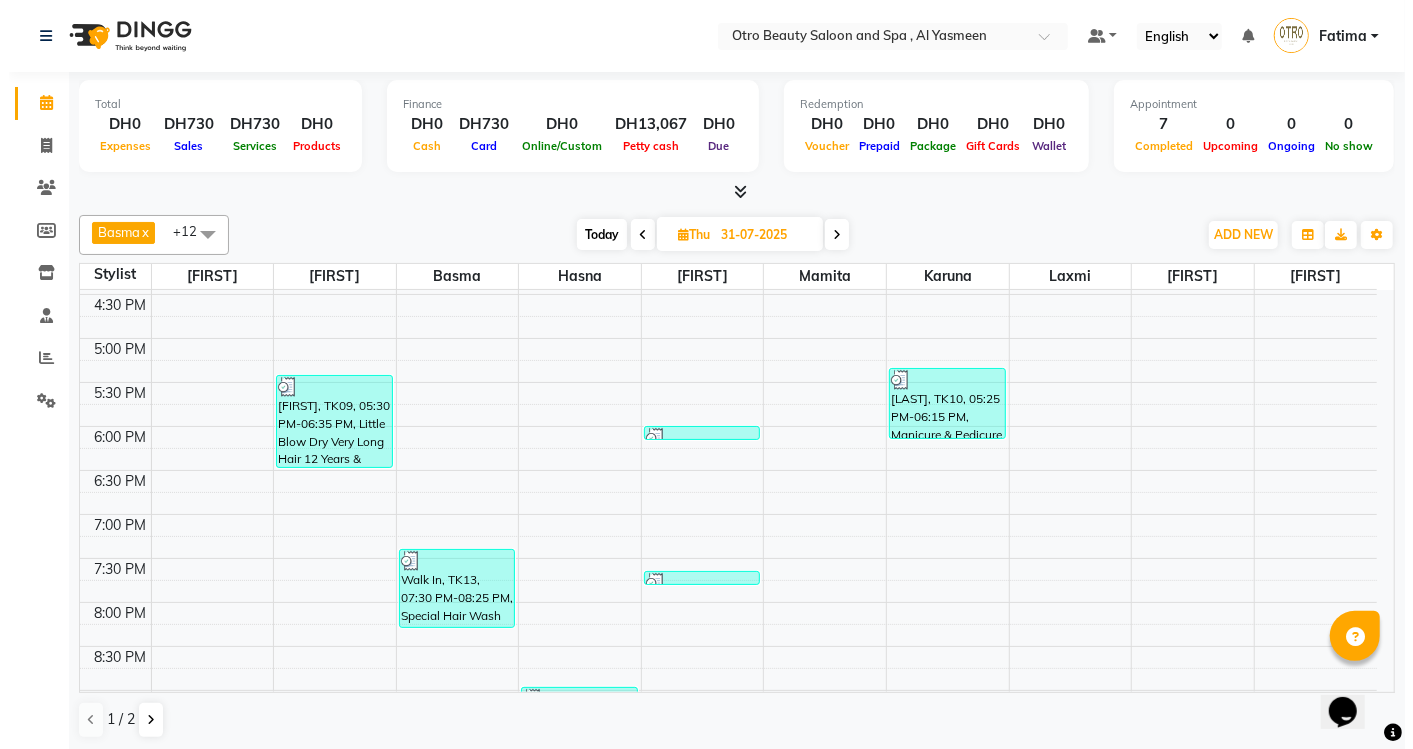 scroll, scrollTop: 727, scrollLeft: 0, axis: vertical 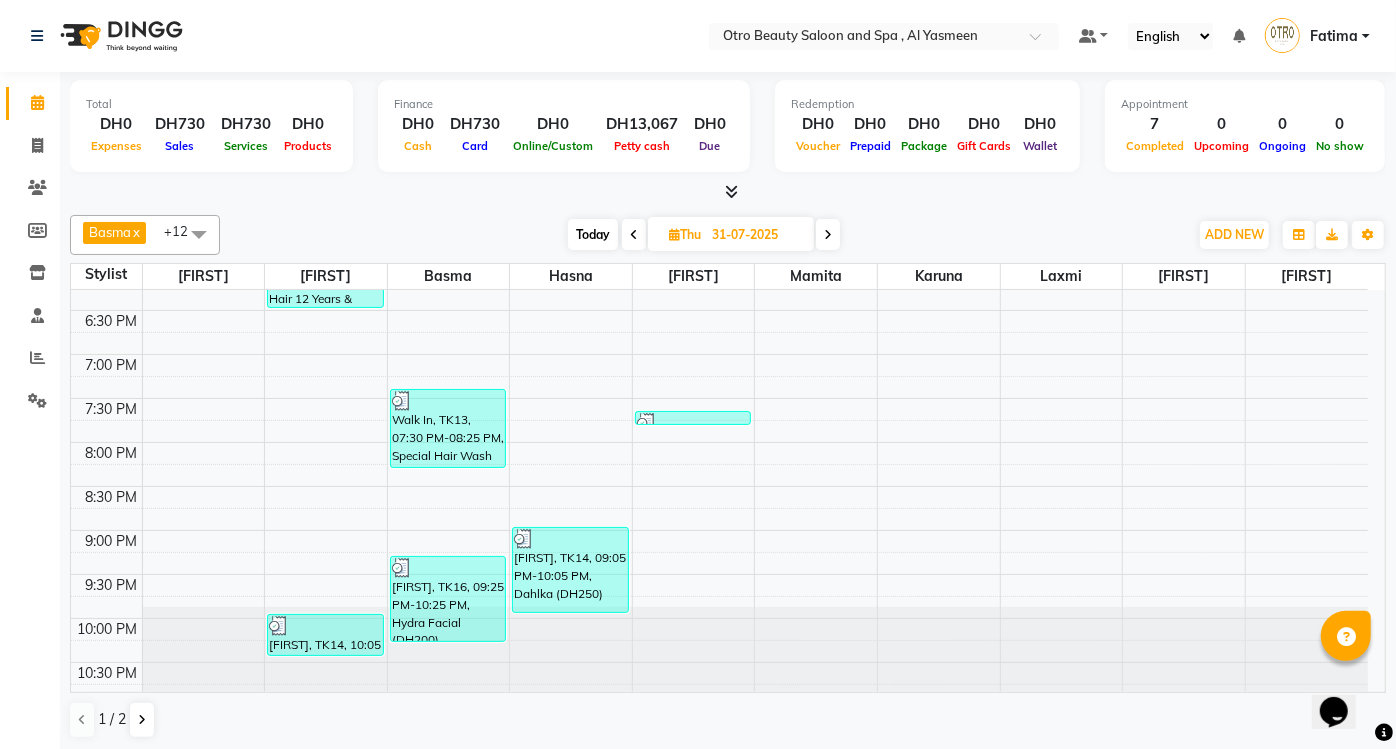 click on "Walk In, TK13, 07:30 PM-08:25 PM, Special Hair Wash And Dry (DH50),Hair Protection Milk Shake (DH20),Little Blow Dry Long Hair 12 Years & Below (DH100),Roll (DH50)" at bounding box center (448, 428) 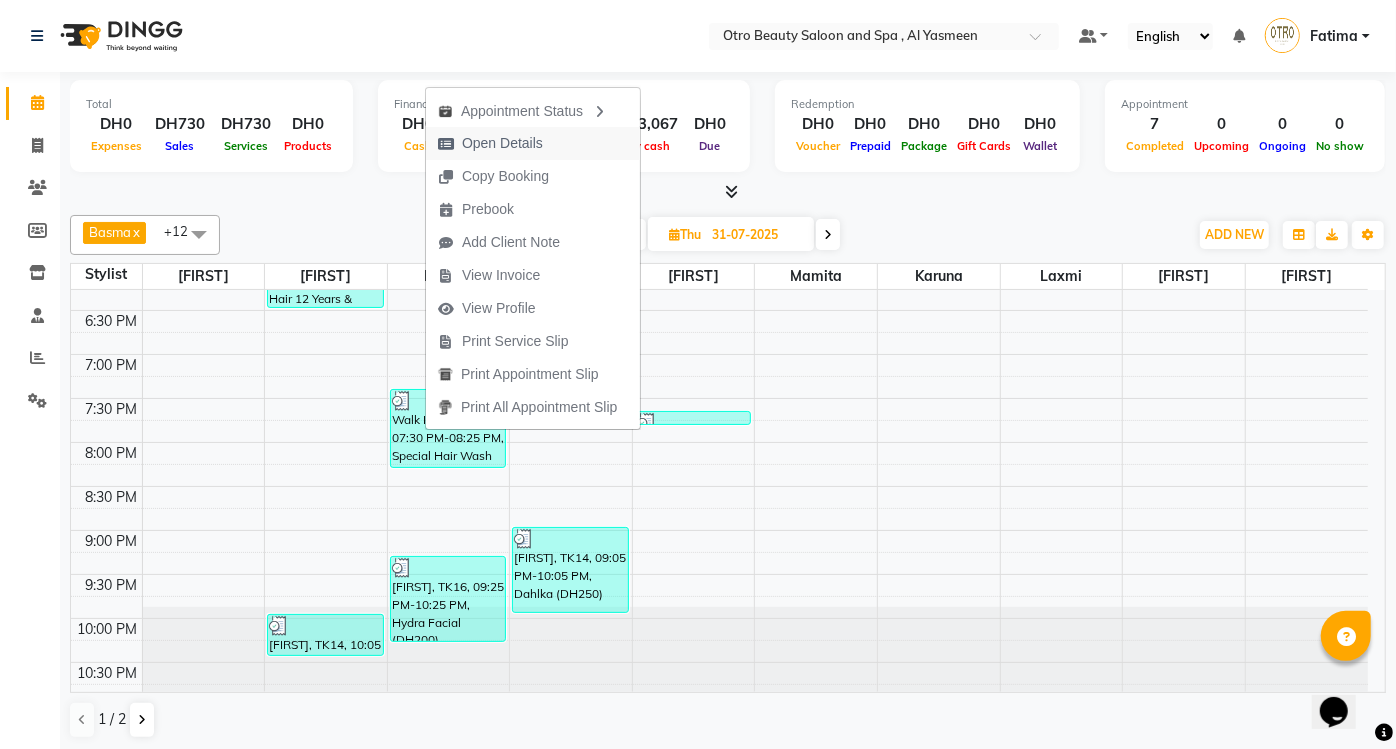 click on "Open Details" at bounding box center [490, 143] 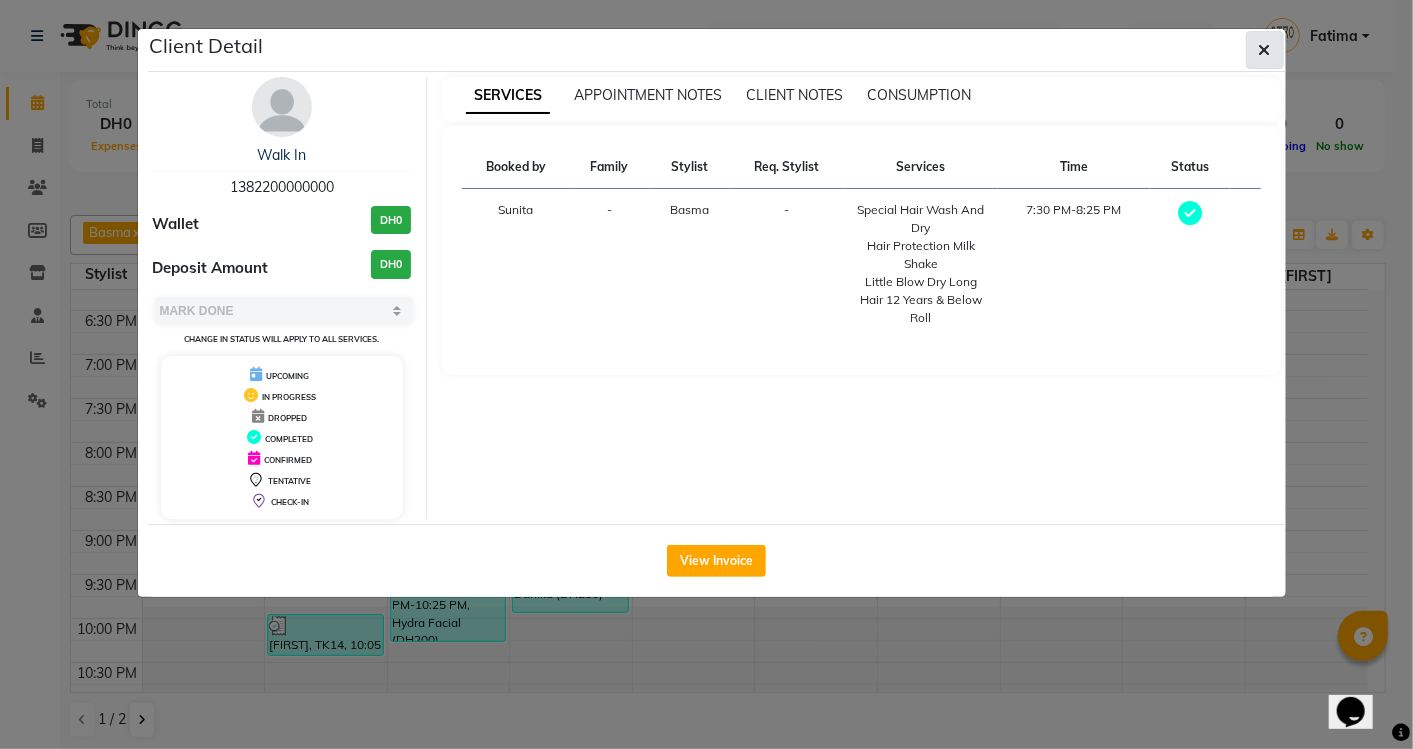 click 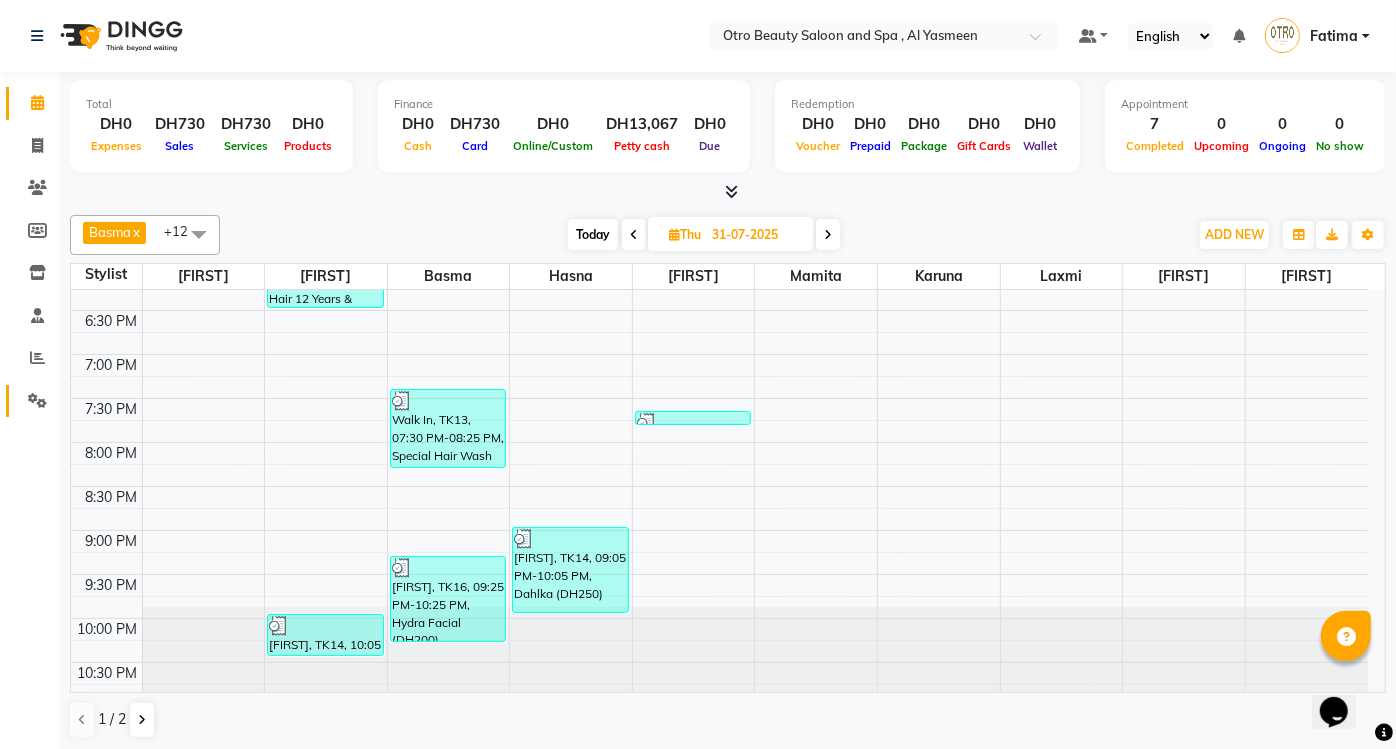 click 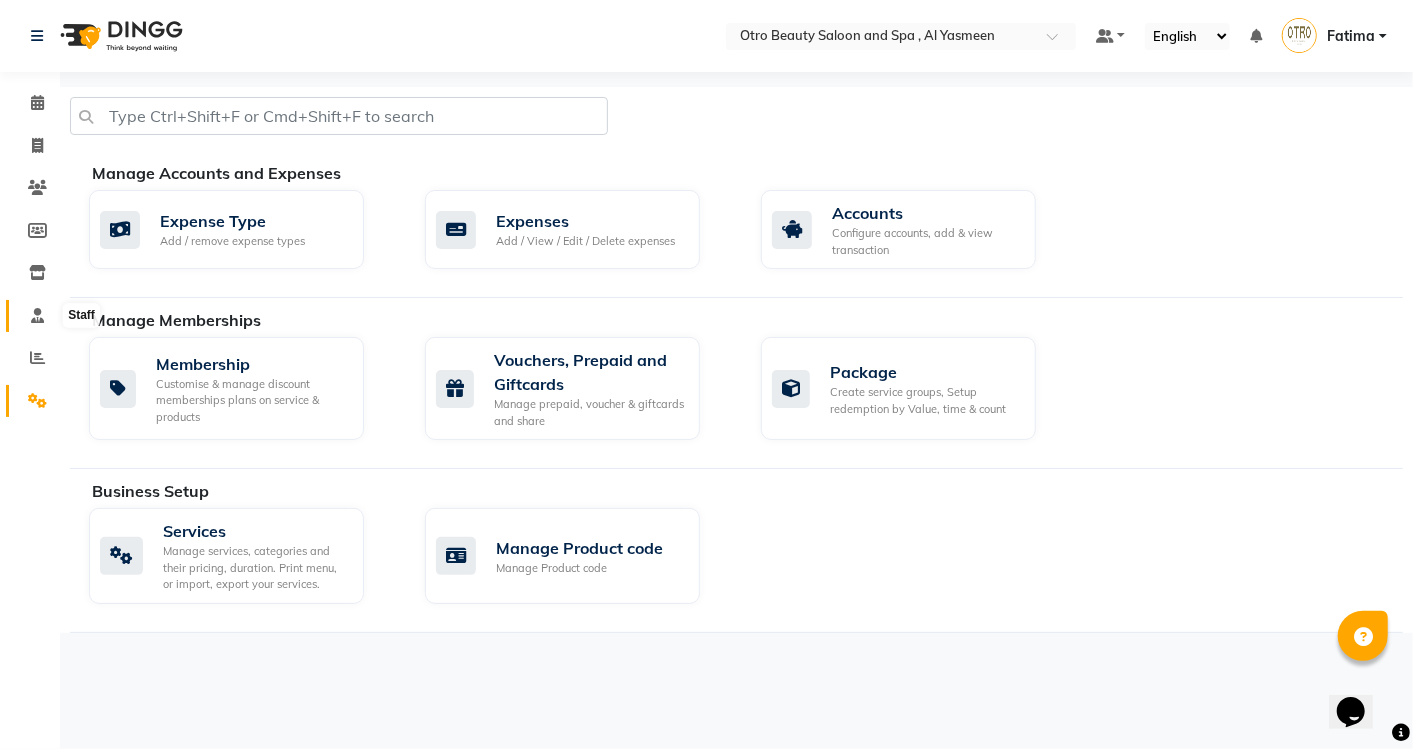click 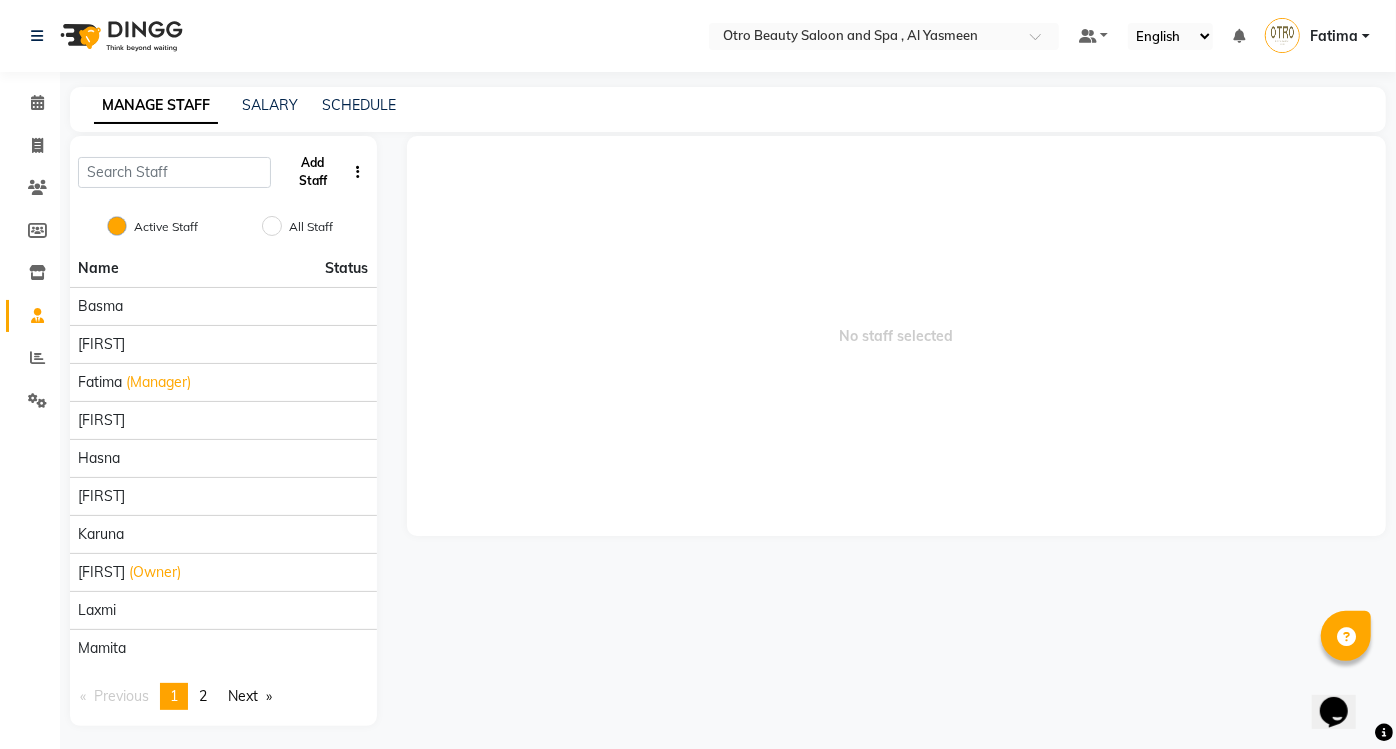 click on "Add Staff" 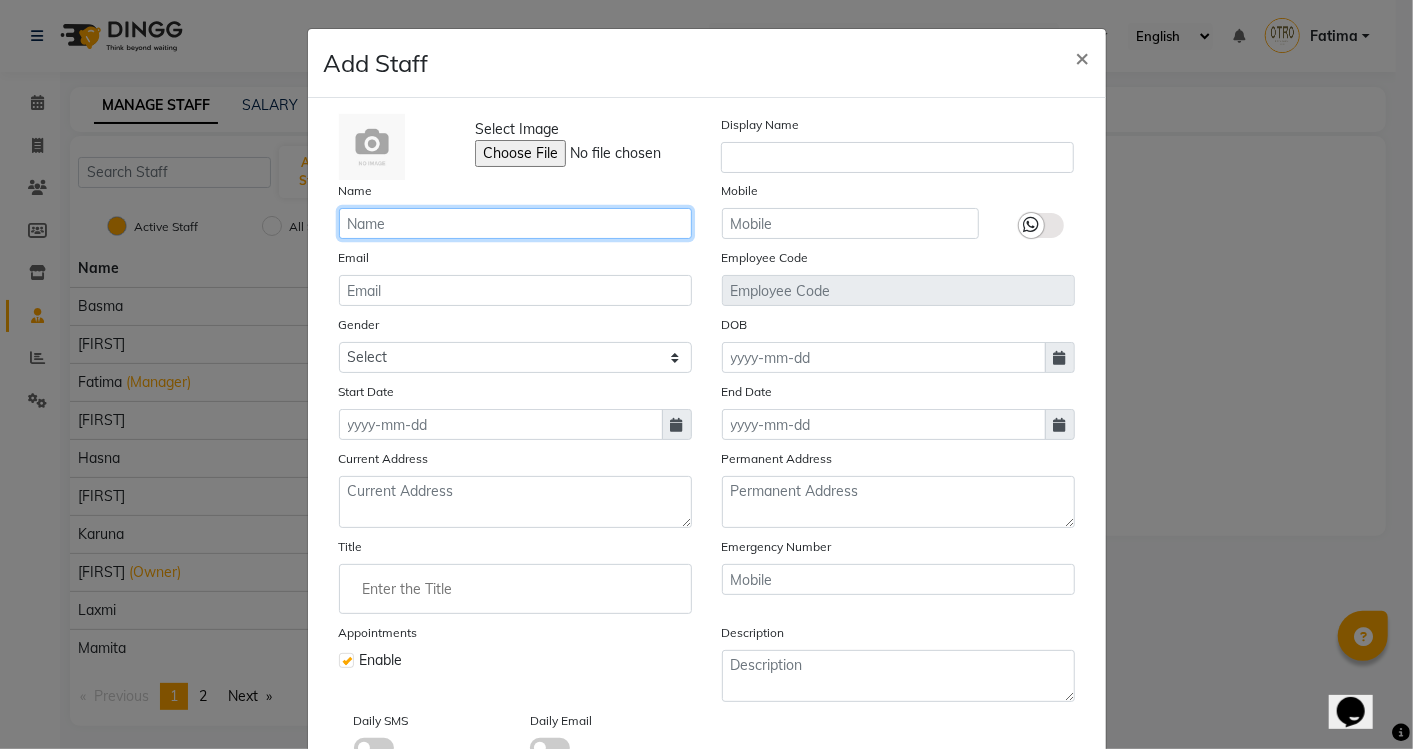 click 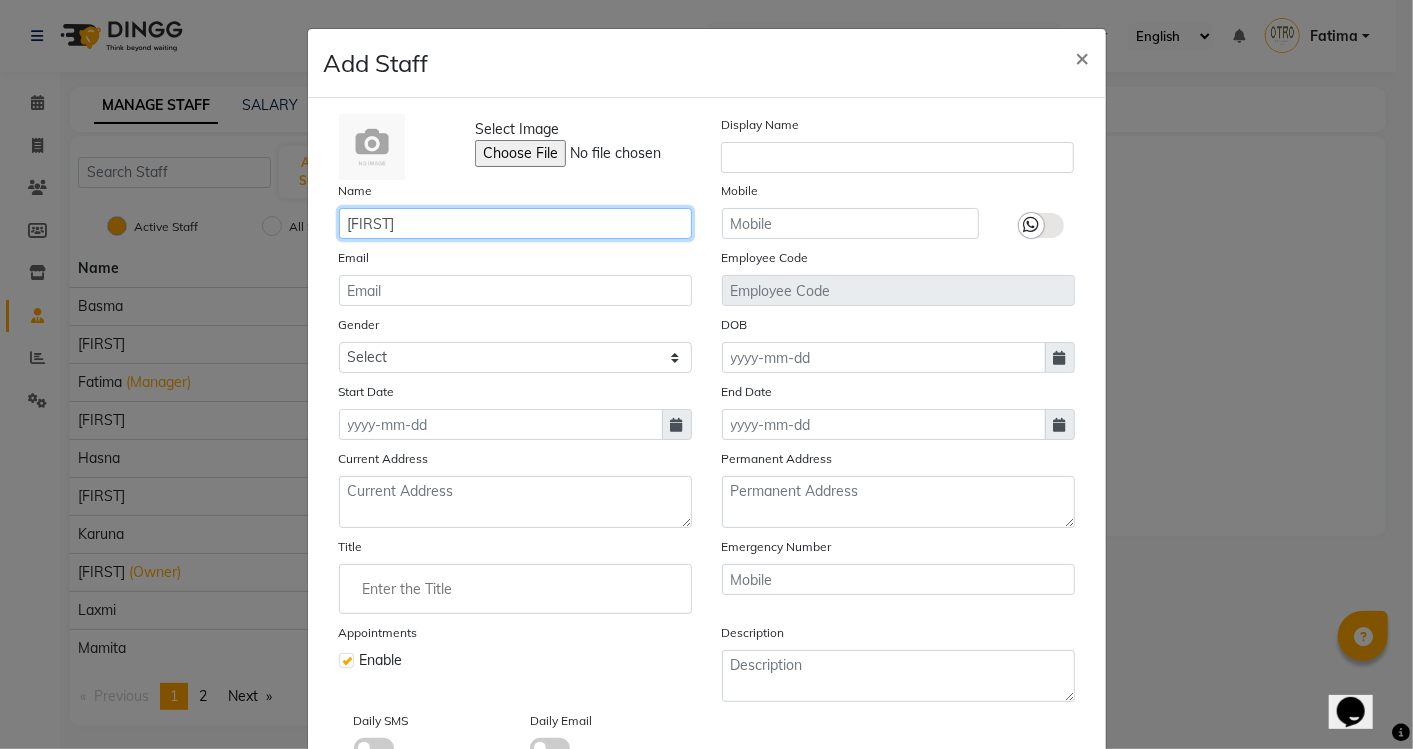 scroll, scrollTop: 131, scrollLeft: 0, axis: vertical 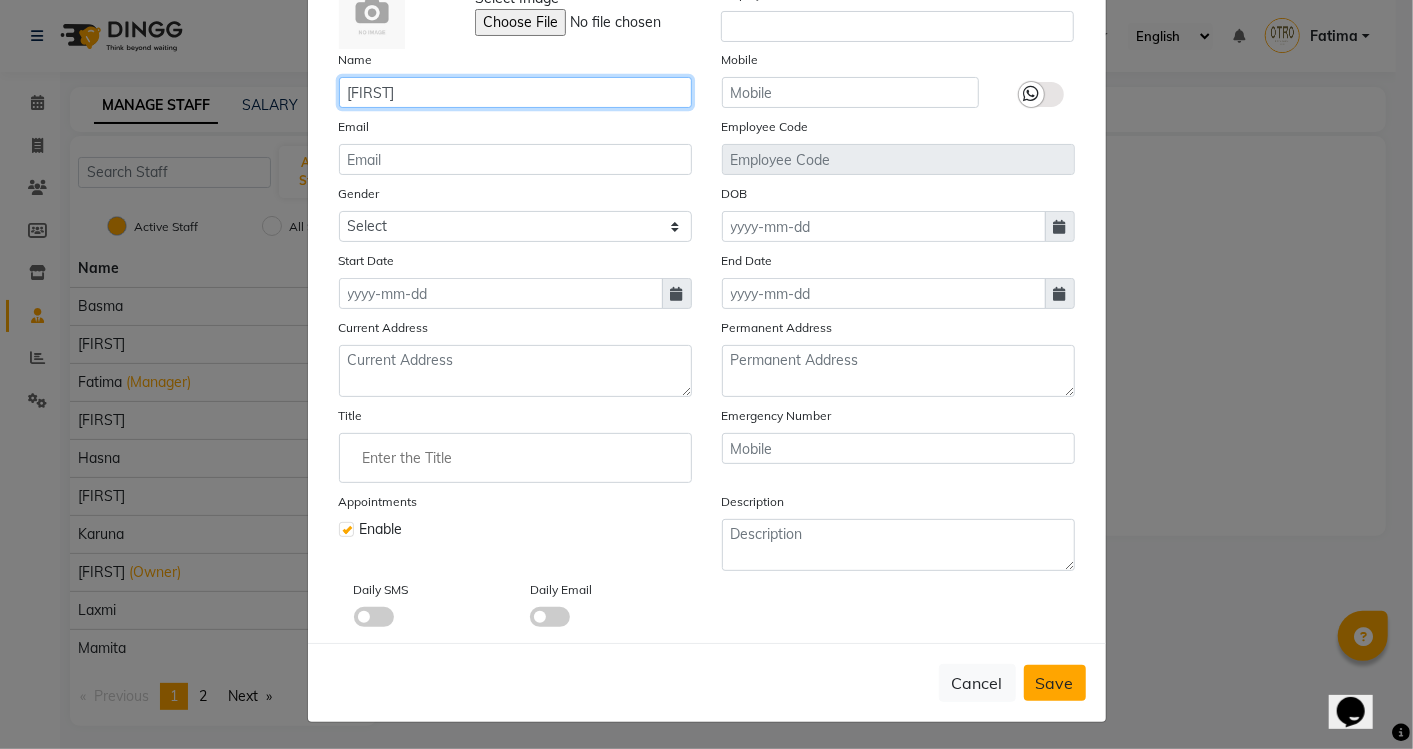 type on "[FIRST]" 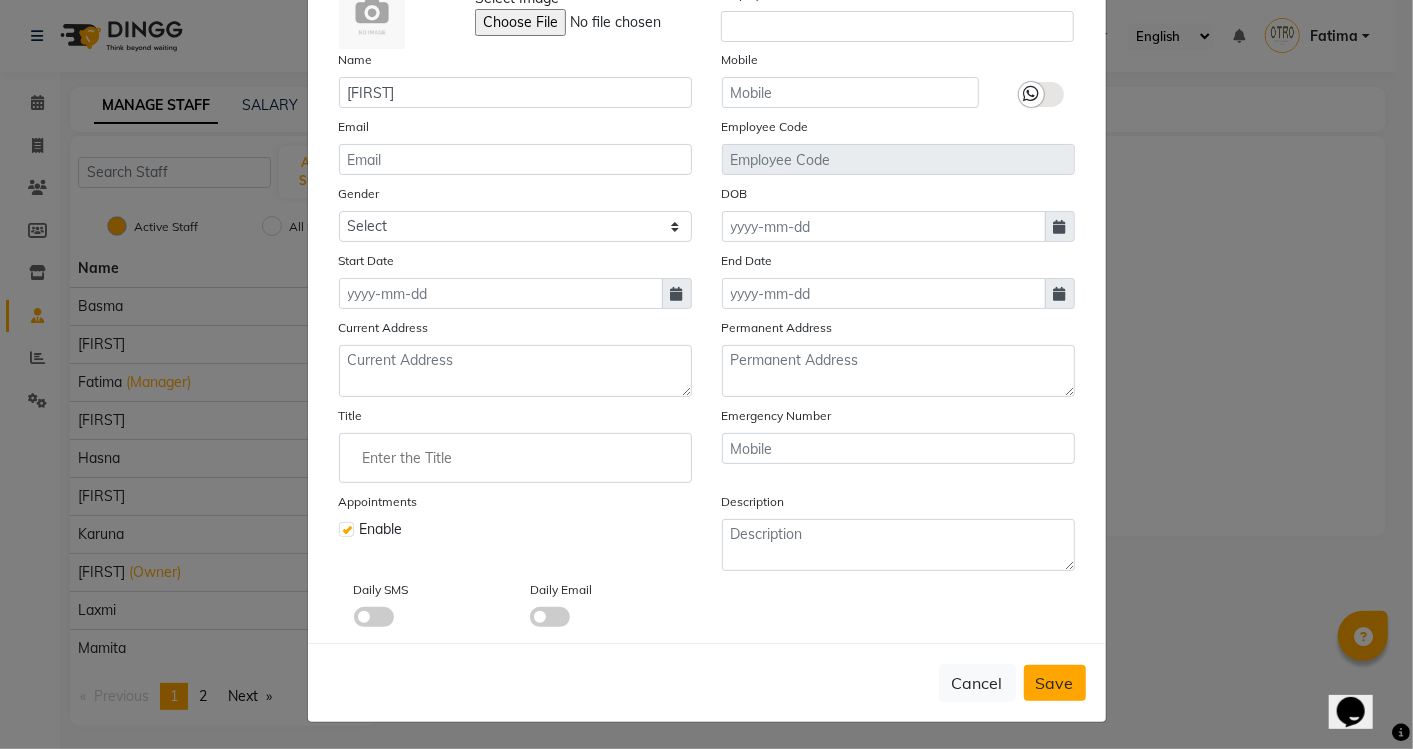 click on "Save" at bounding box center [1055, 683] 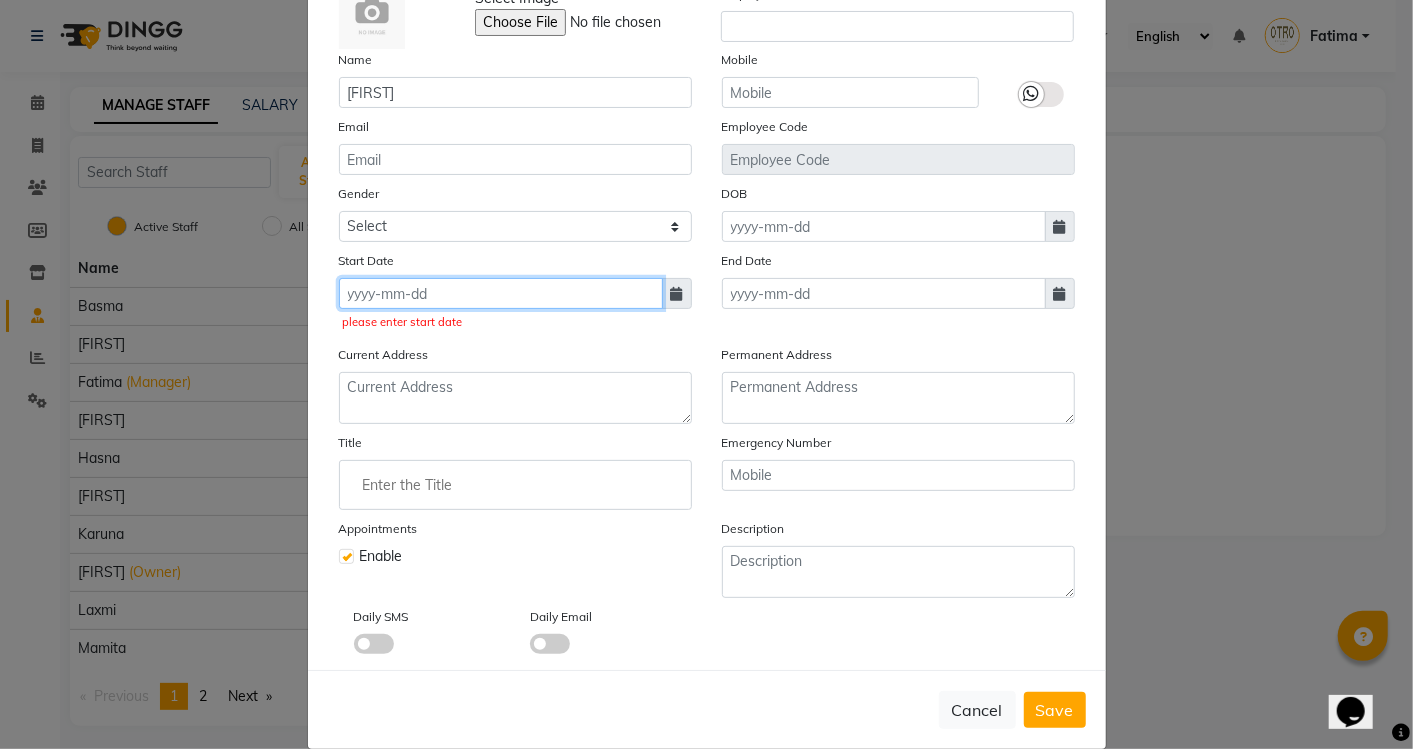click 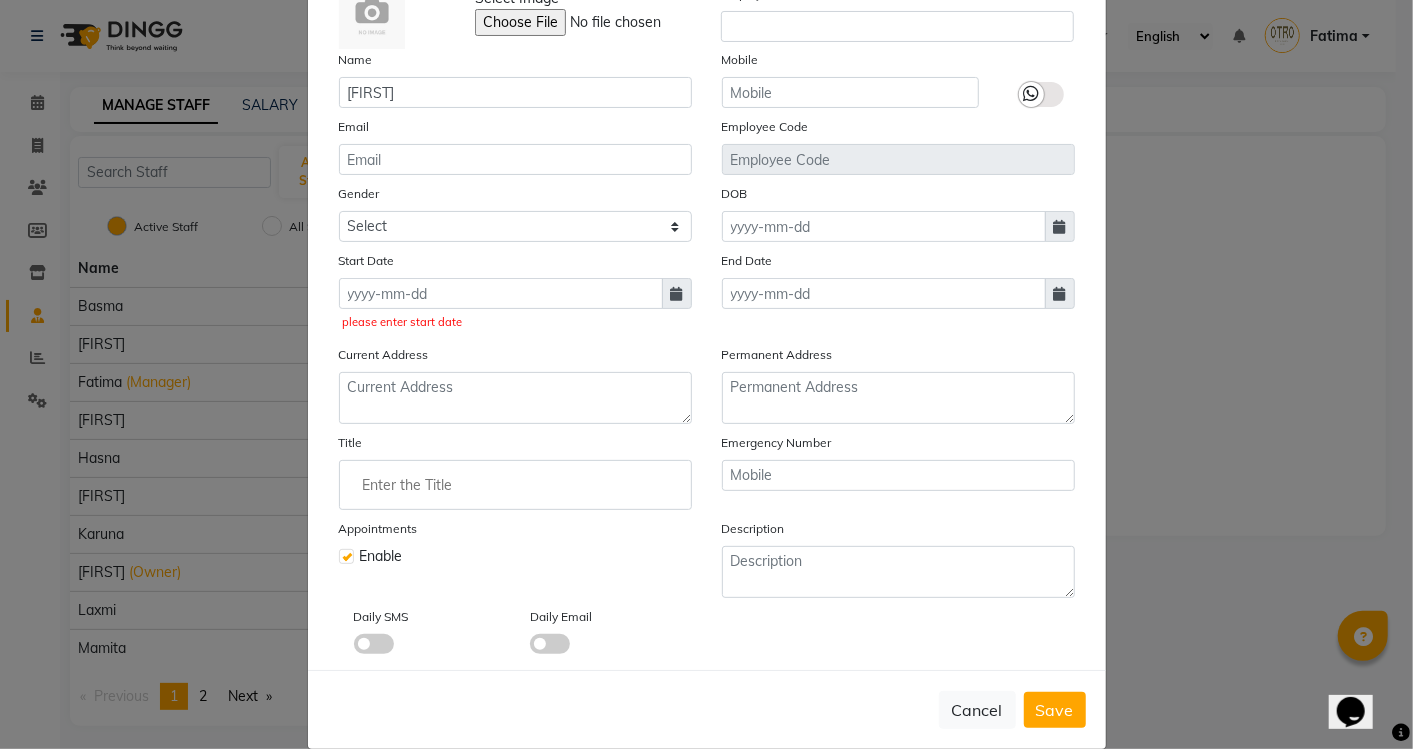 select on "8" 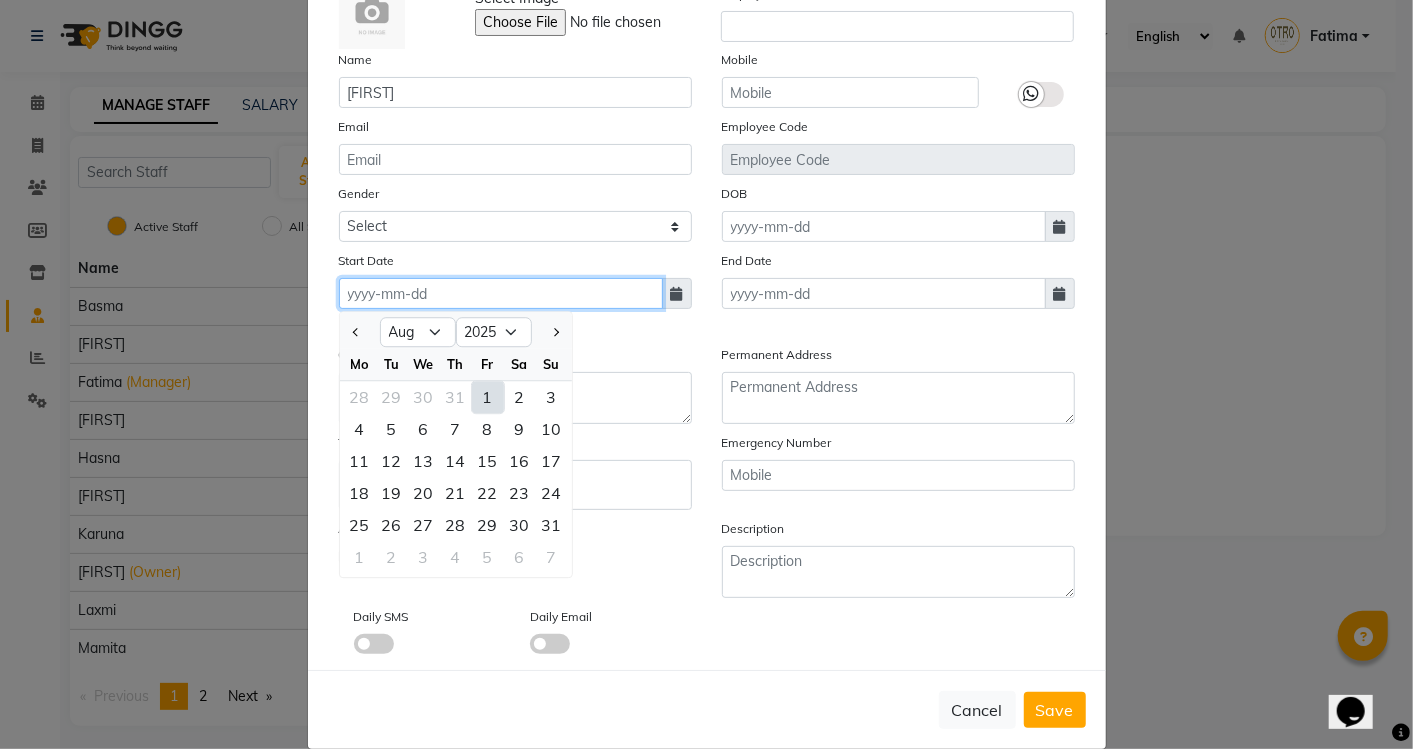 click 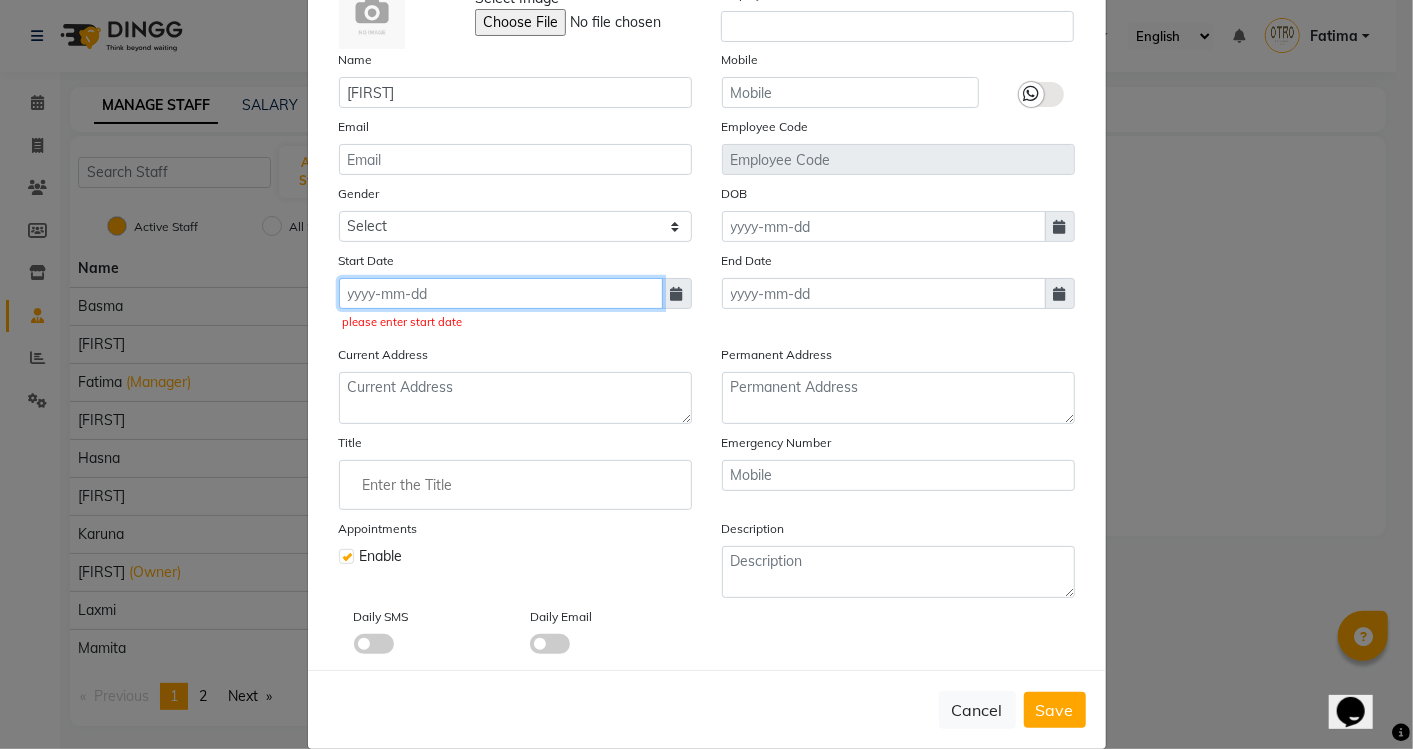 click 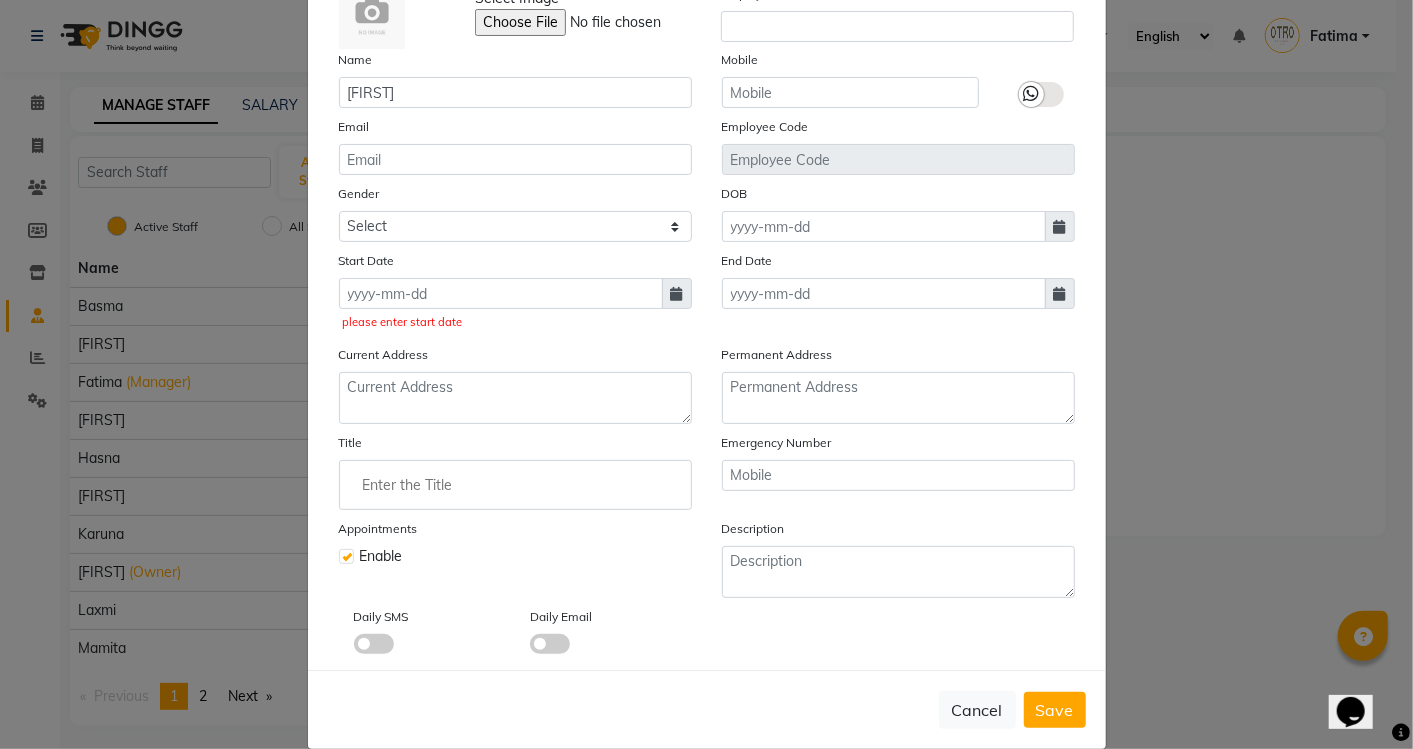 select on "8" 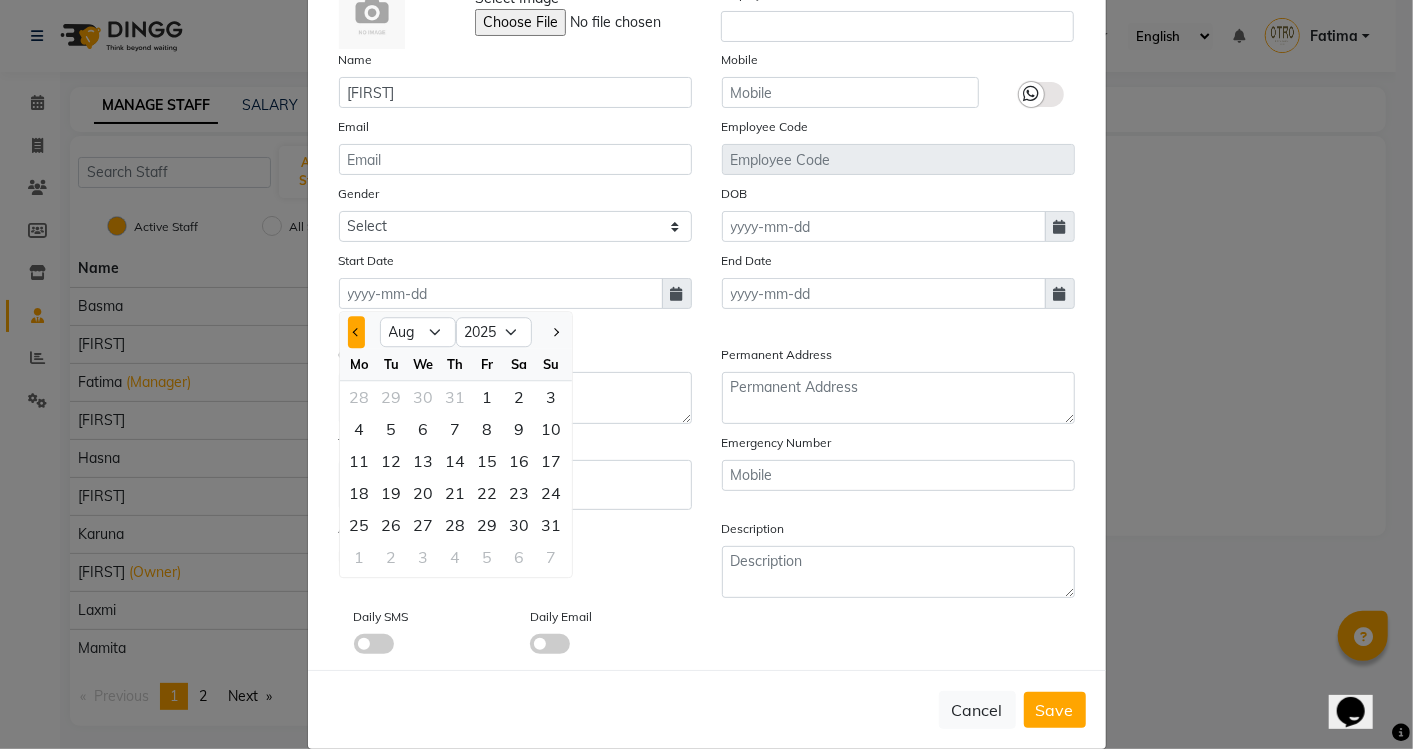 click 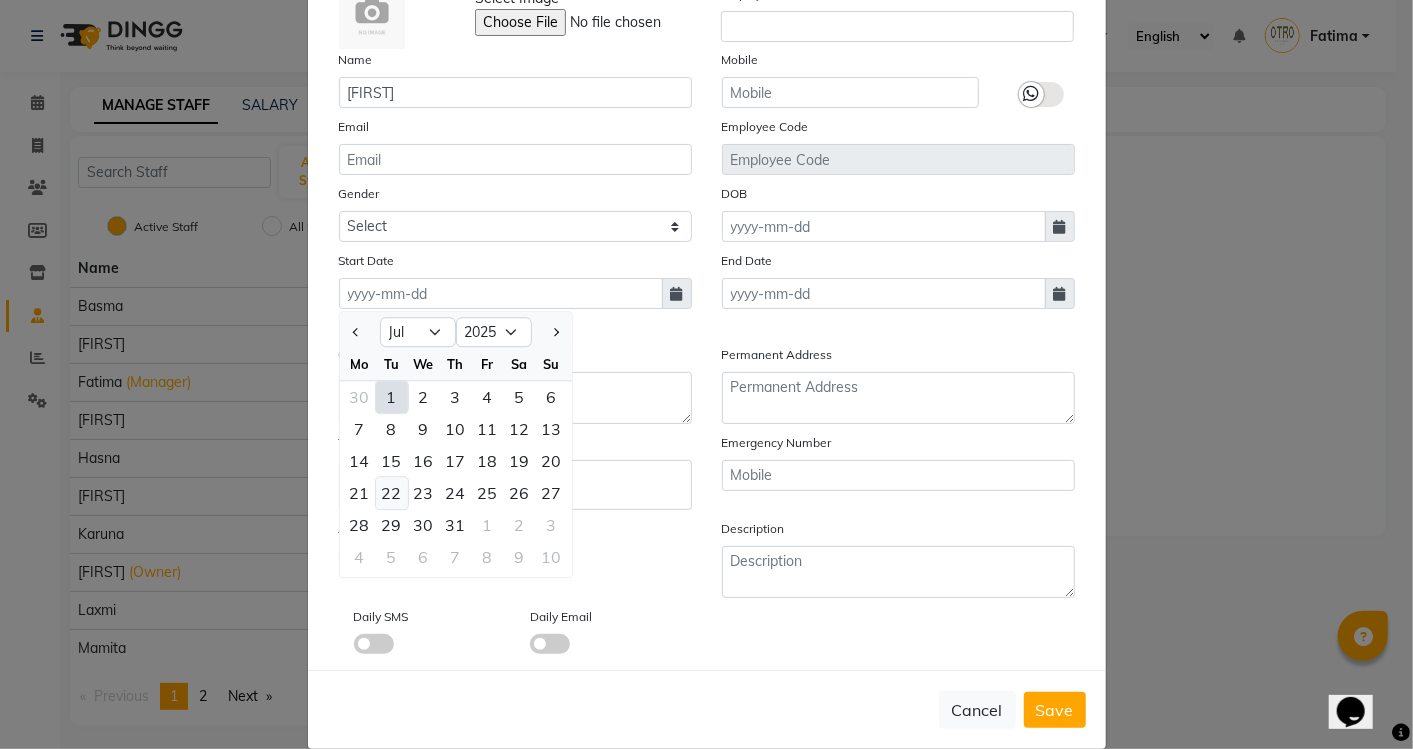 click on "22" 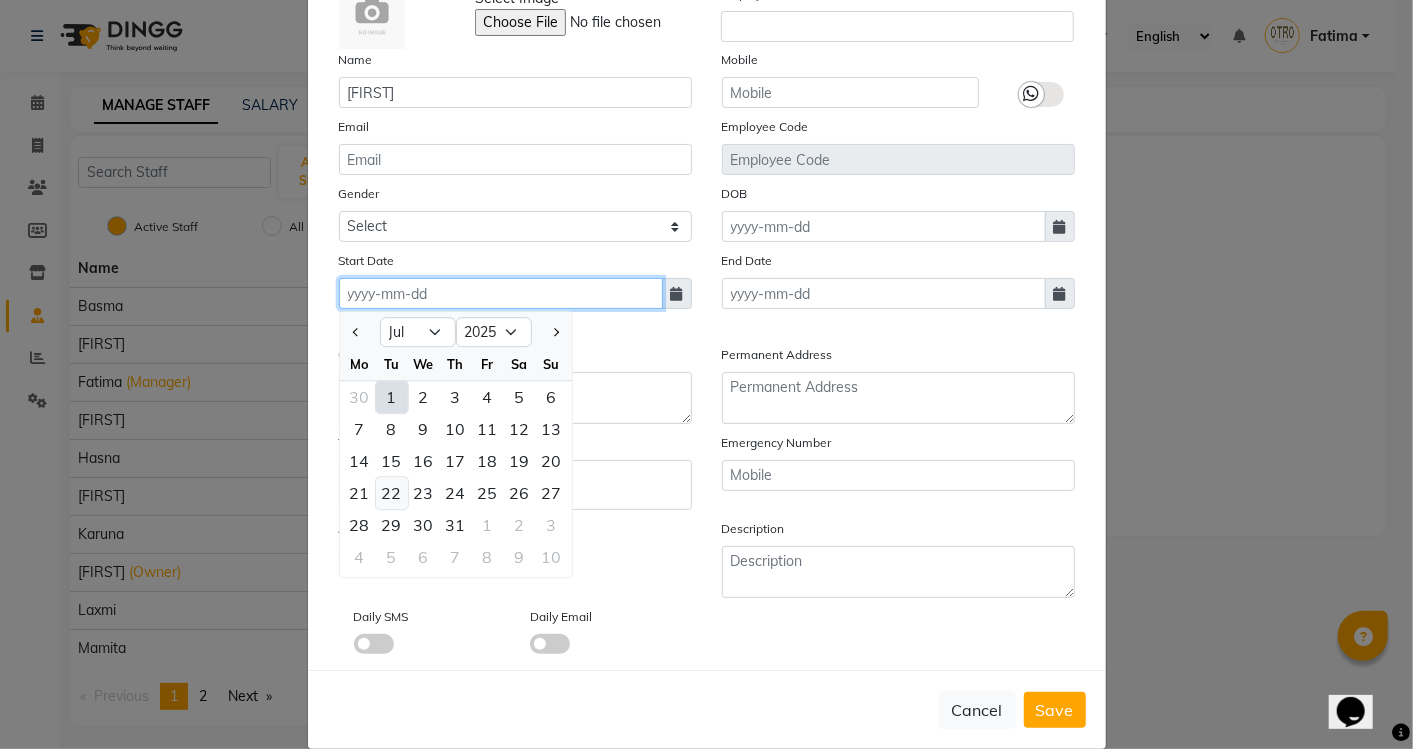 type on "22-07-2025" 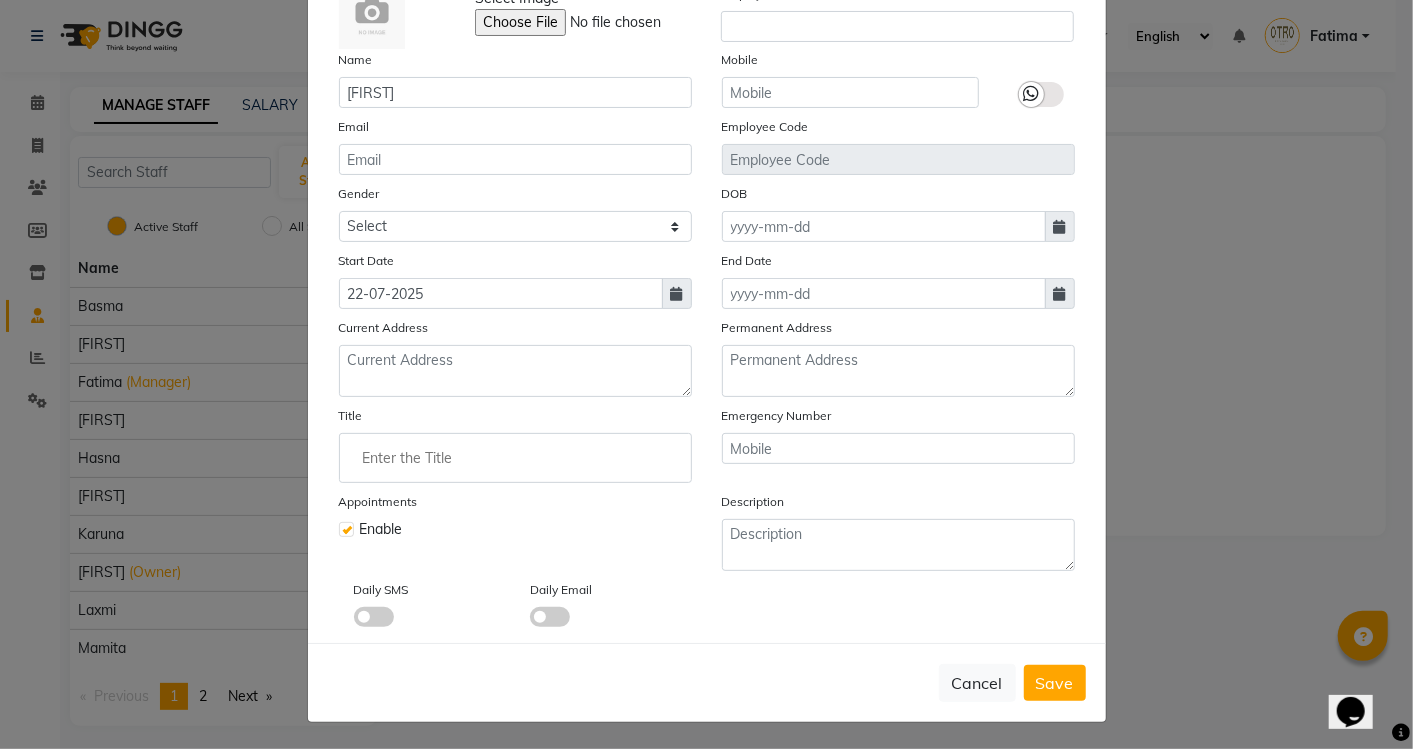 click on "Cancel   Save" 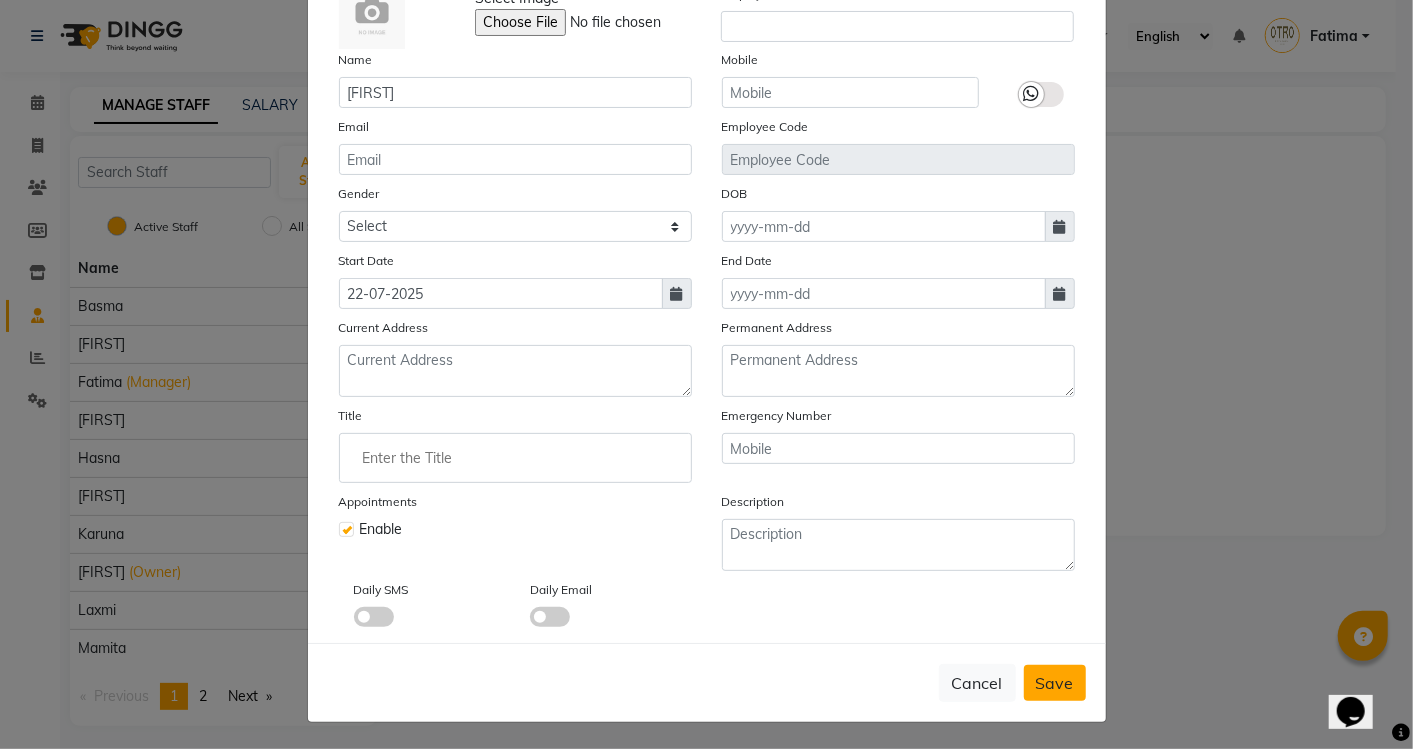 click on "Save" at bounding box center (1055, 683) 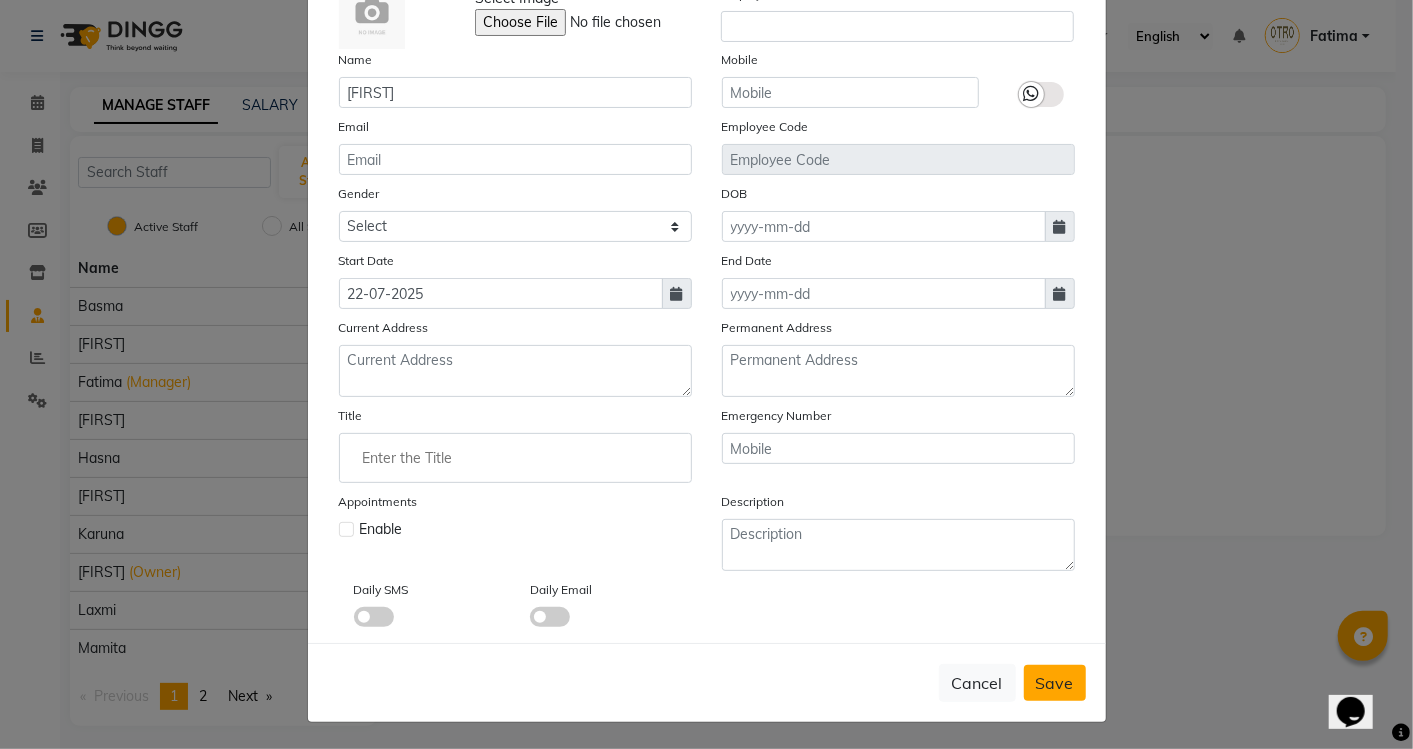 type 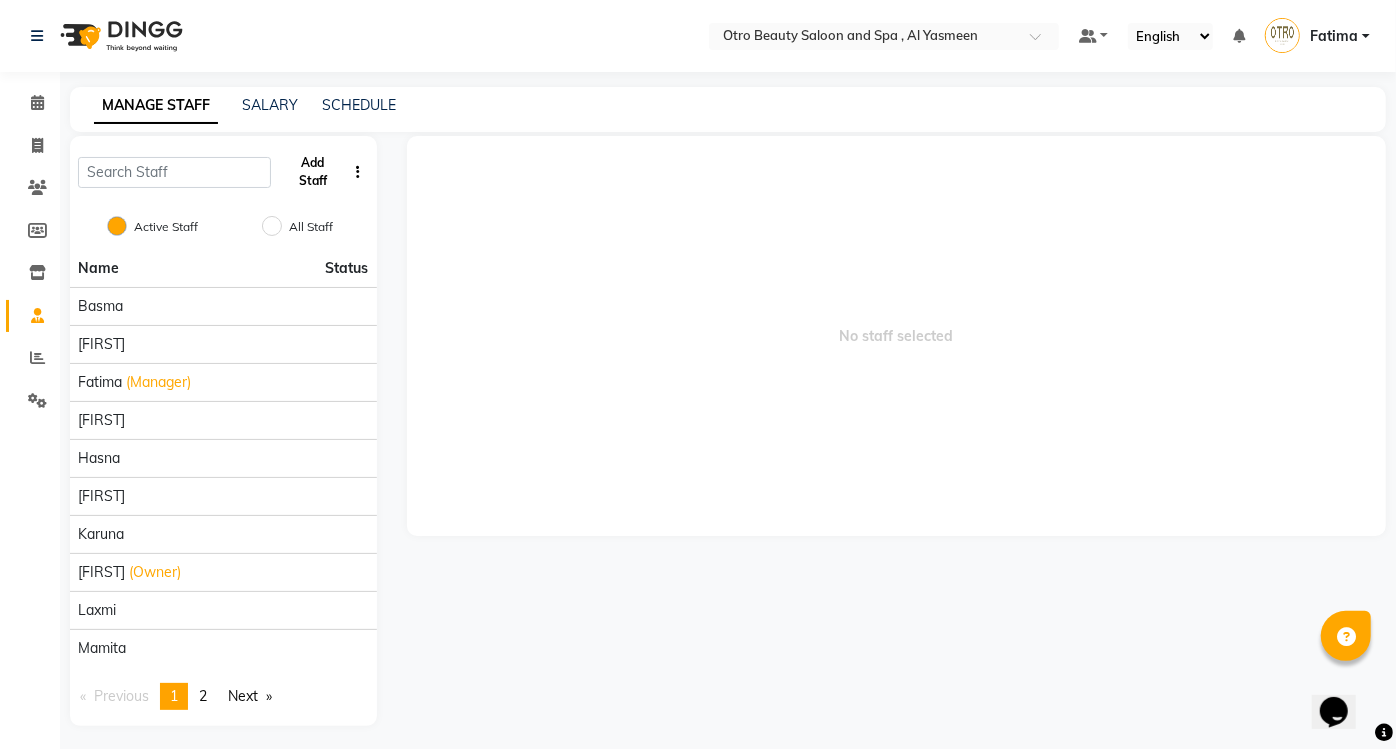 click on "Add Staff" 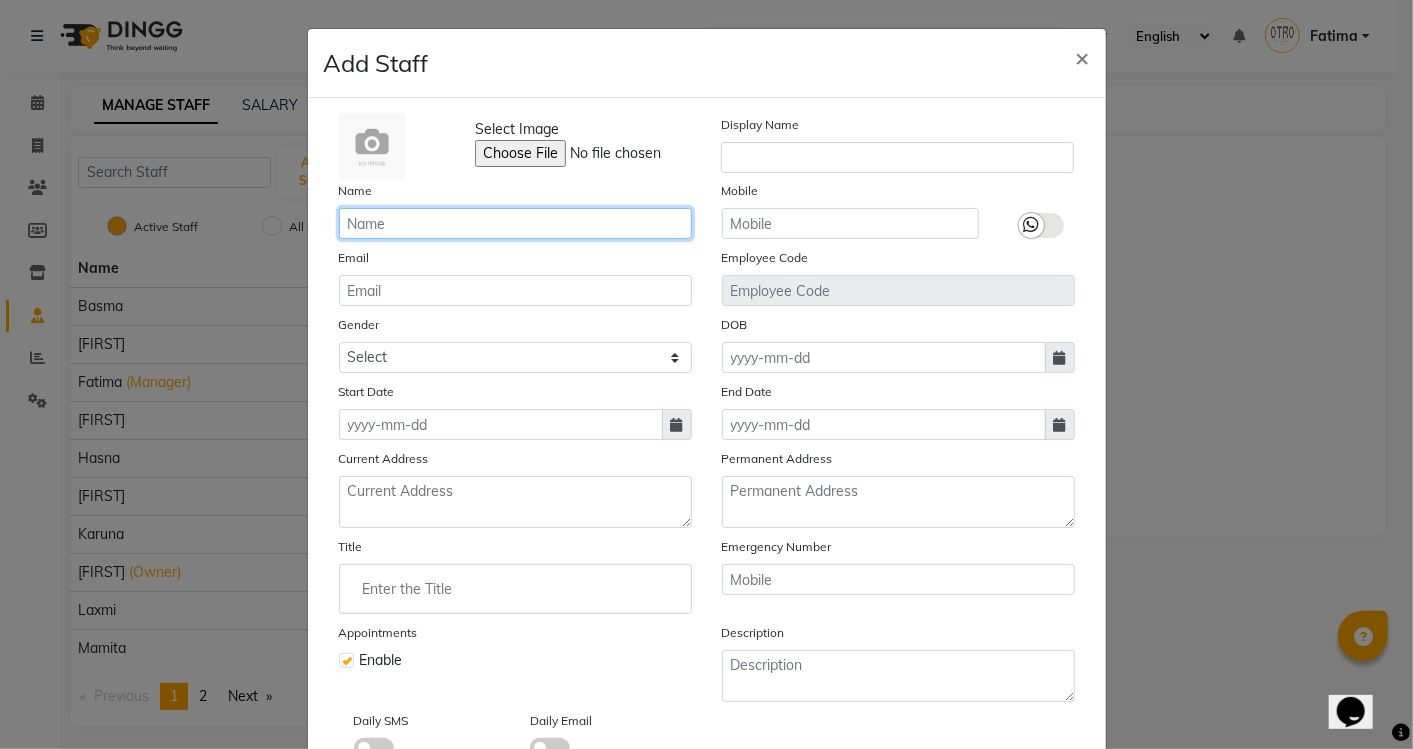 click 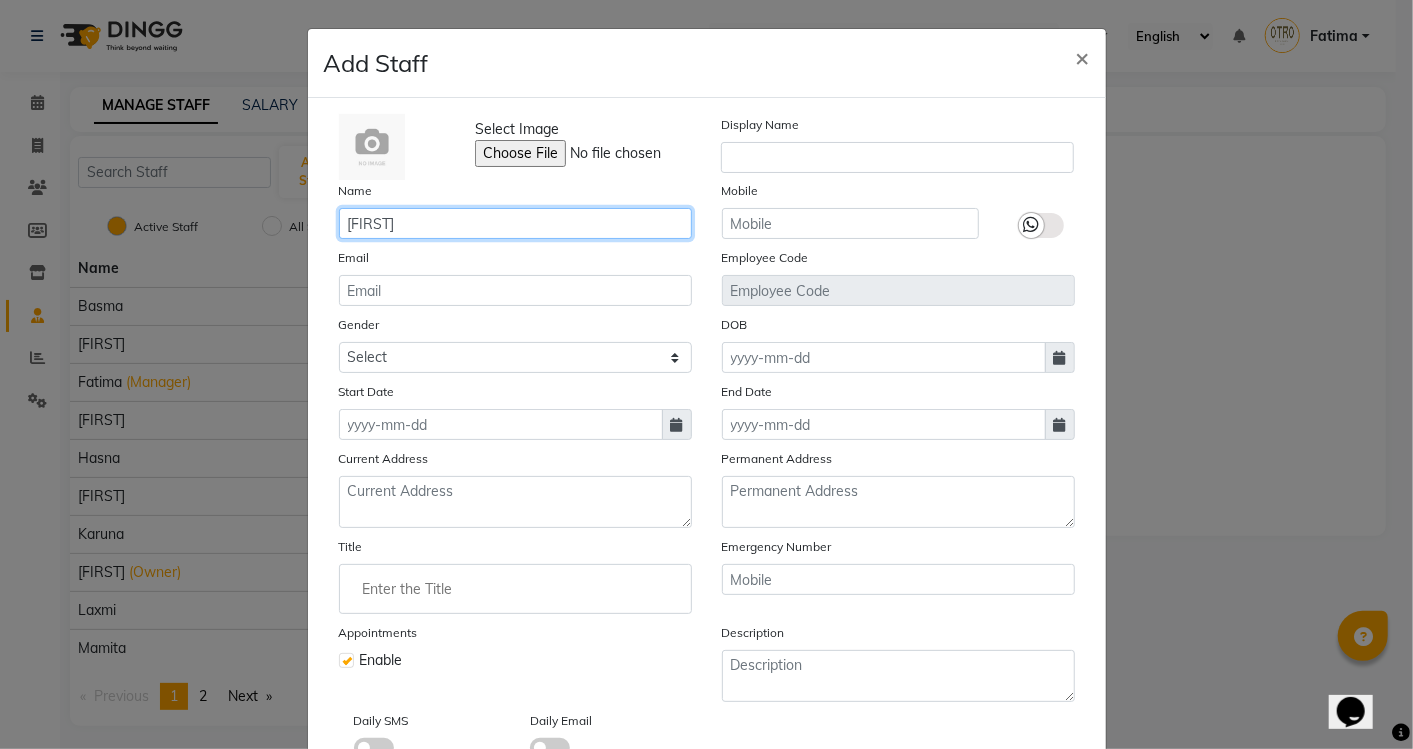 type on "[FIRST]" 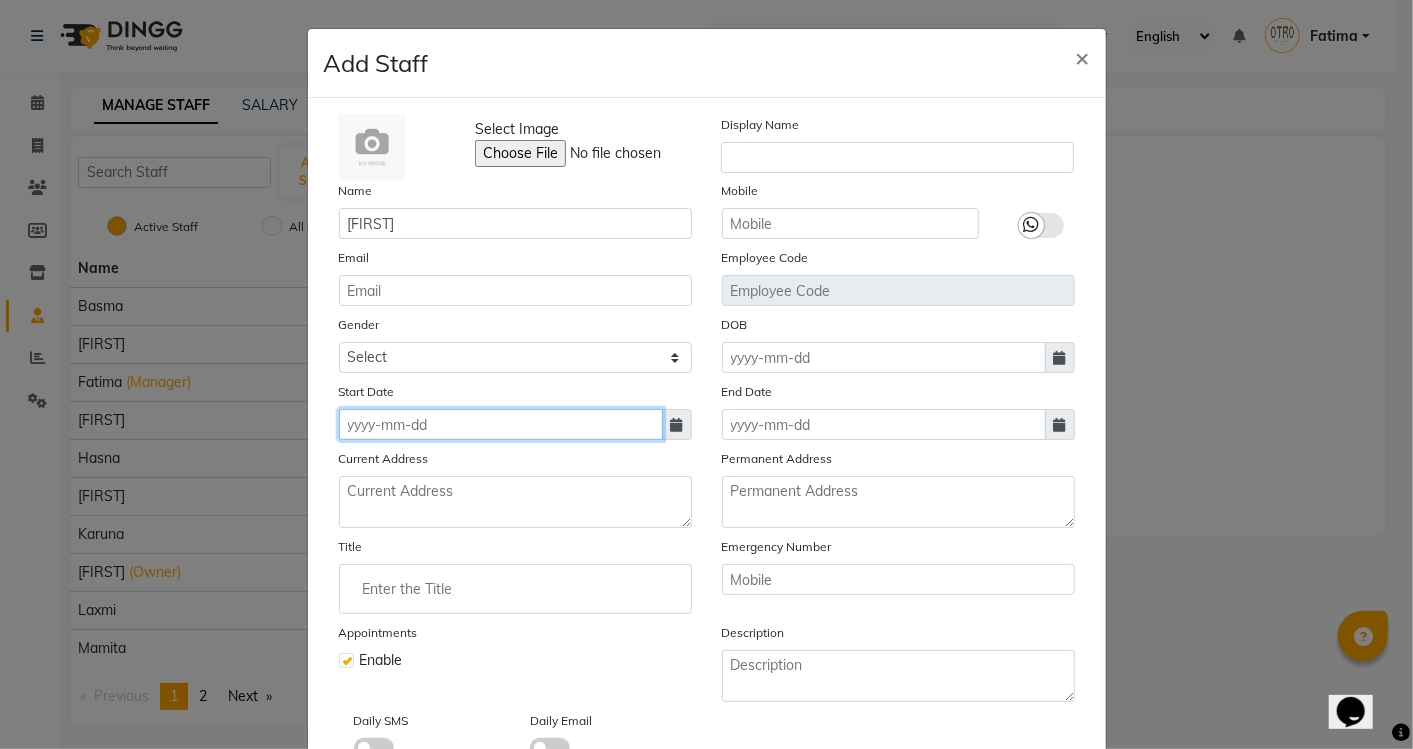 click 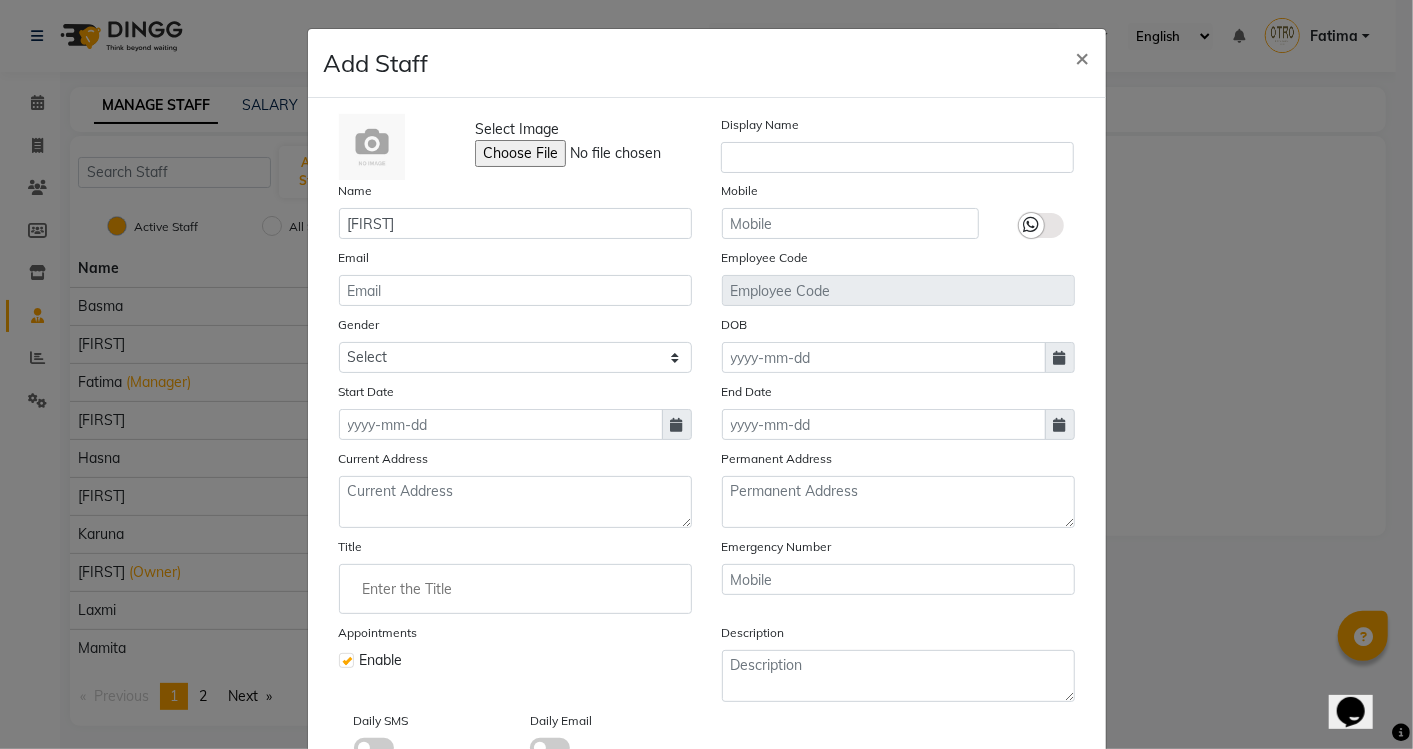 select on "8" 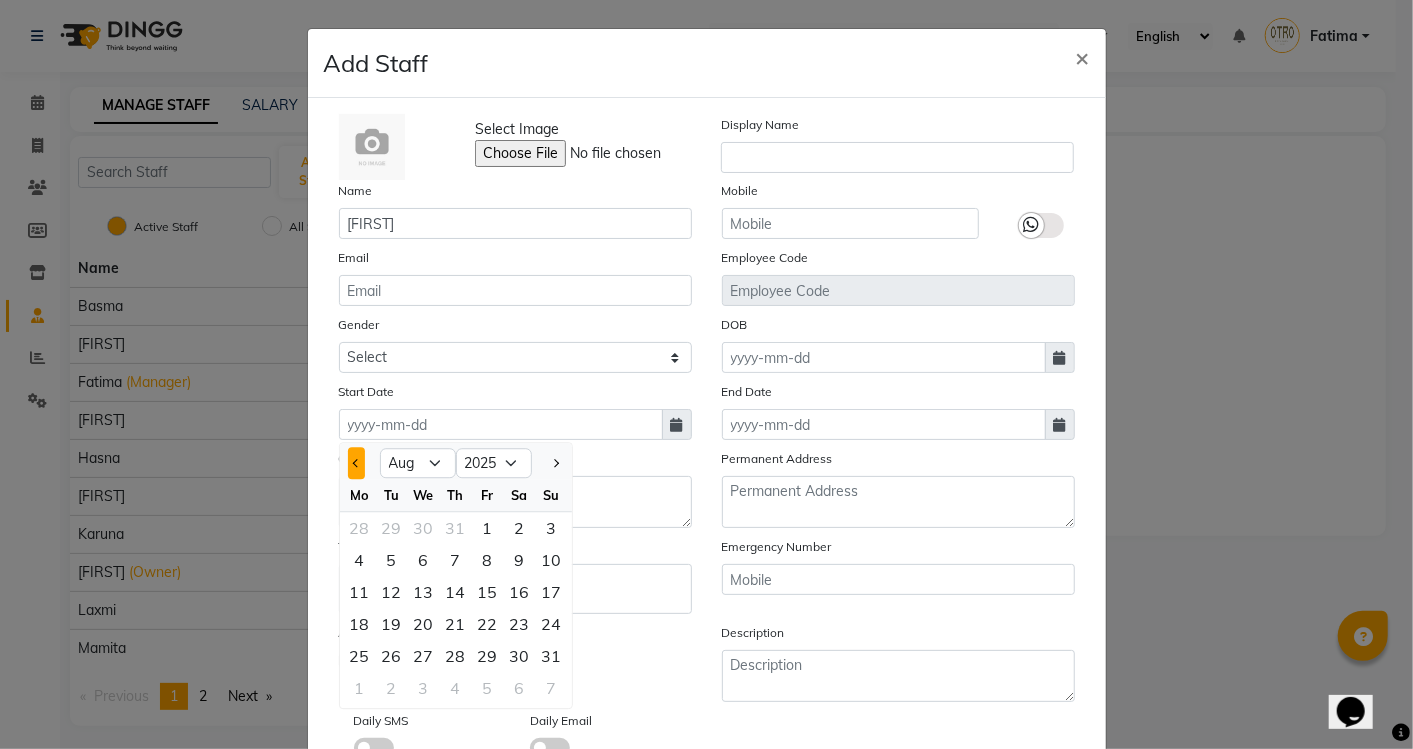 click 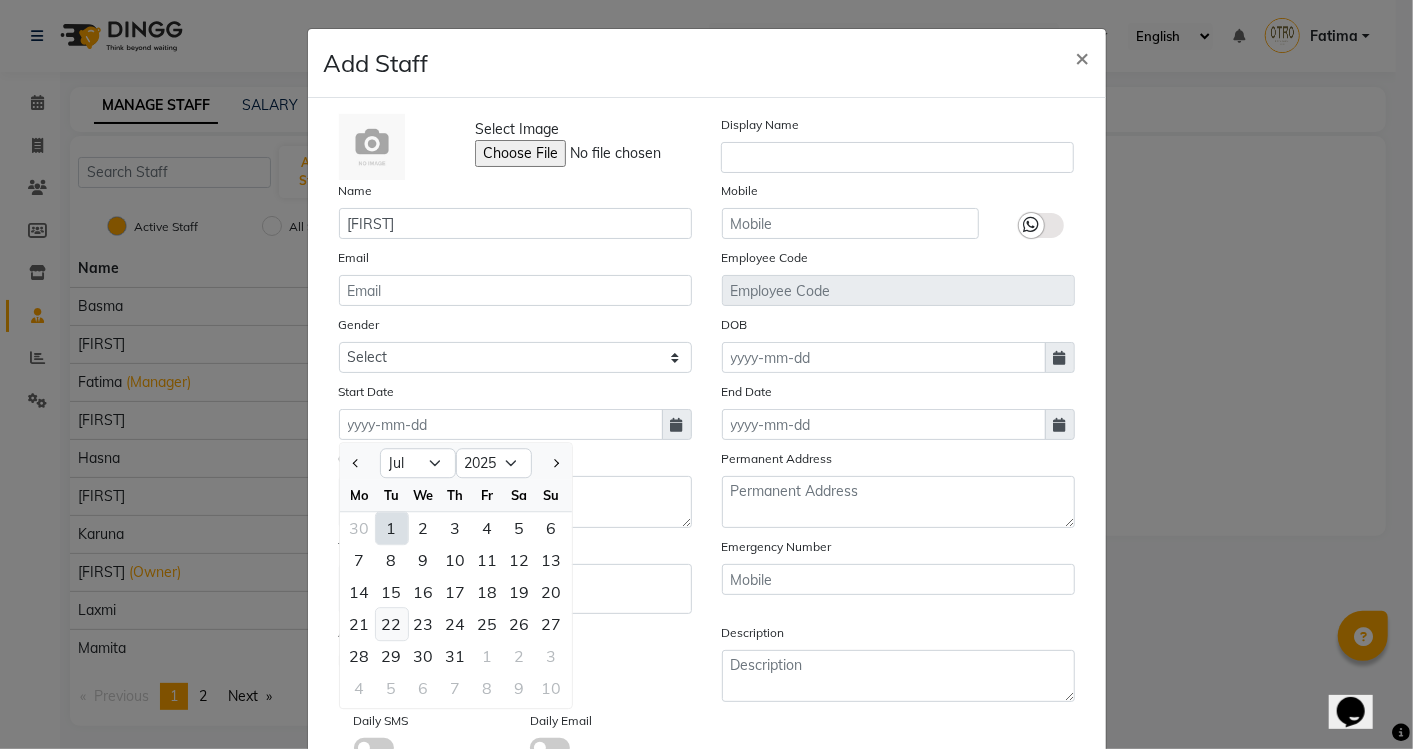 click on "22" 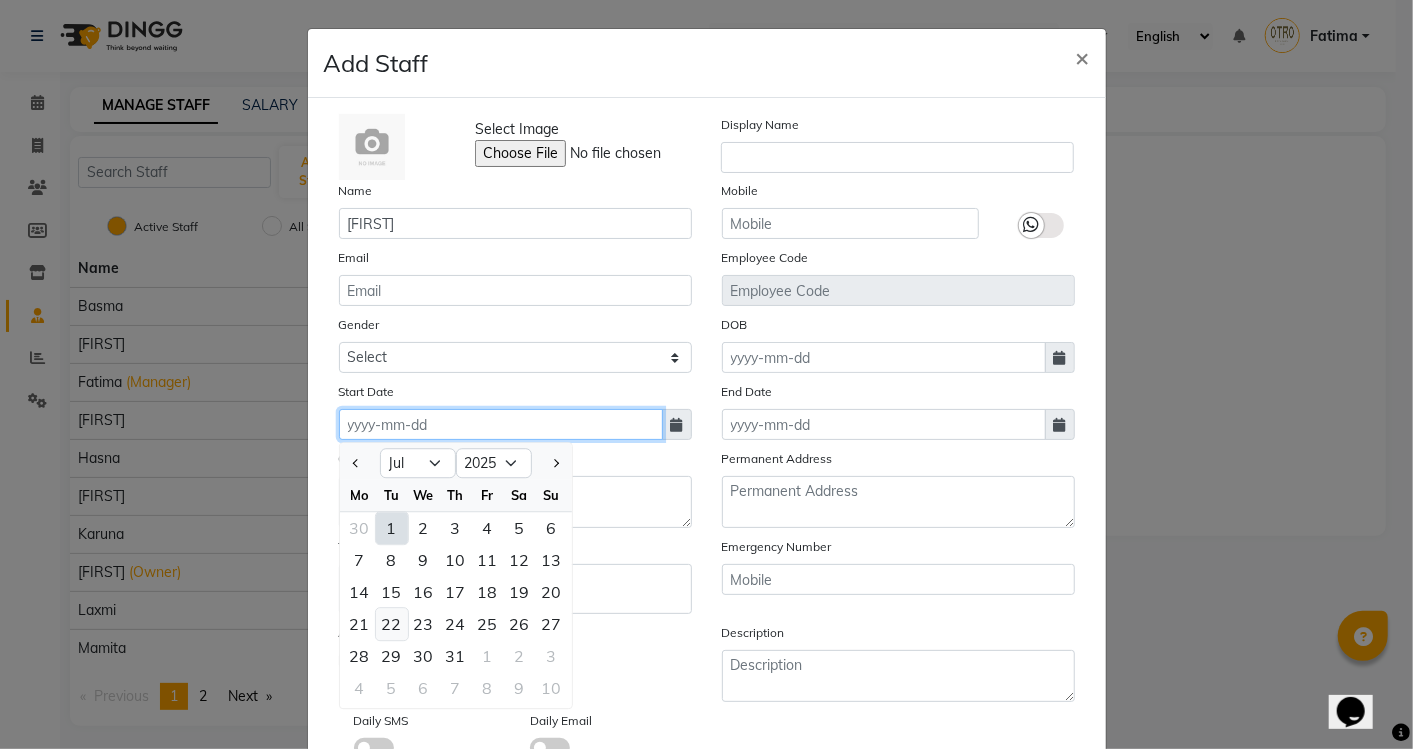 type on "22-07-2025" 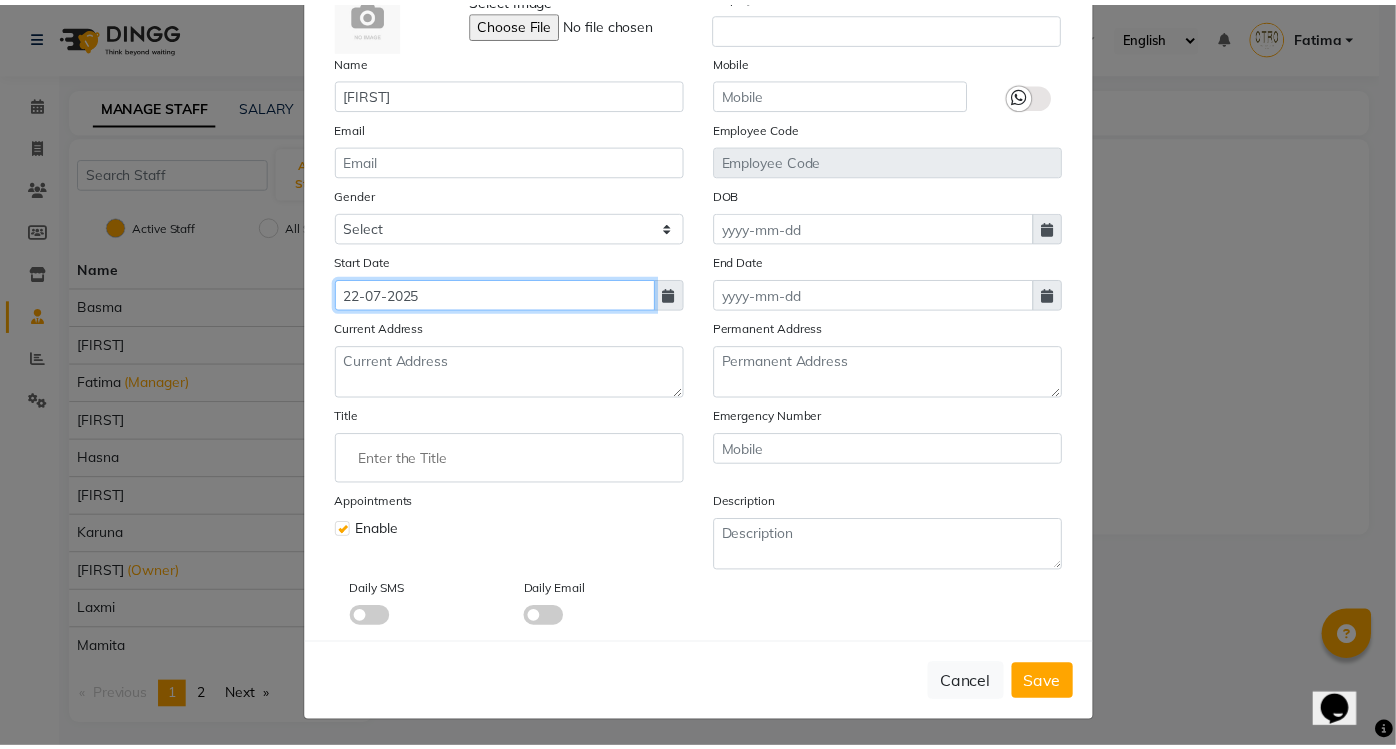 scroll, scrollTop: 131, scrollLeft: 0, axis: vertical 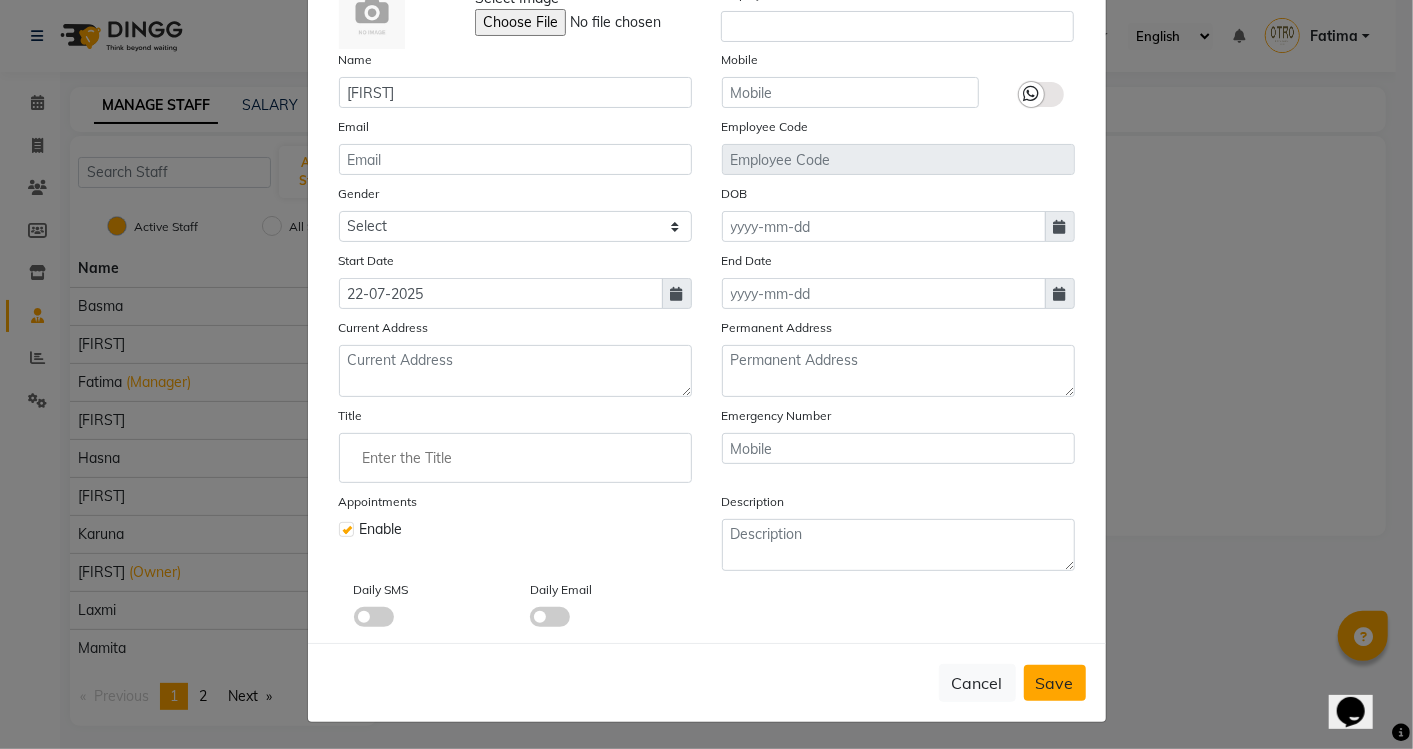 click on "Save" at bounding box center (1055, 683) 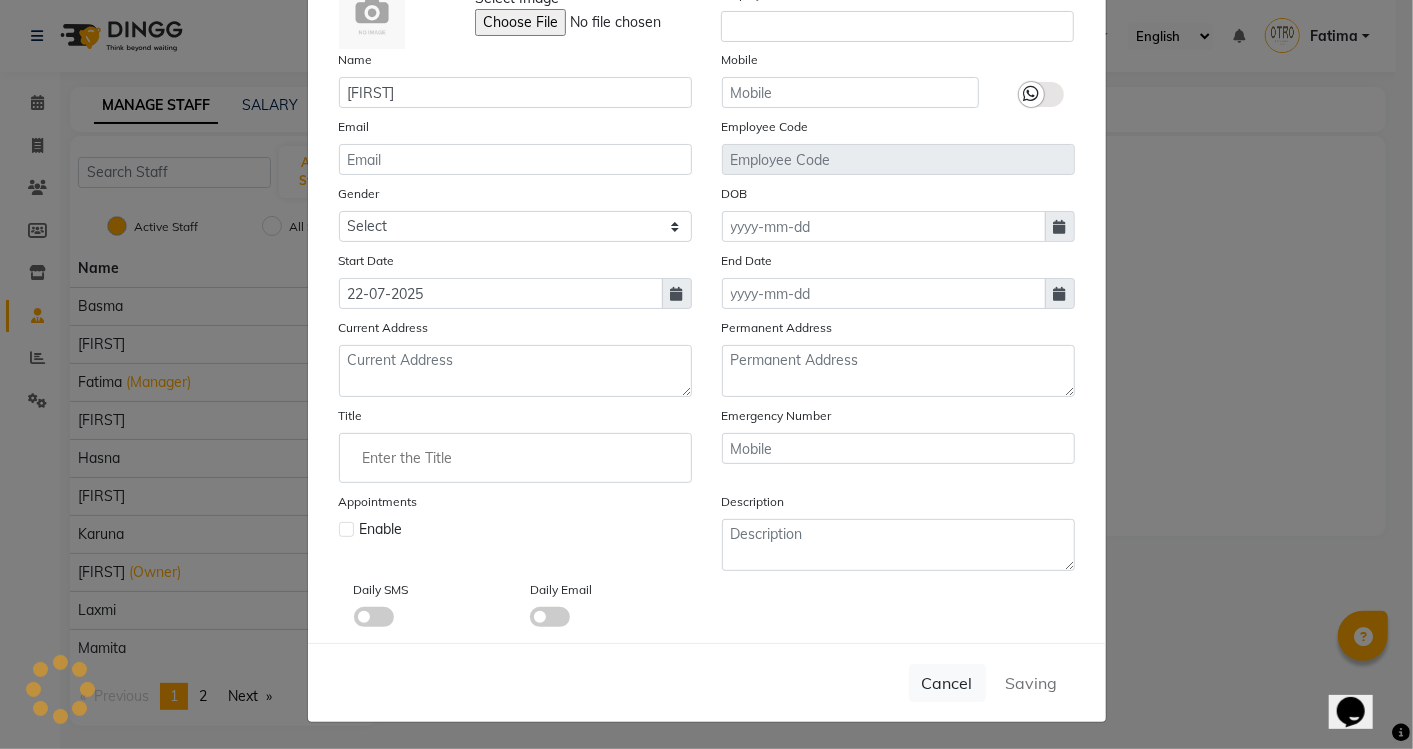 type 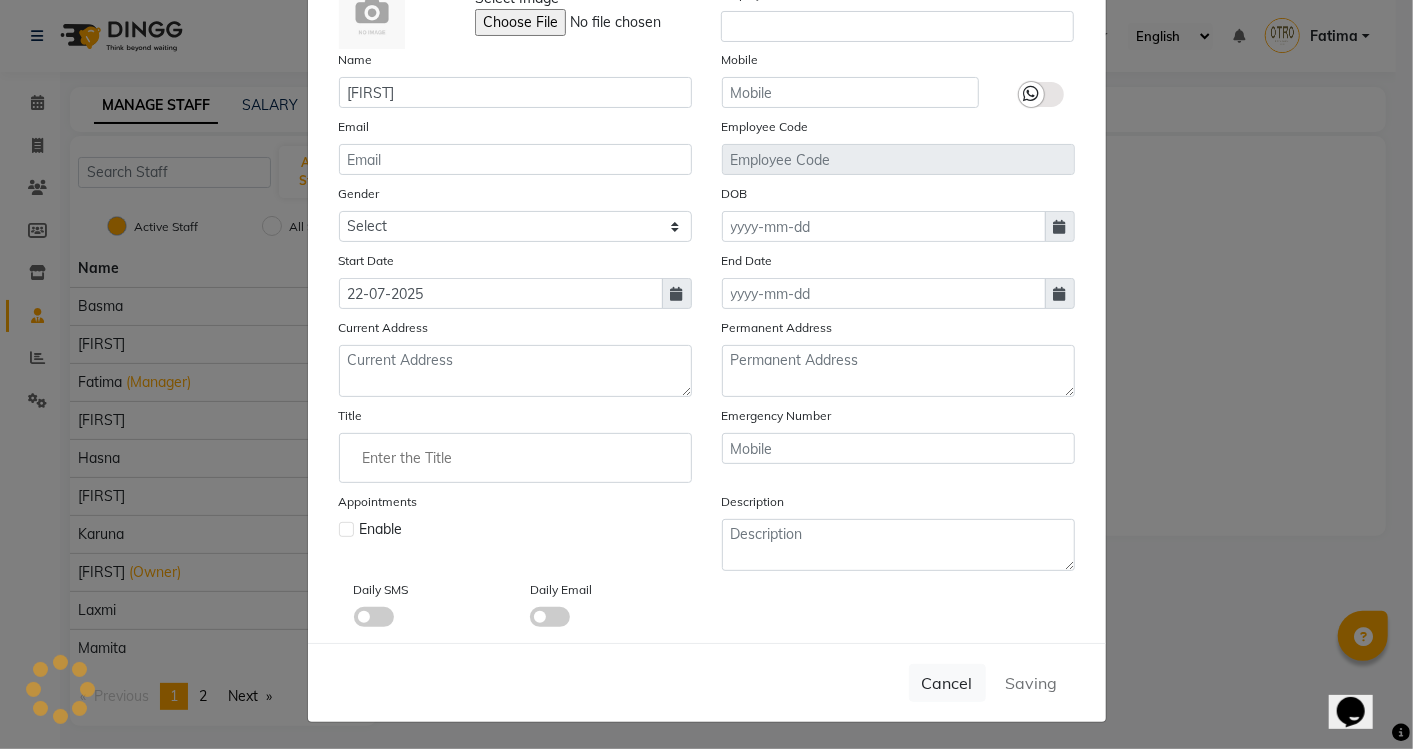 type 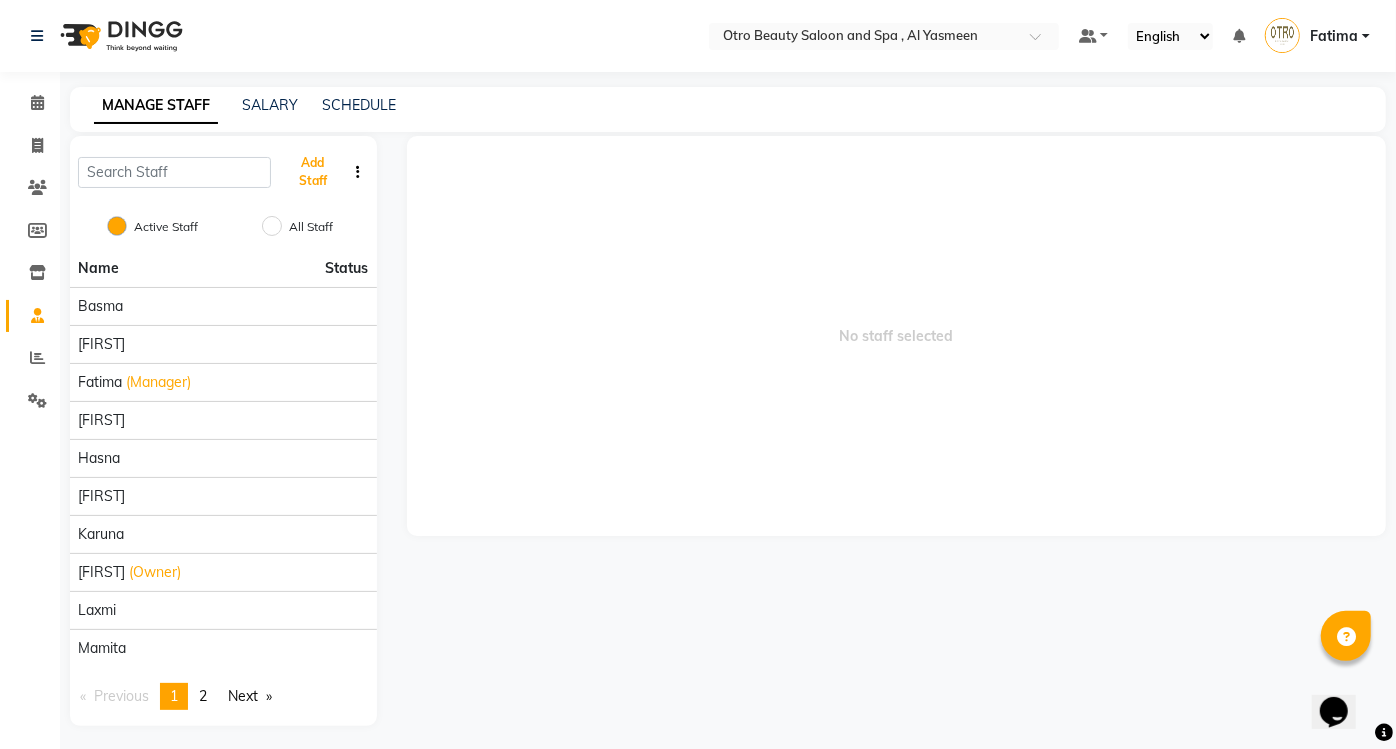 scroll, scrollTop: 4, scrollLeft: 0, axis: vertical 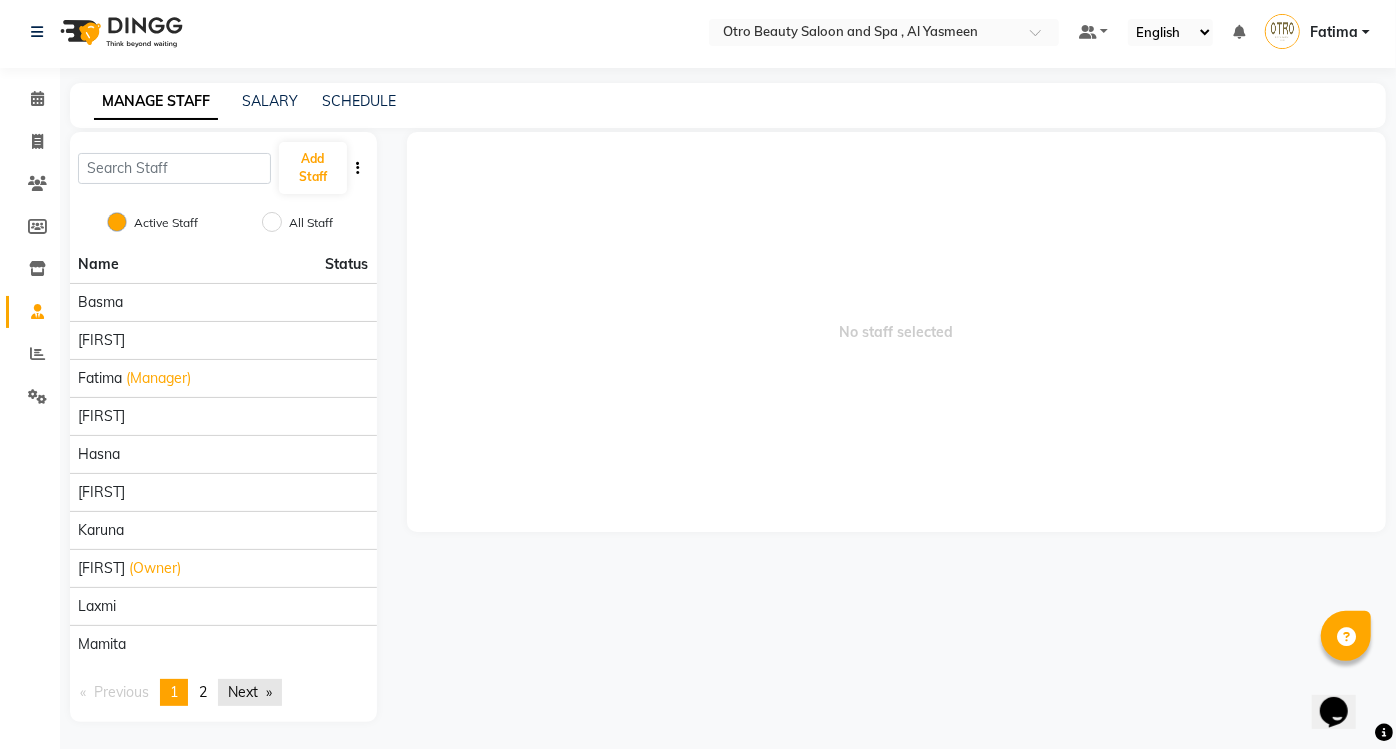 click on "Next  page" at bounding box center [250, 692] 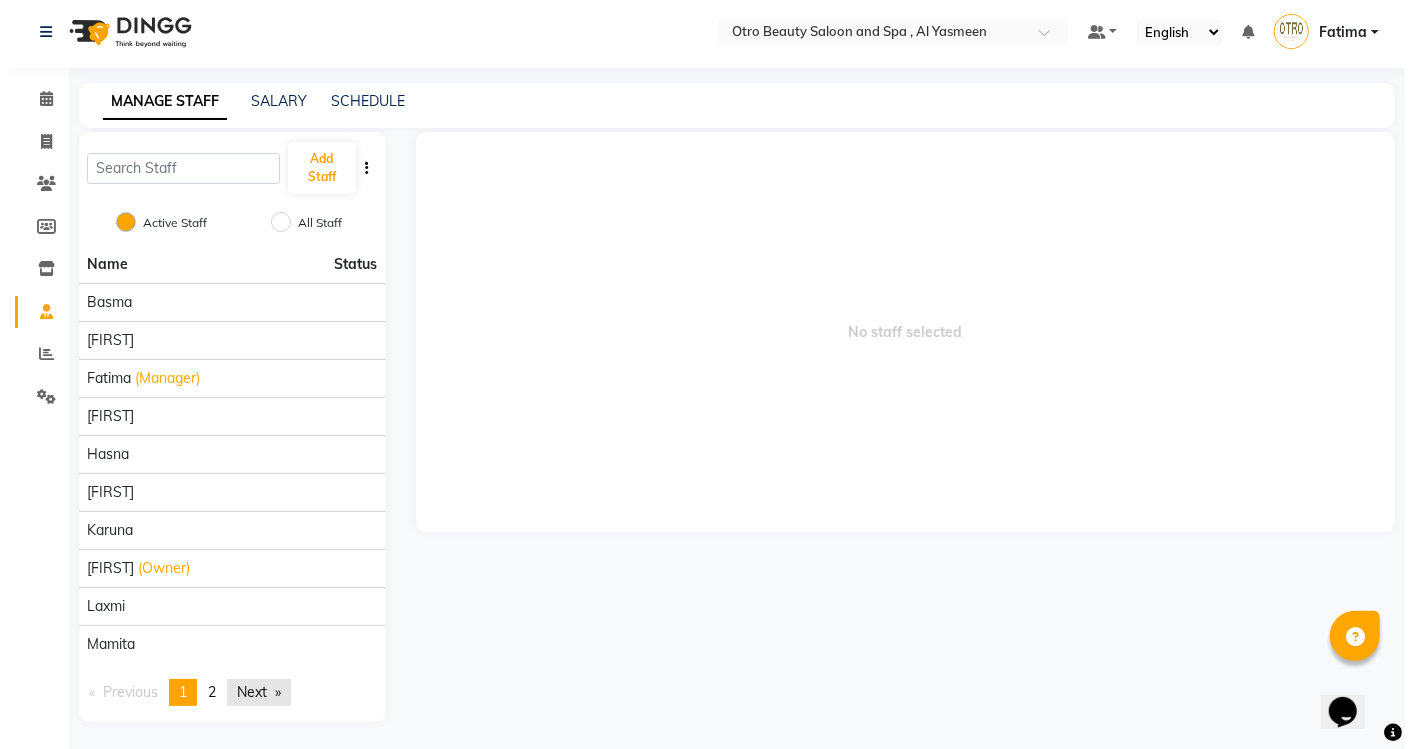 scroll, scrollTop: 0, scrollLeft: 0, axis: both 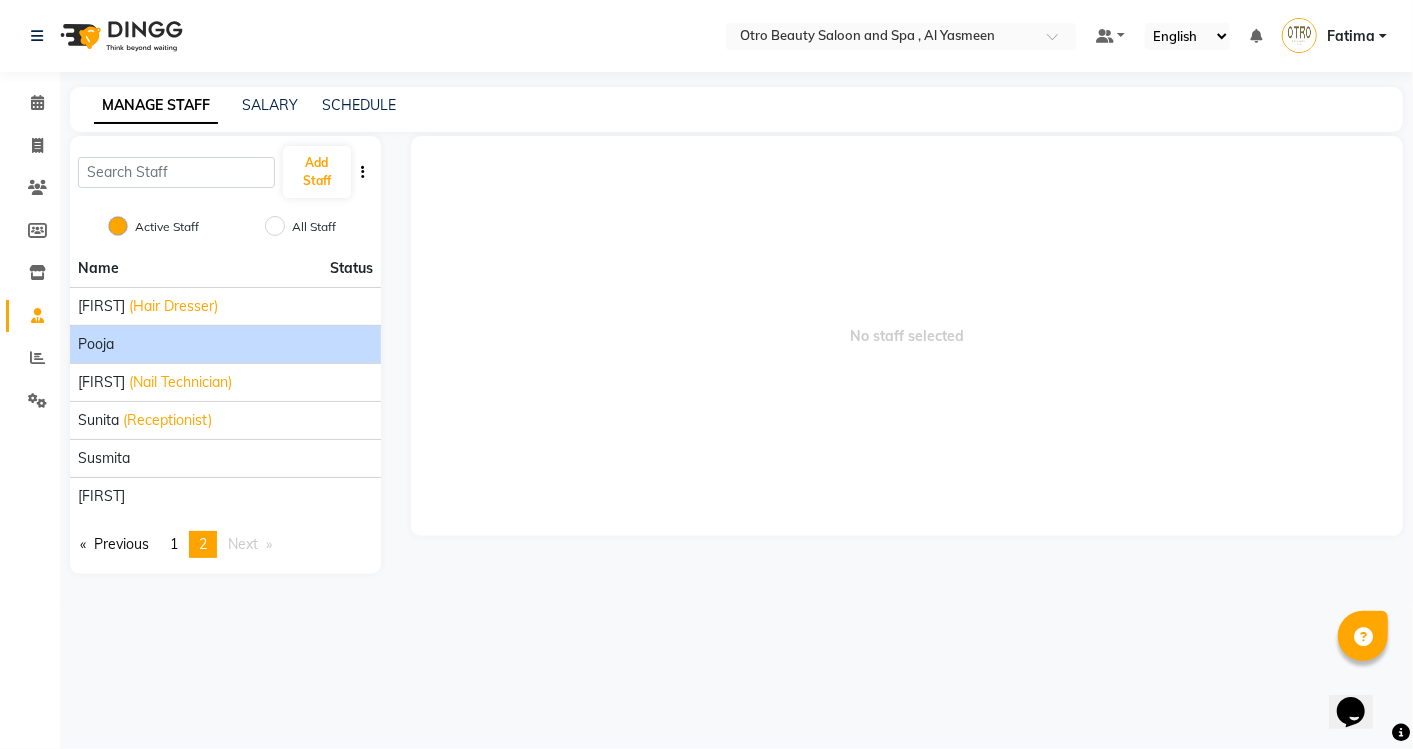 click on "Pooja" 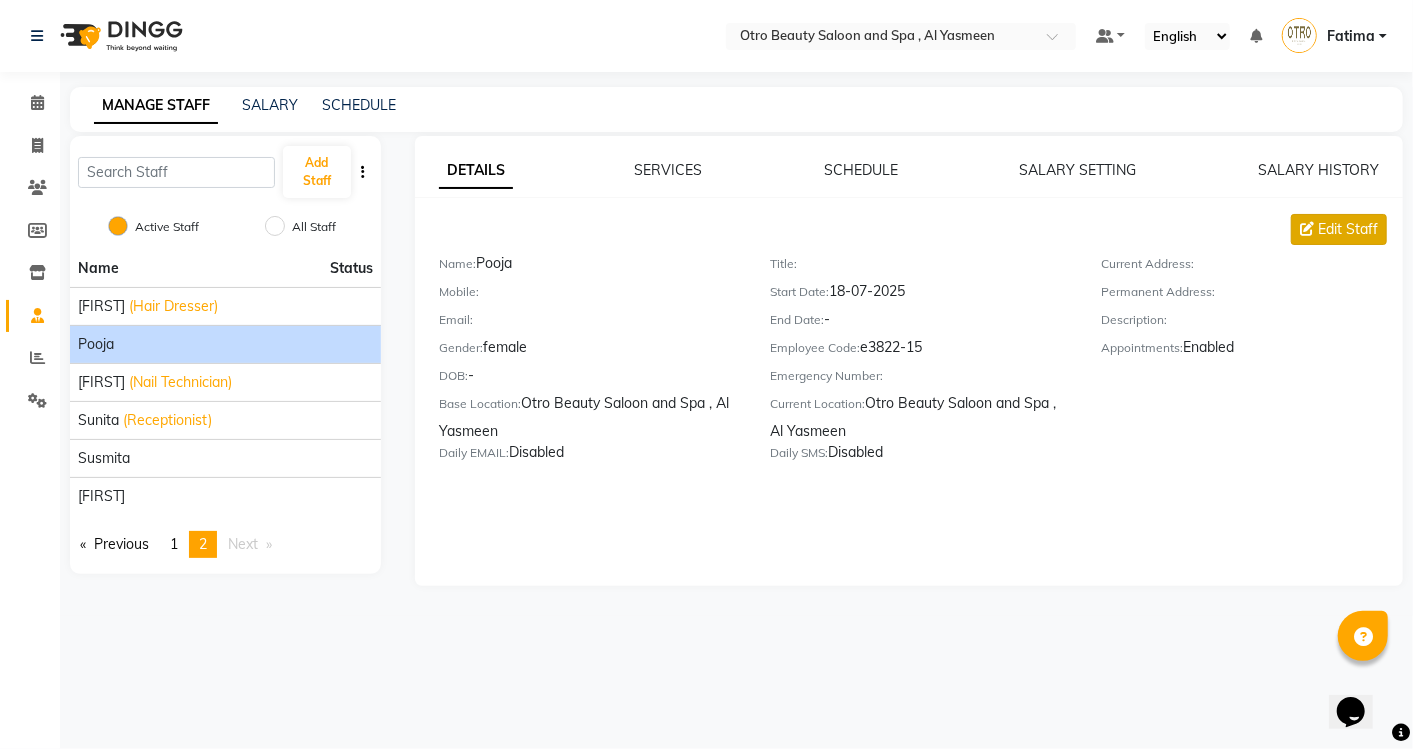 click on "Edit Staff" 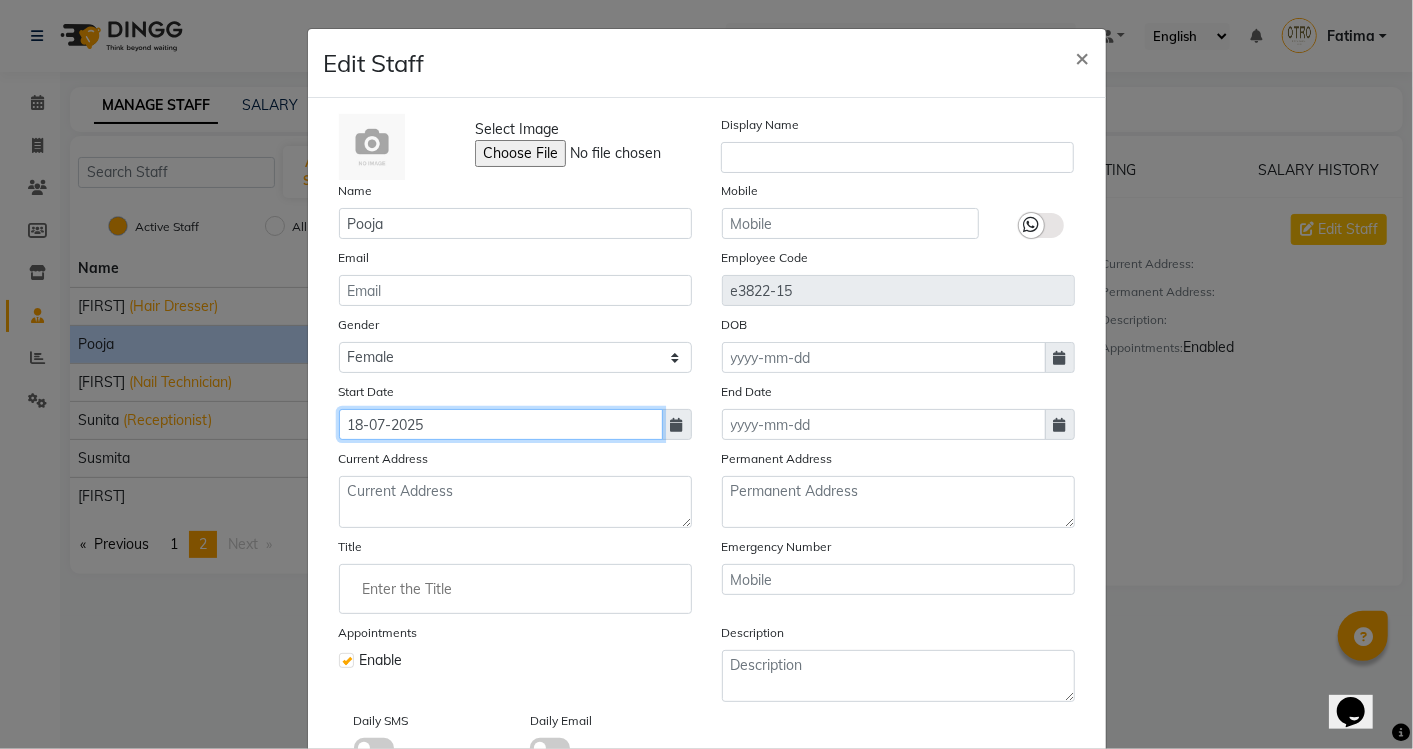 click on "18-07-2025" 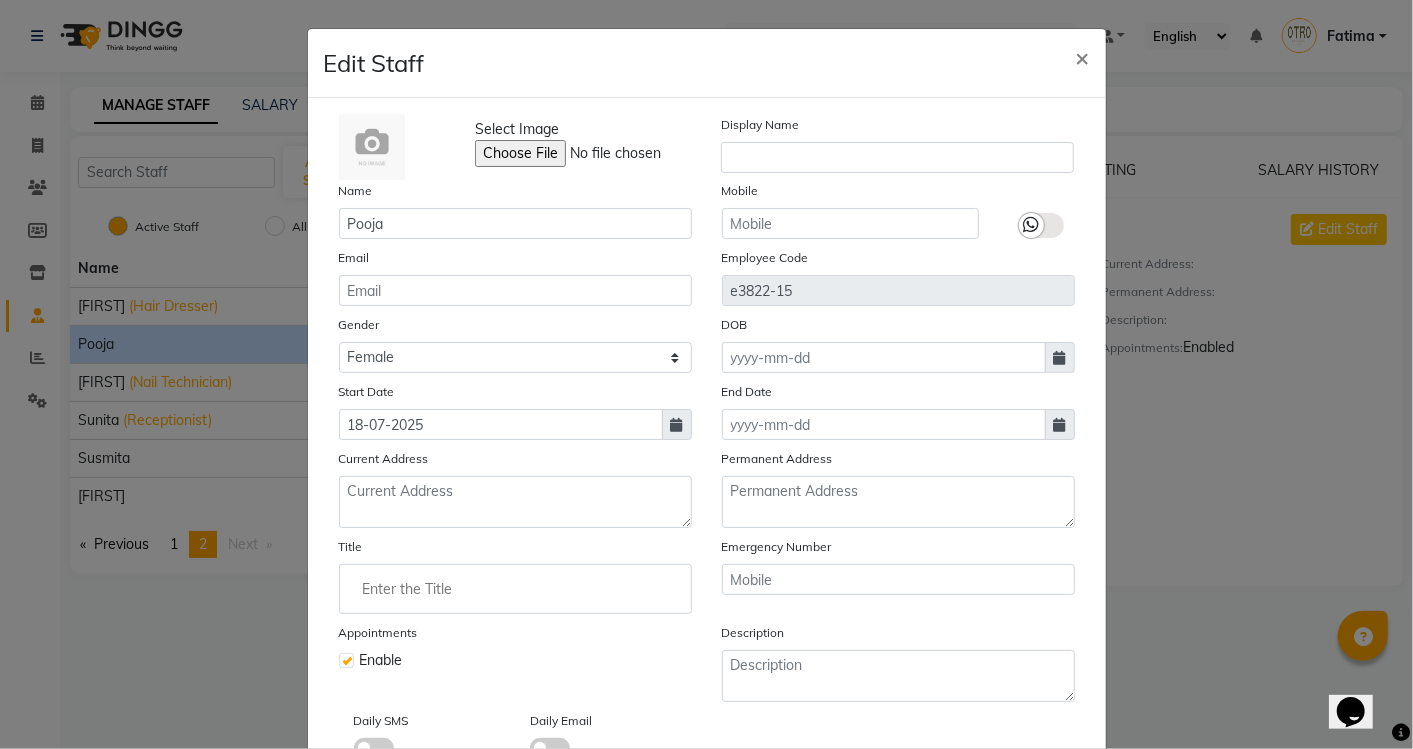 select on "7" 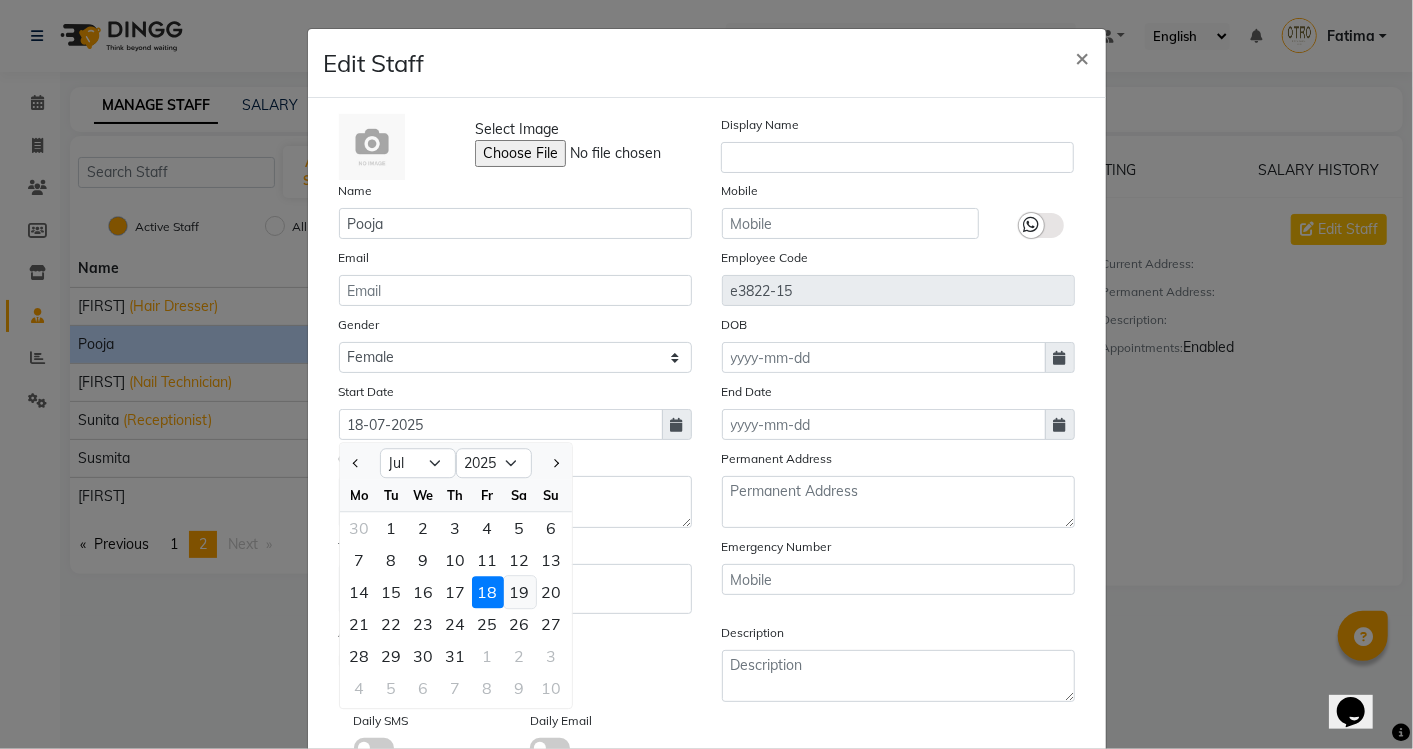 click on "19" 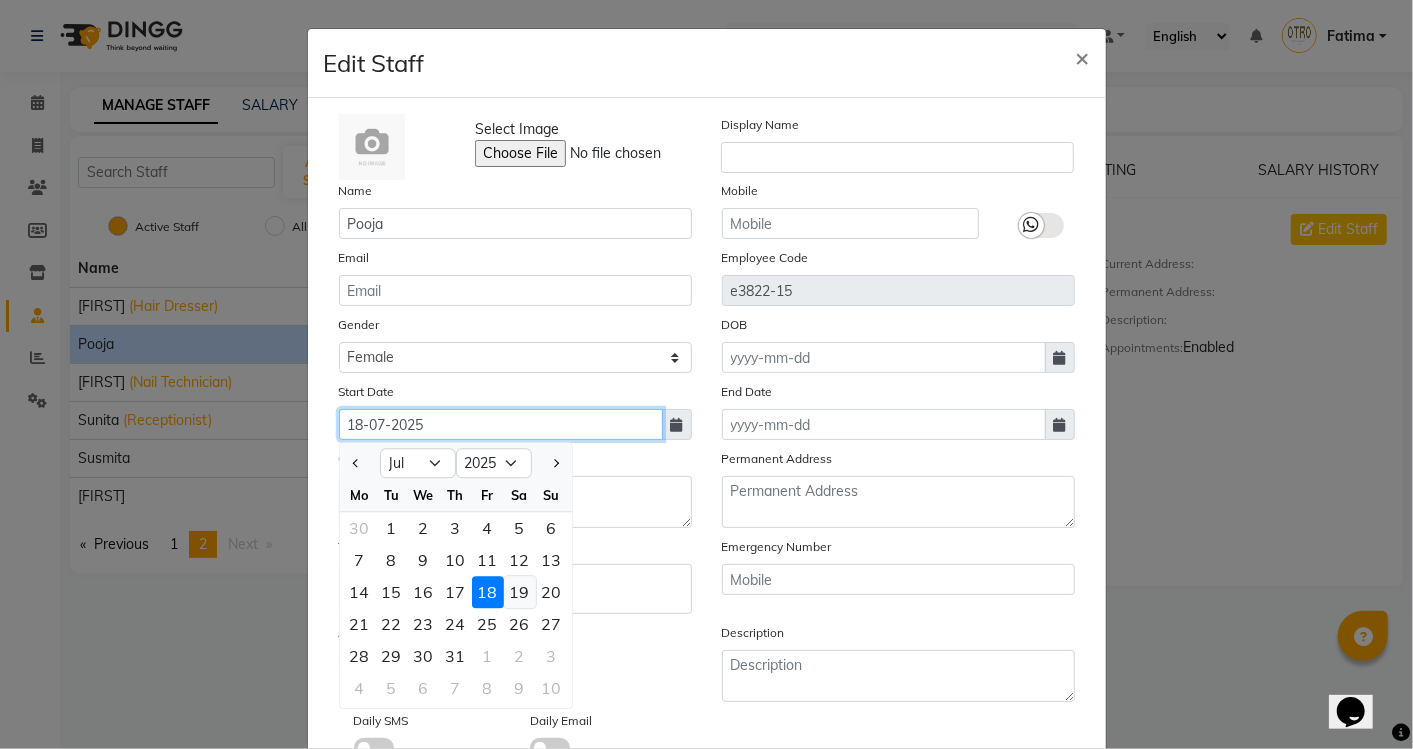 type on "19-07-2025" 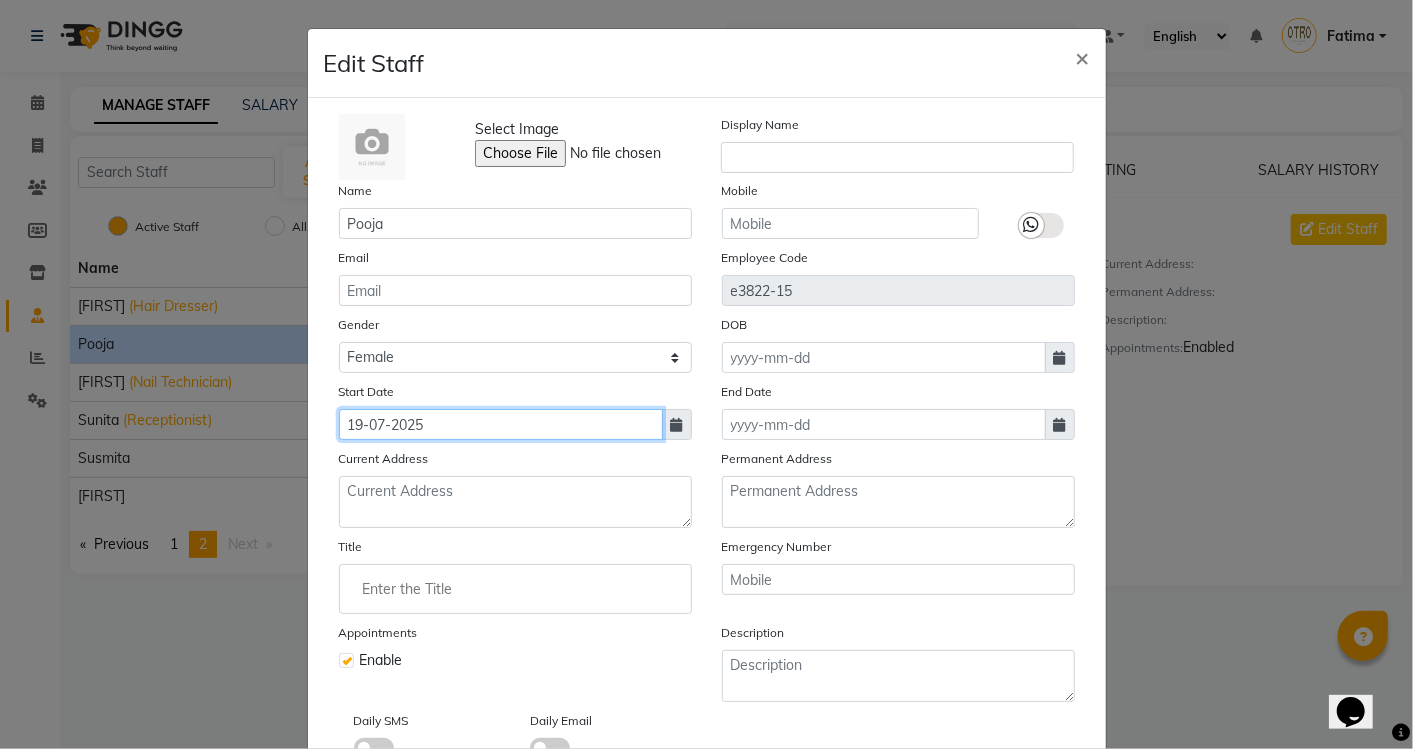 scroll, scrollTop: 131, scrollLeft: 0, axis: vertical 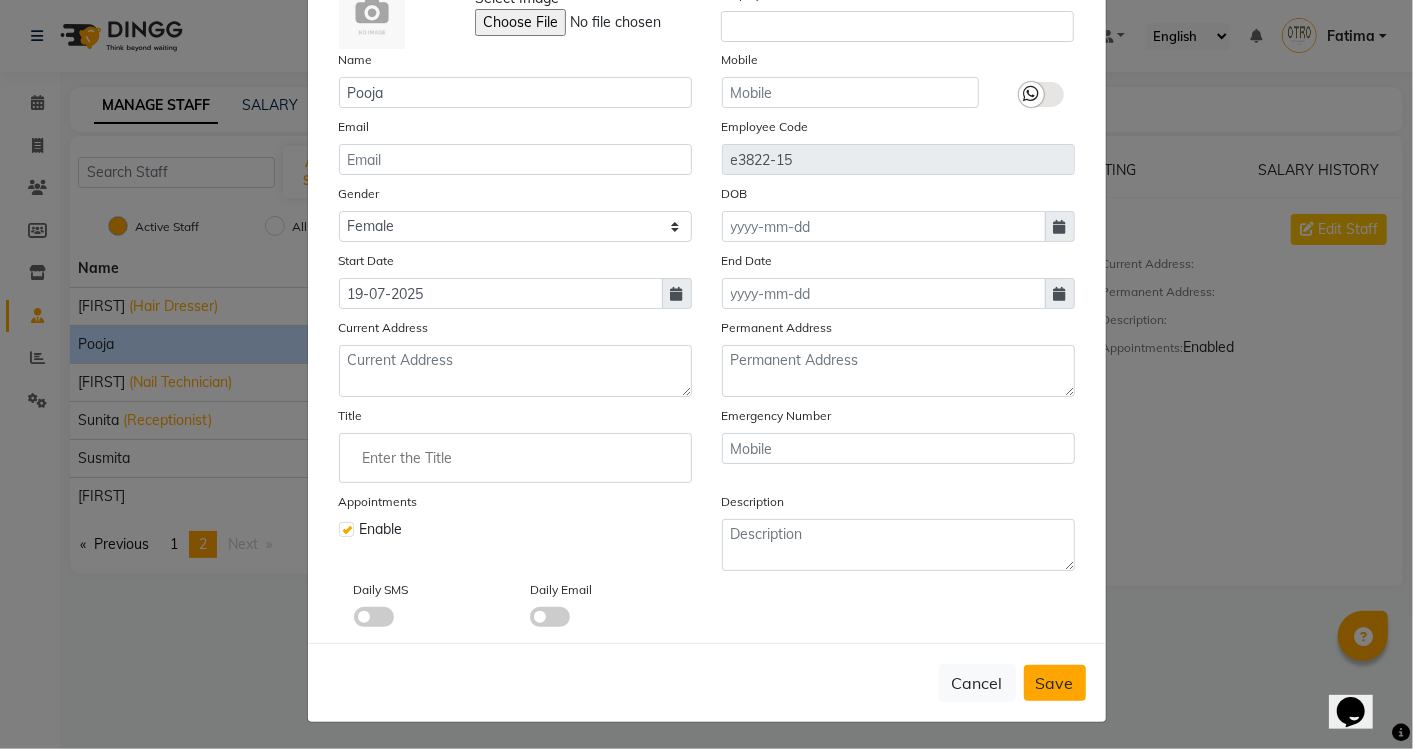 click on "Save" at bounding box center [1055, 683] 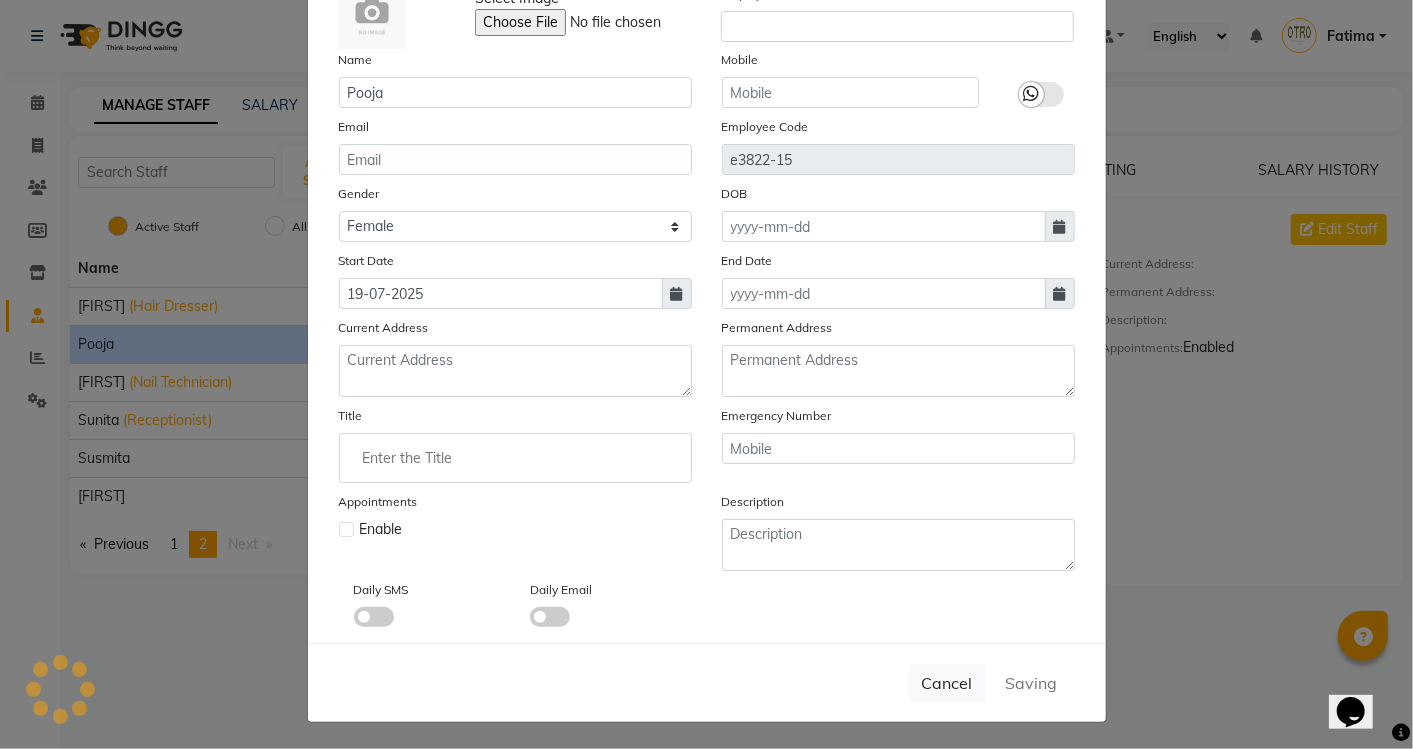 type 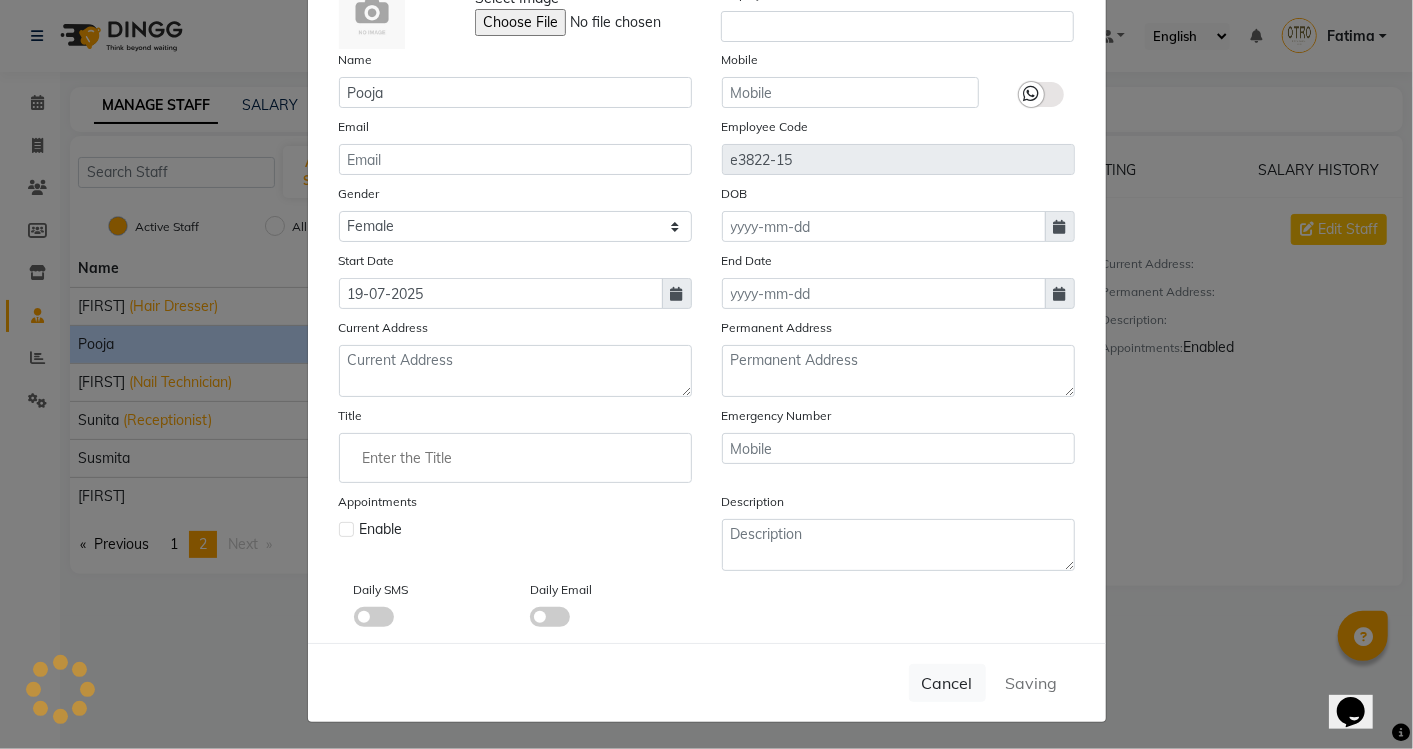 type 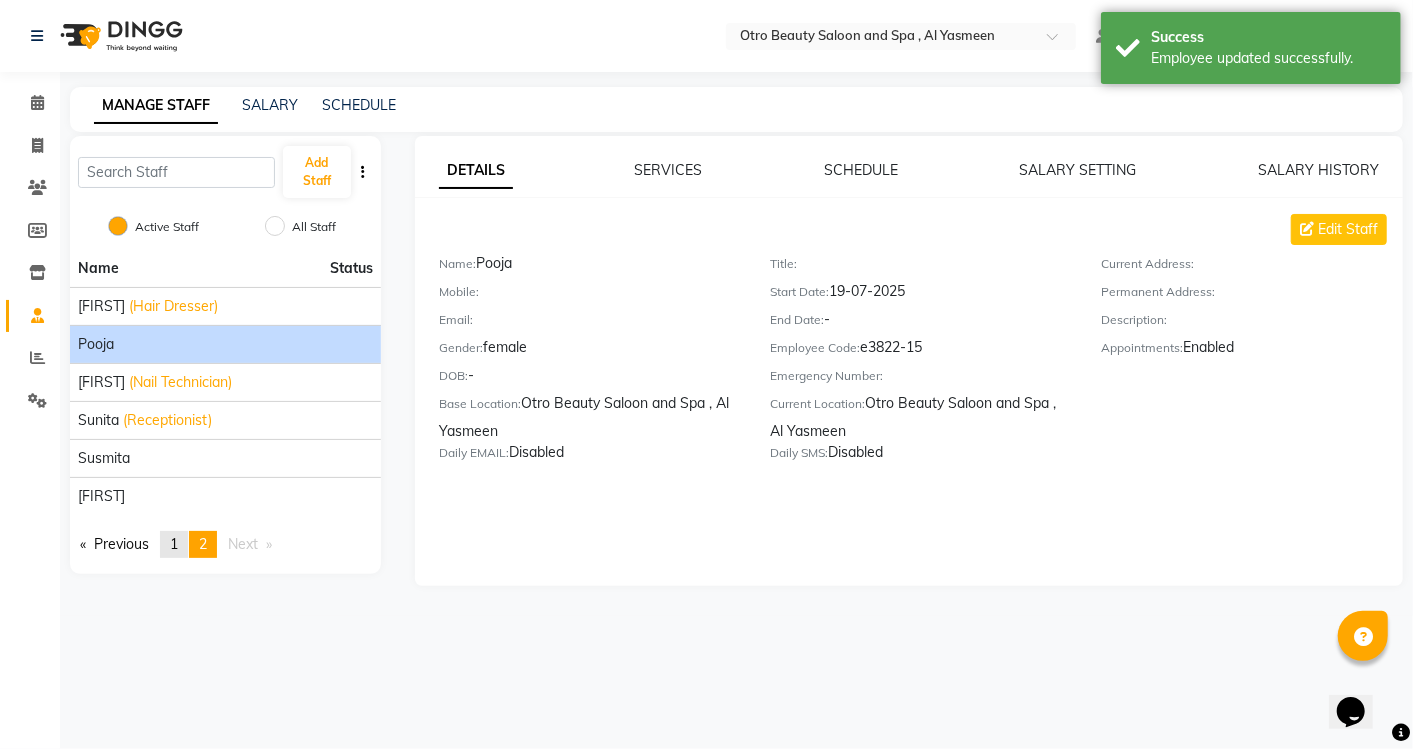 click on "1" at bounding box center (174, 544) 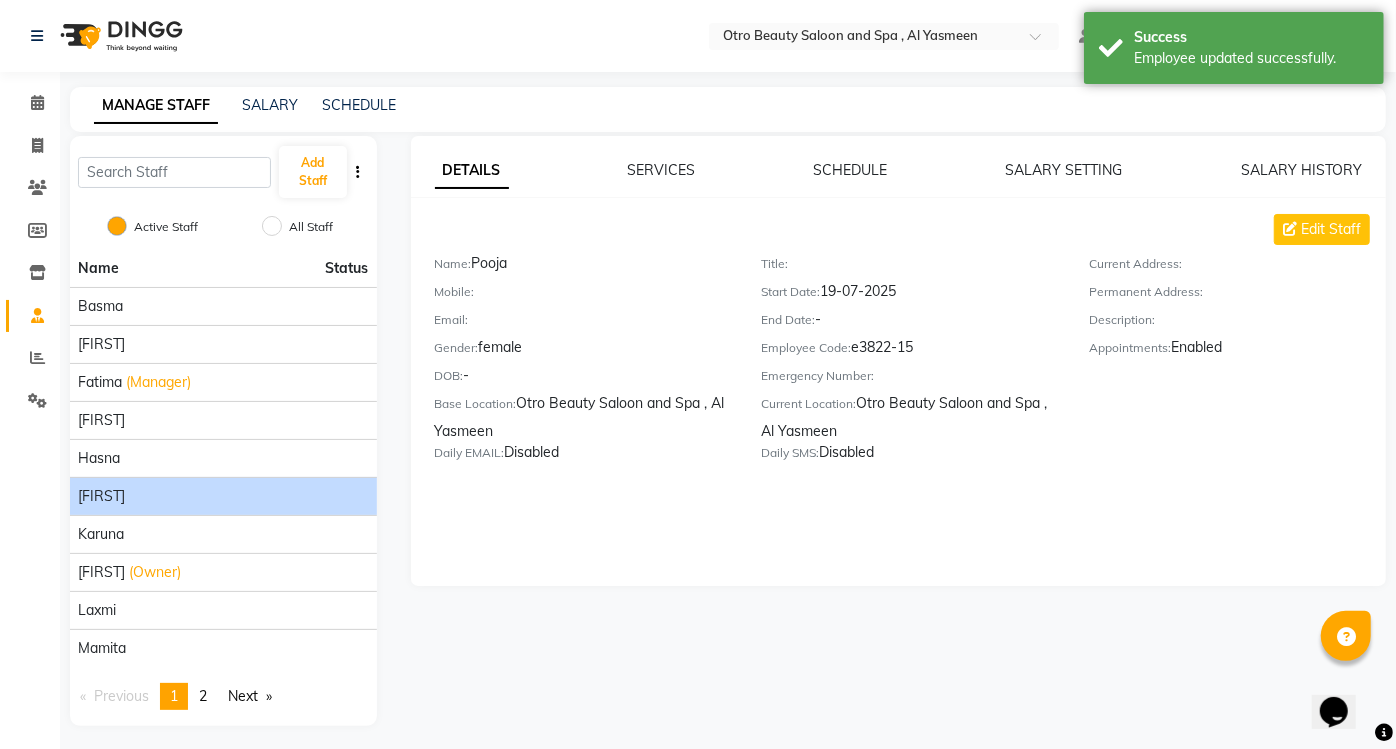 click on "[FIRST]" 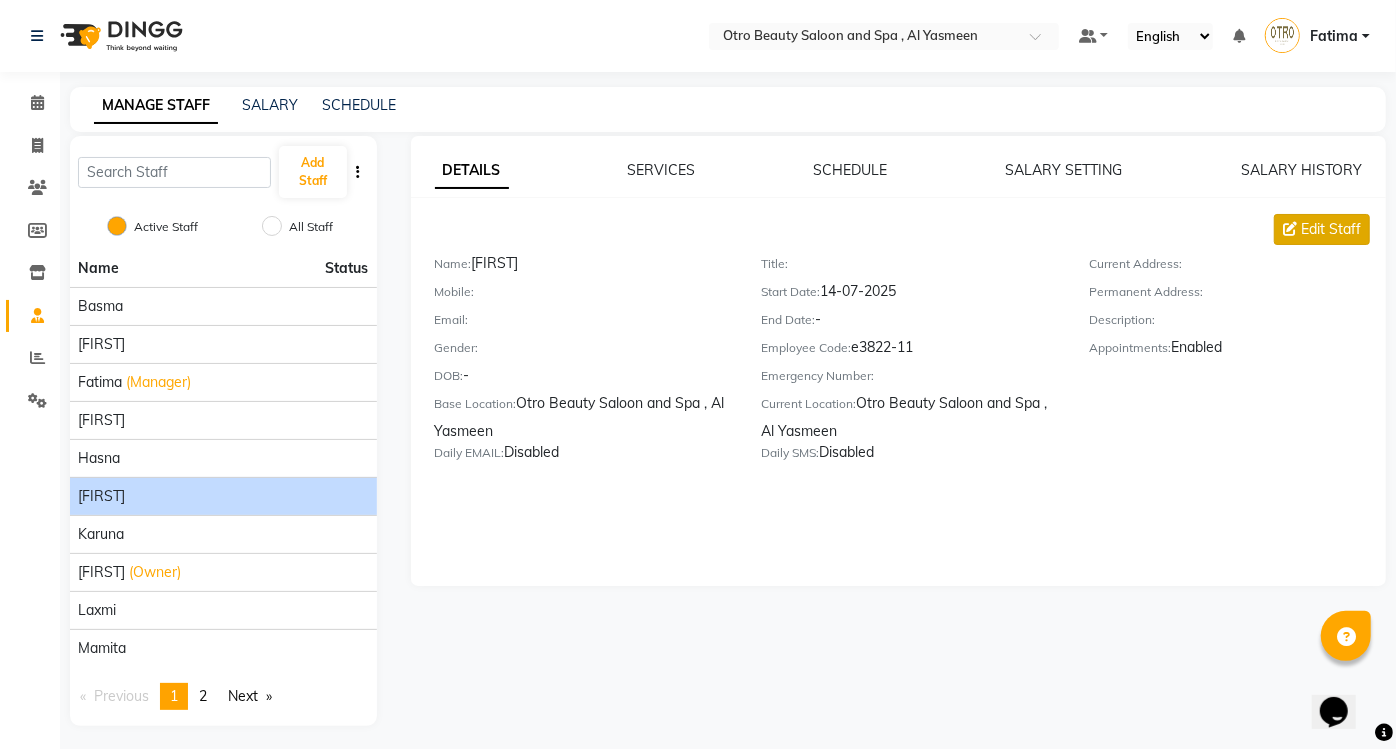click on "Edit Staff" 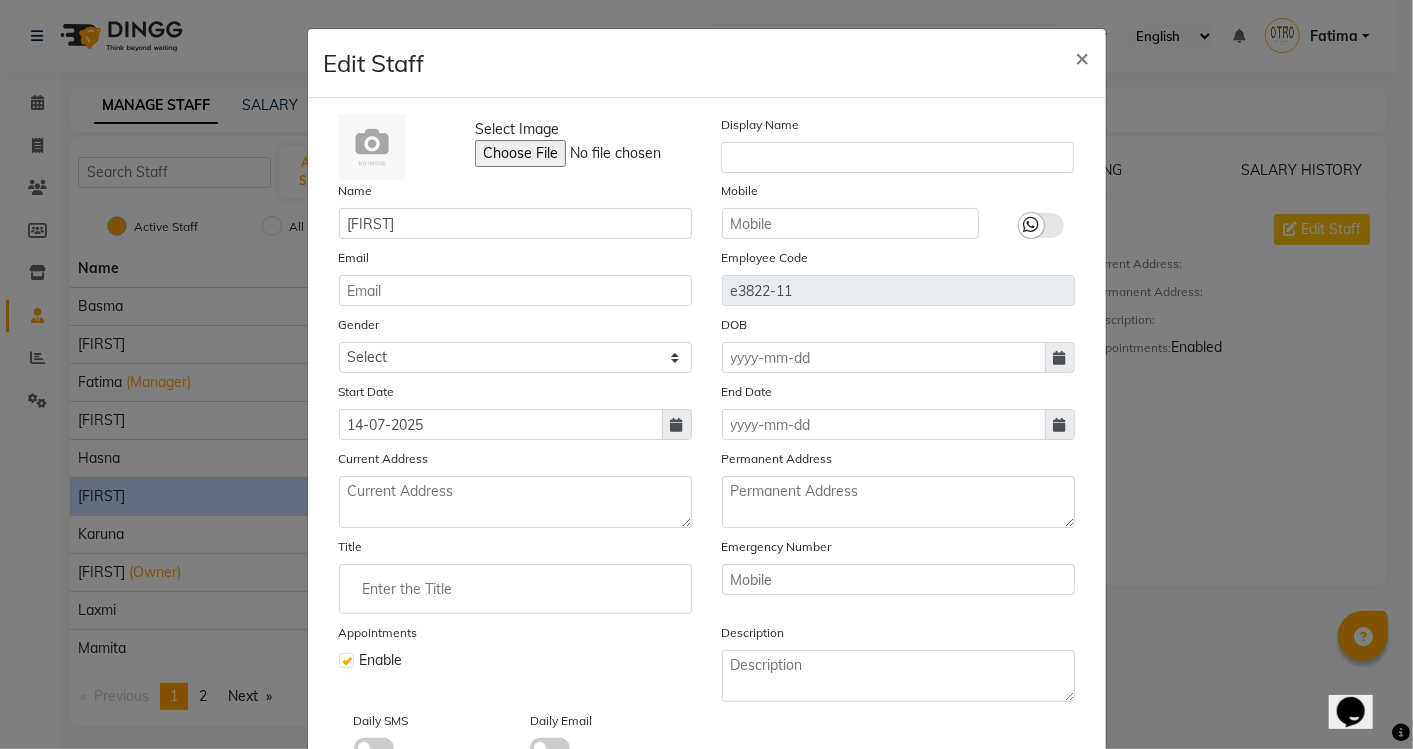 click 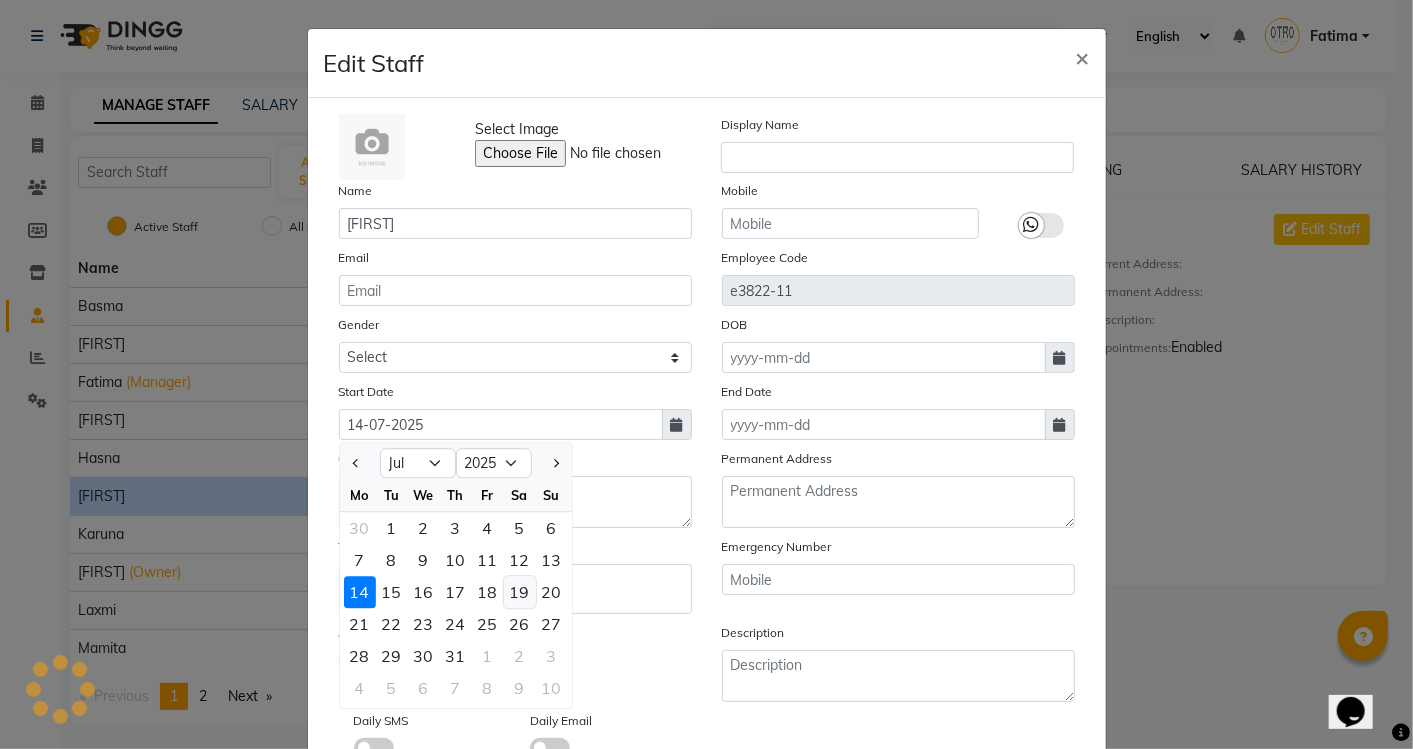 click on "19" 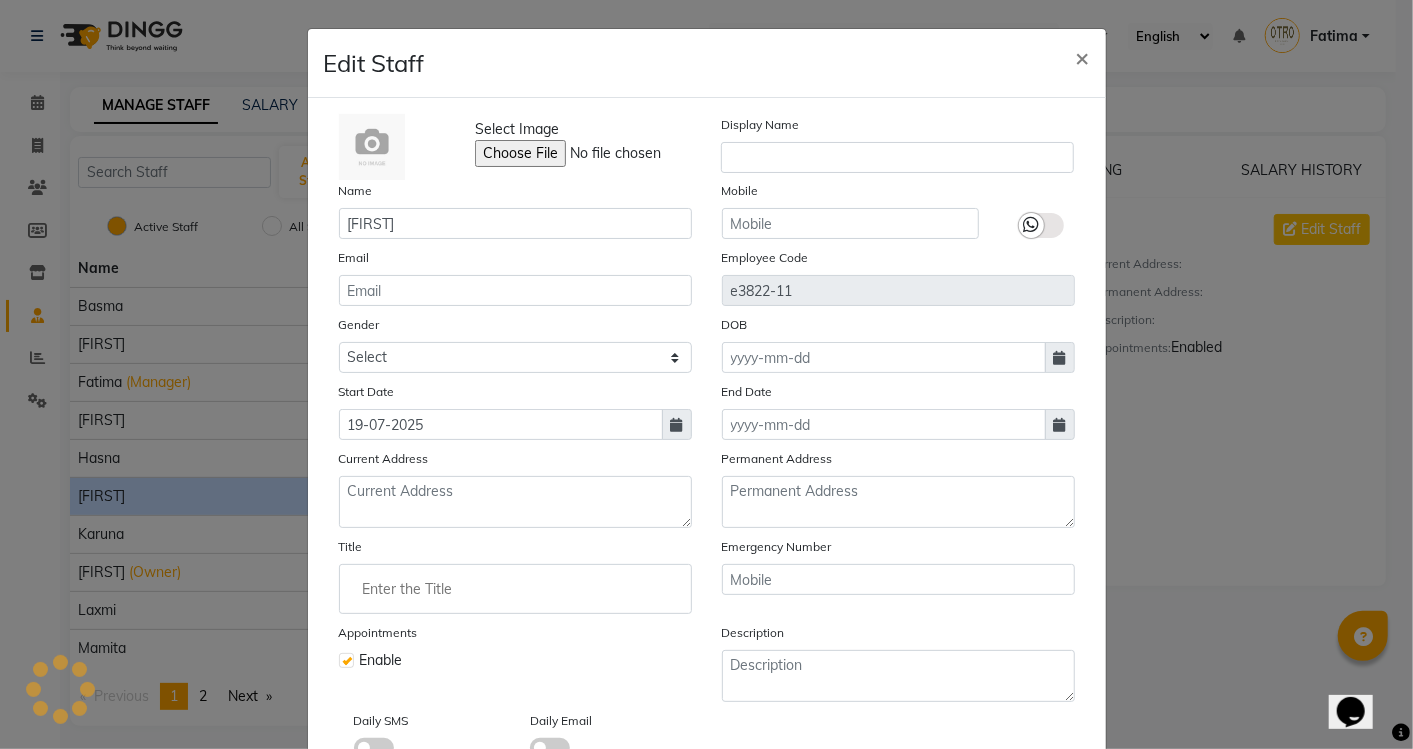 scroll, scrollTop: 131, scrollLeft: 0, axis: vertical 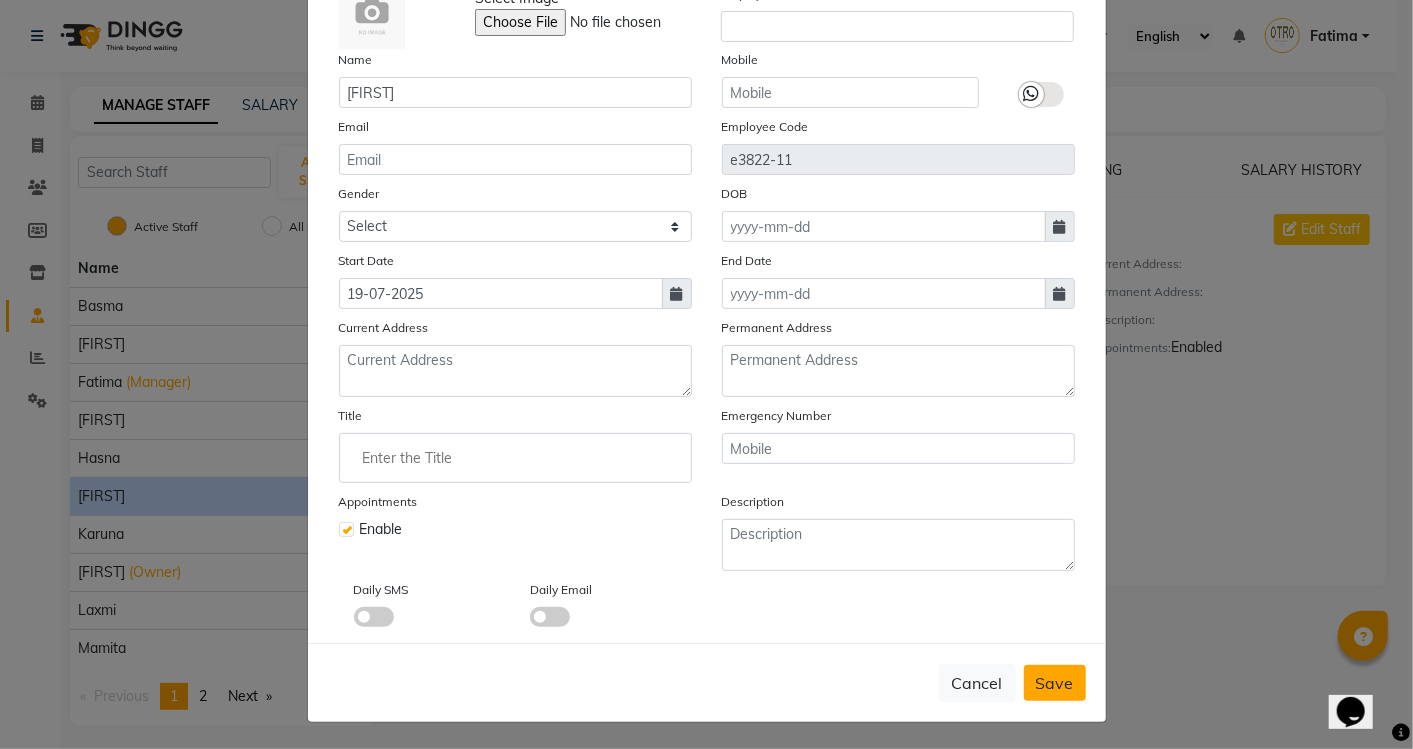 click on "Save" at bounding box center (1055, 683) 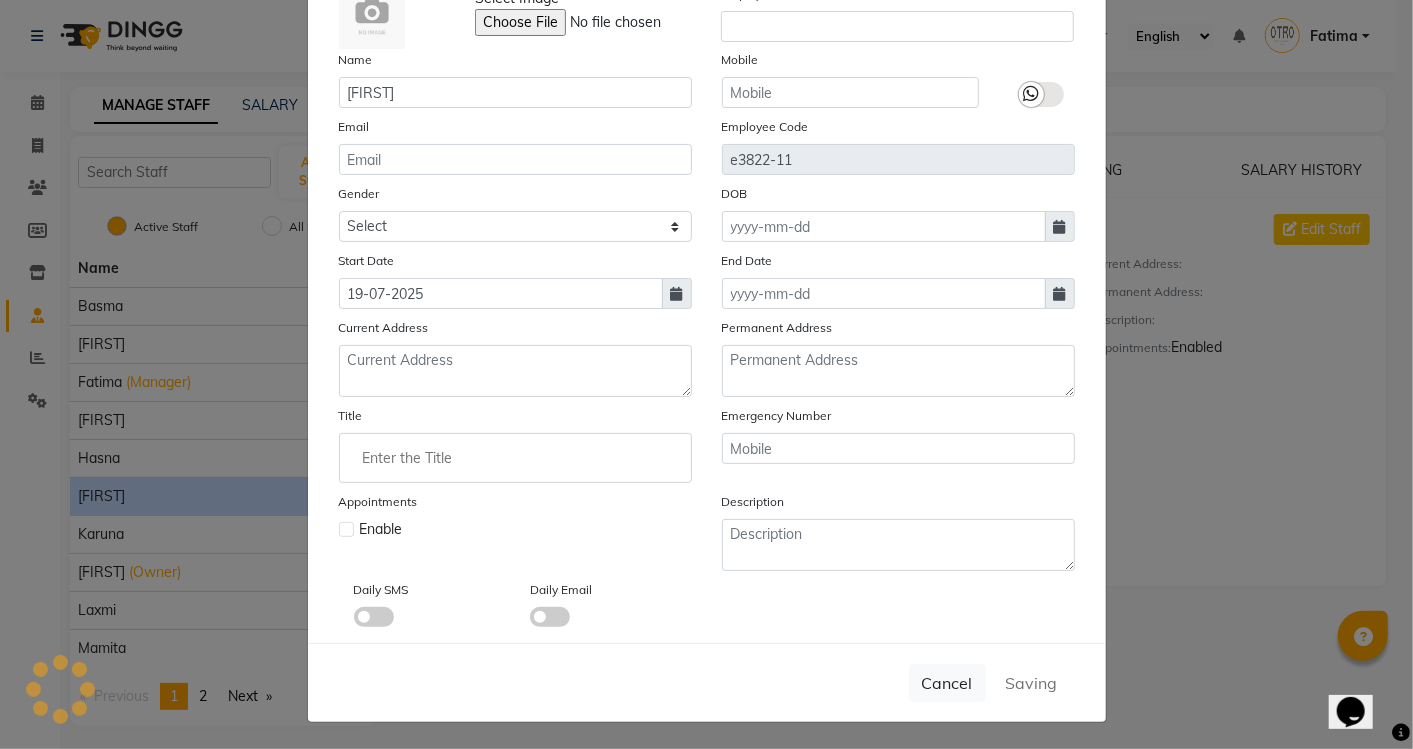 type 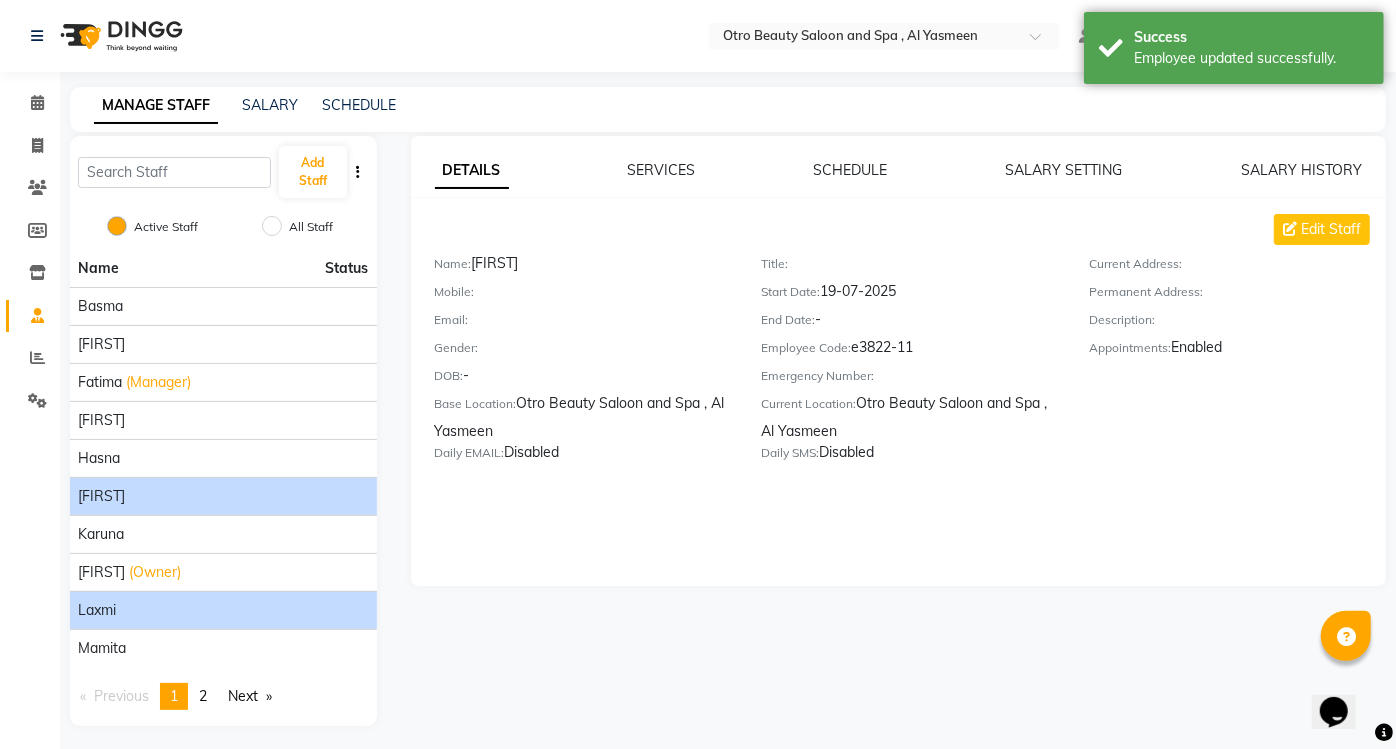 click on "Laxmi" 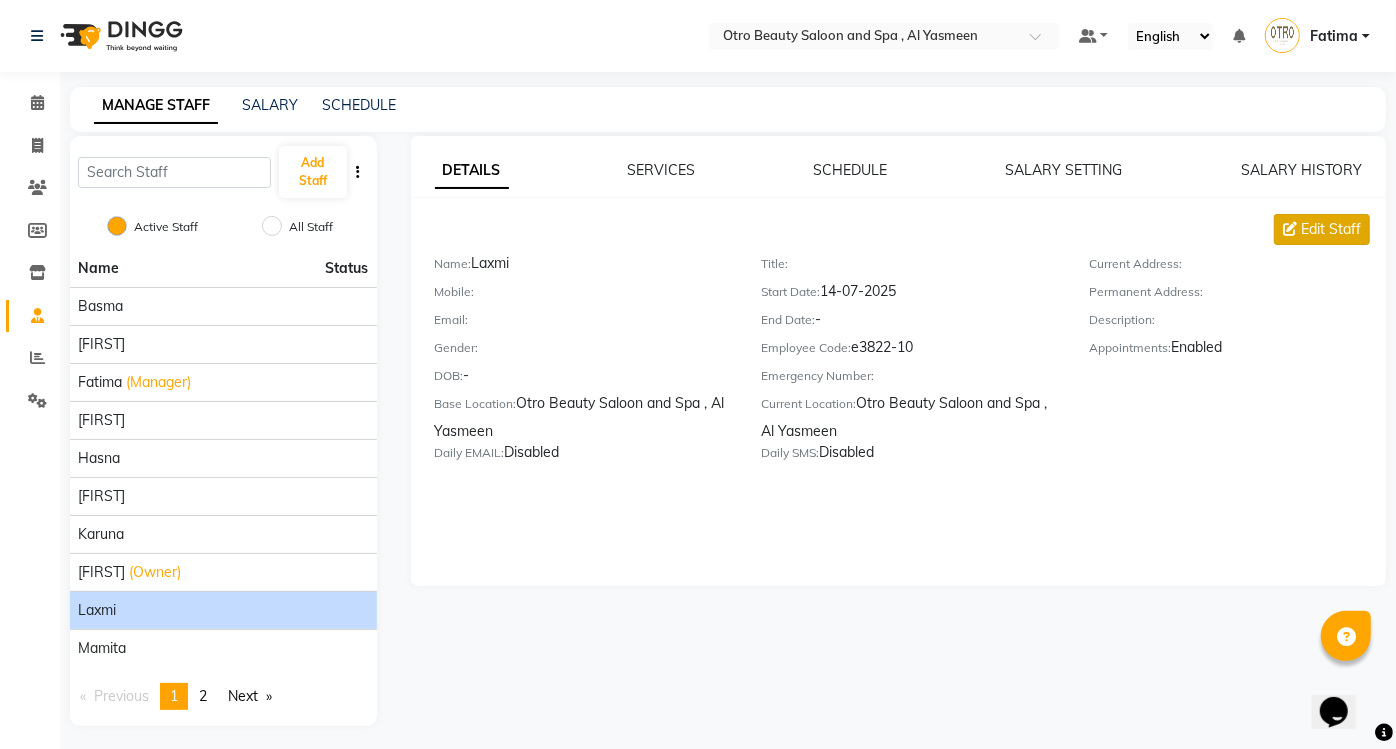 click on "Edit Staff" 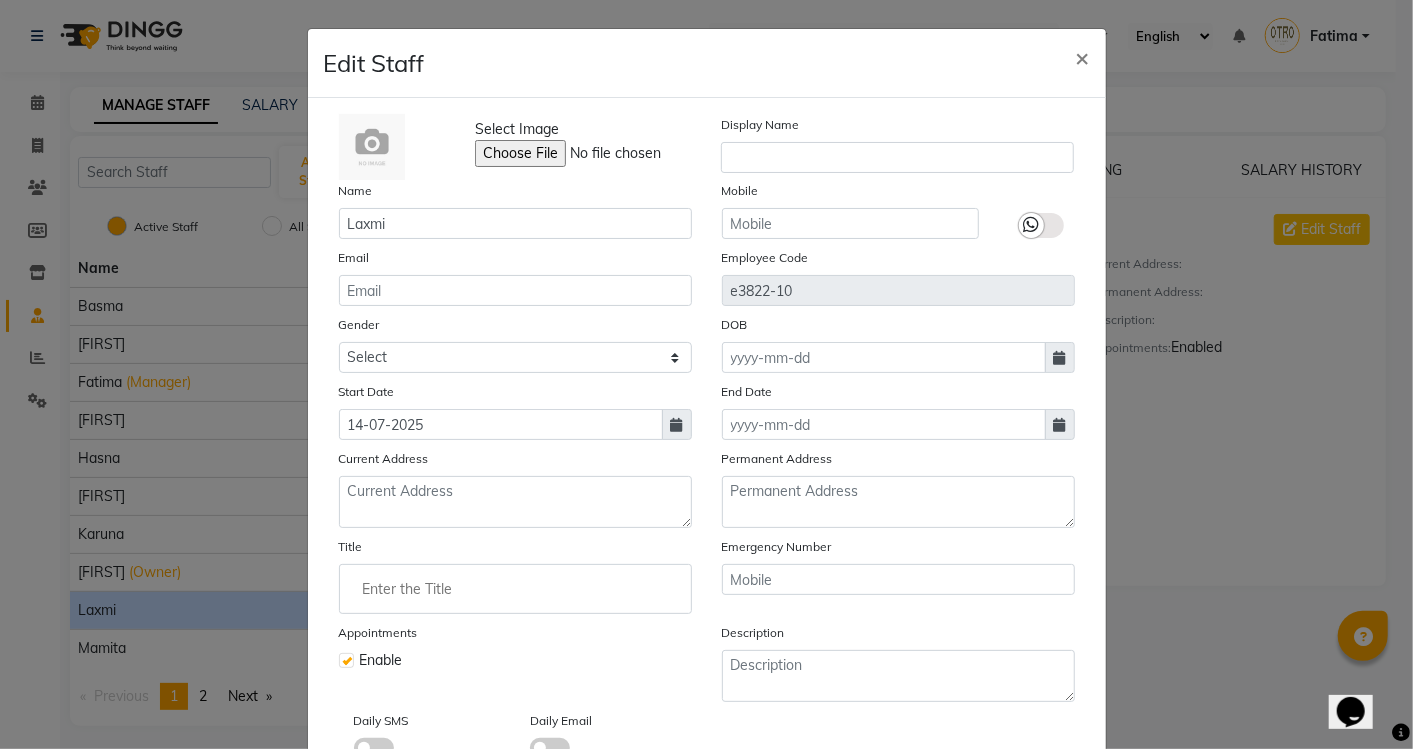 click 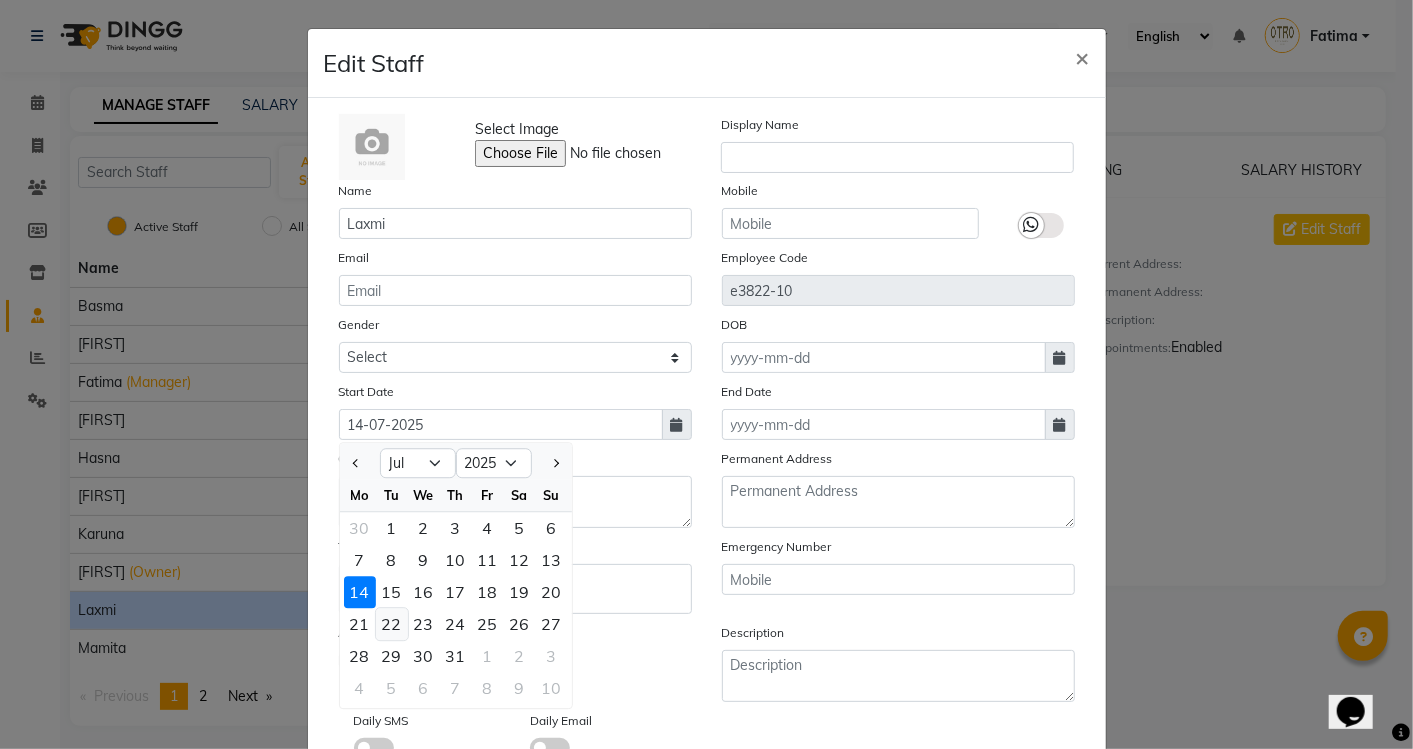 click on "22" 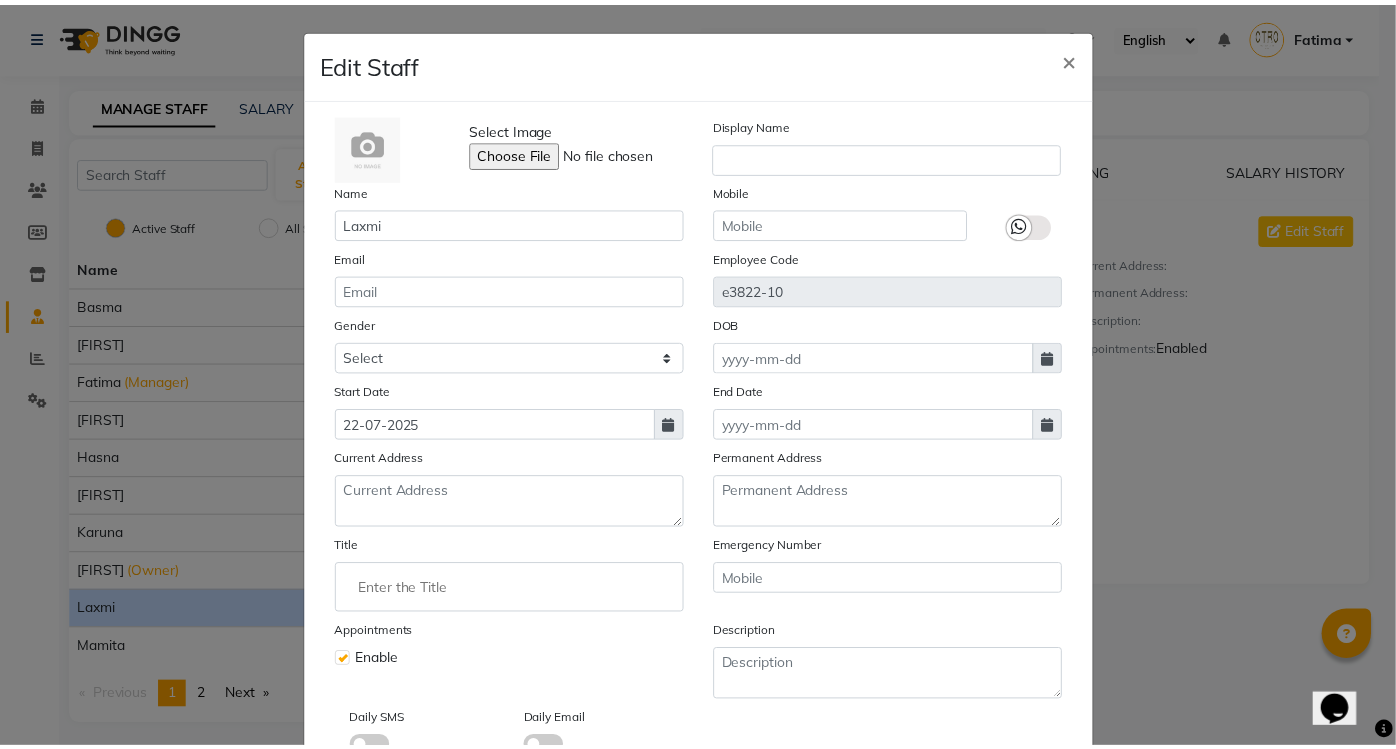 scroll, scrollTop: 131, scrollLeft: 0, axis: vertical 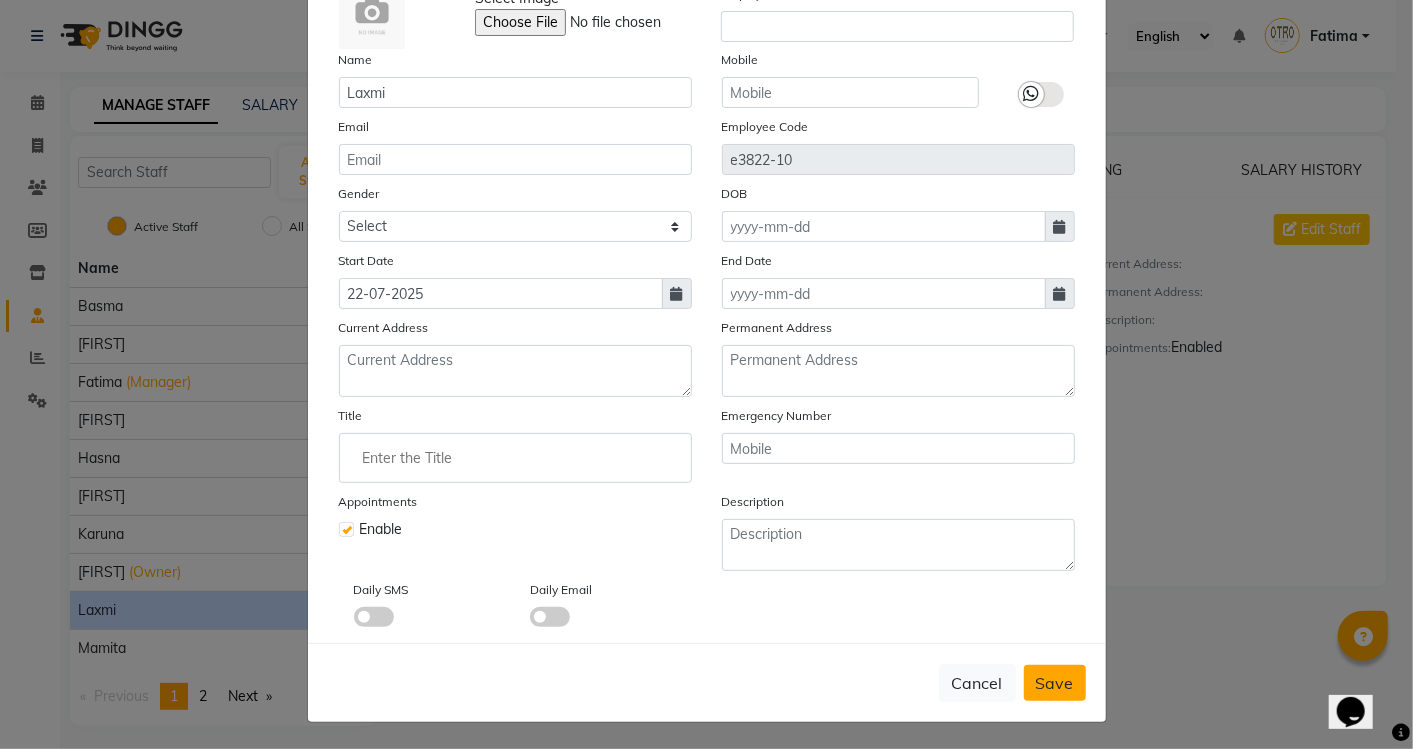 click on "Save" at bounding box center (1055, 683) 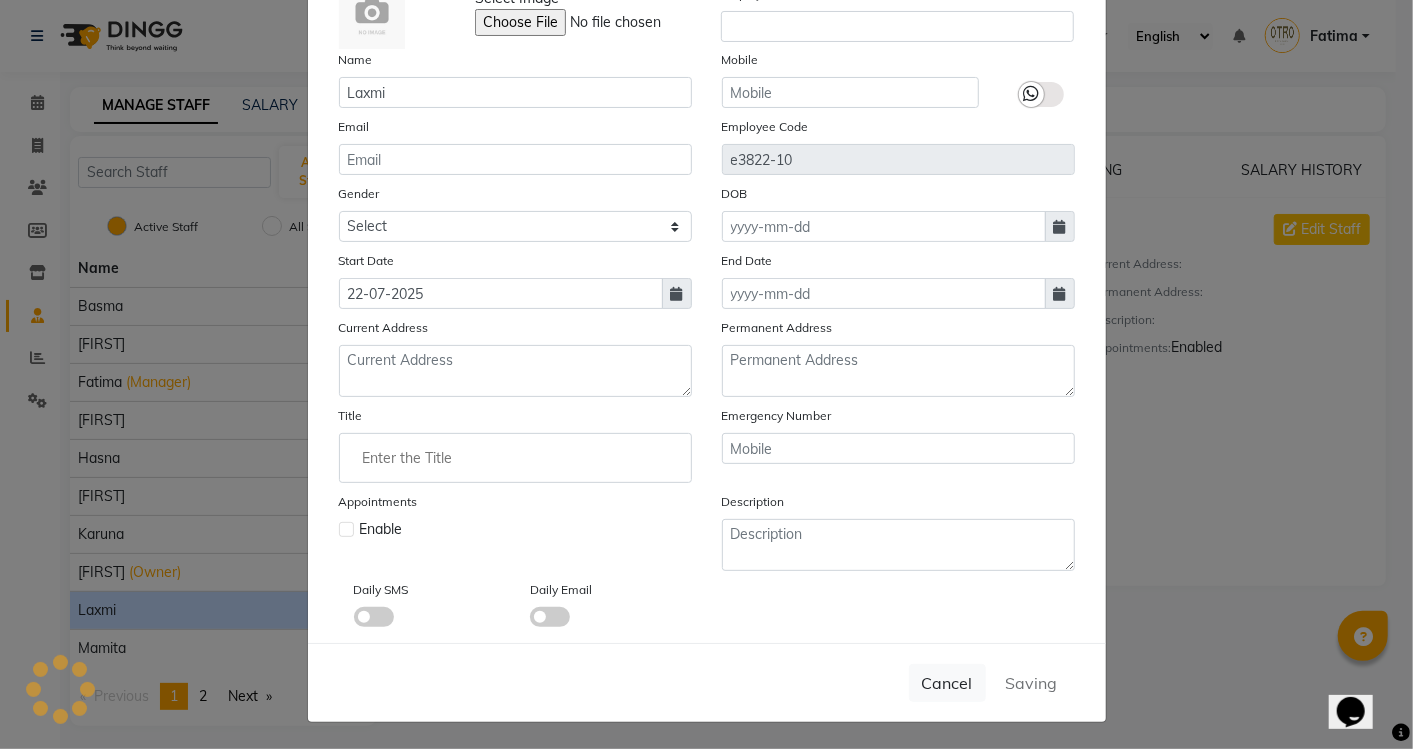 type 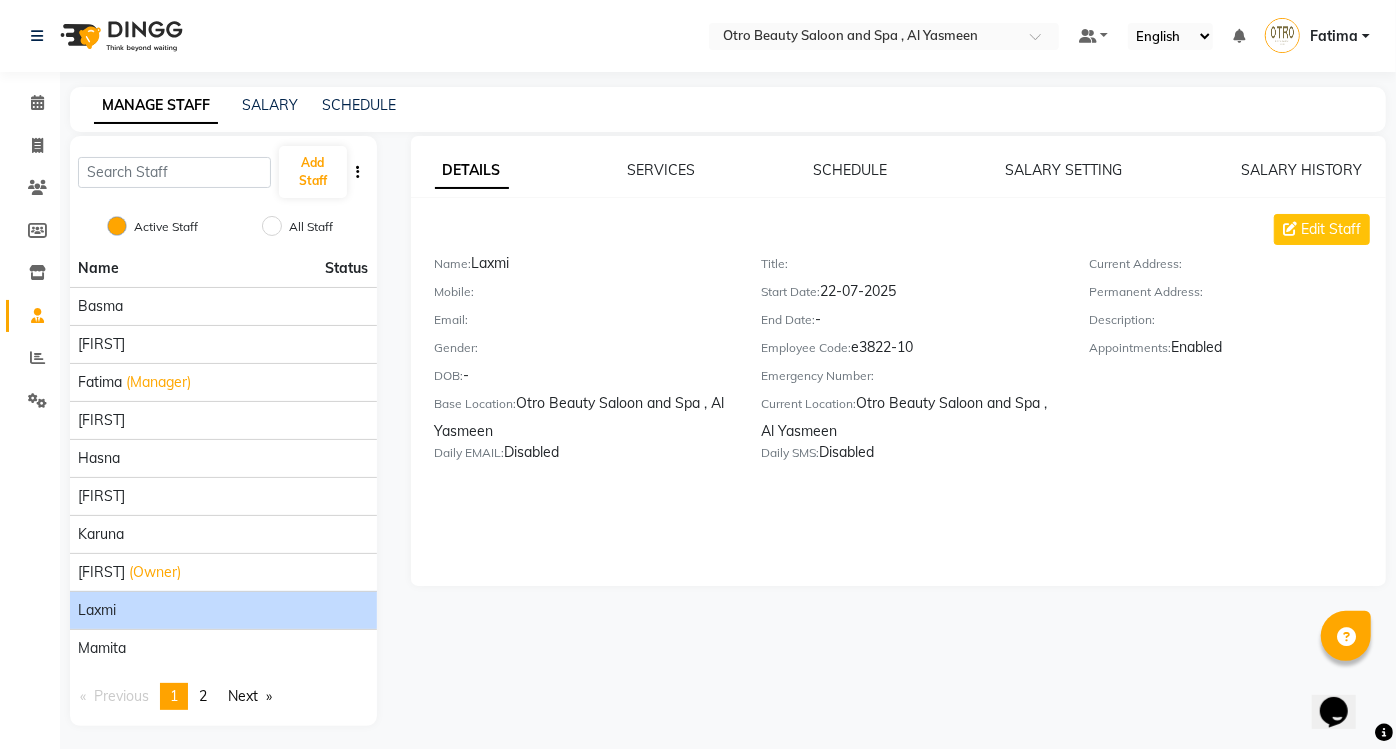 scroll, scrollTop: 4, scrollLeft: 0, axis: vertical 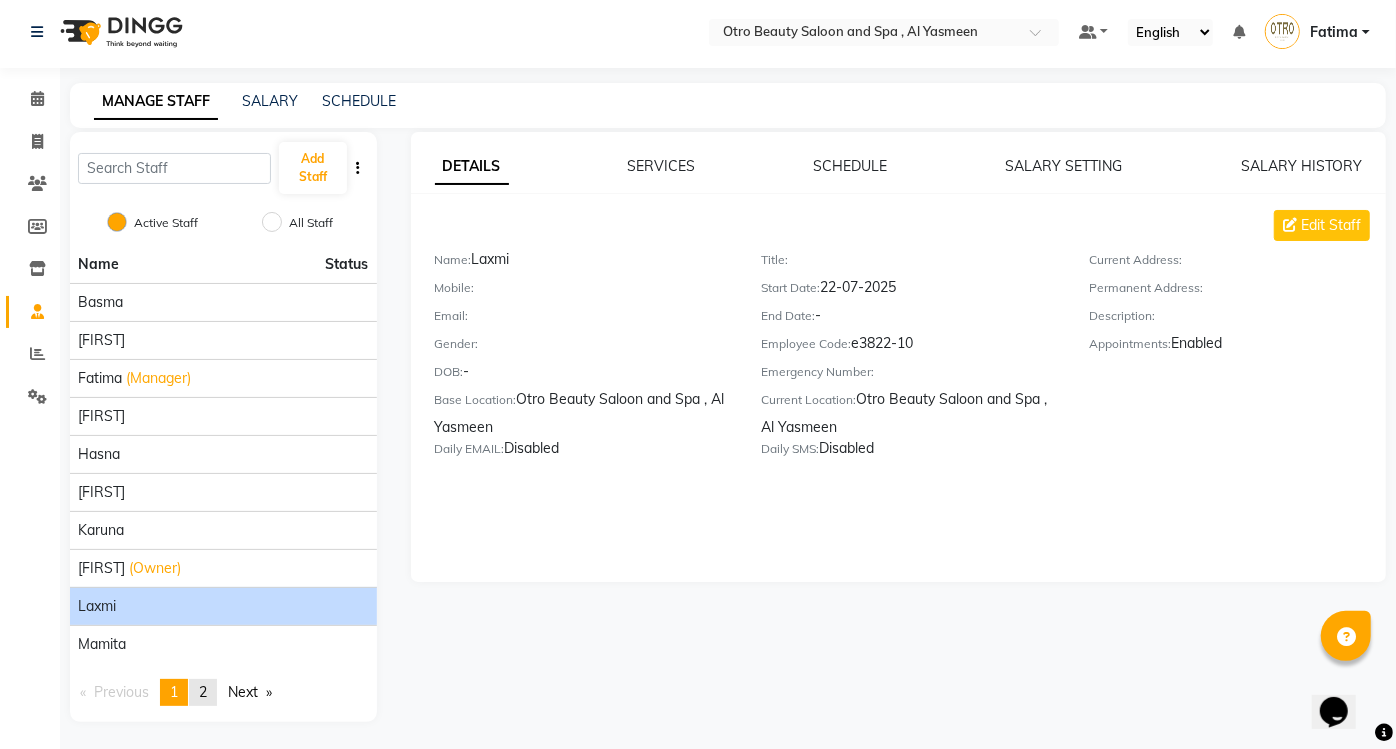 click on "page  2" at bounding box center (203, 692) 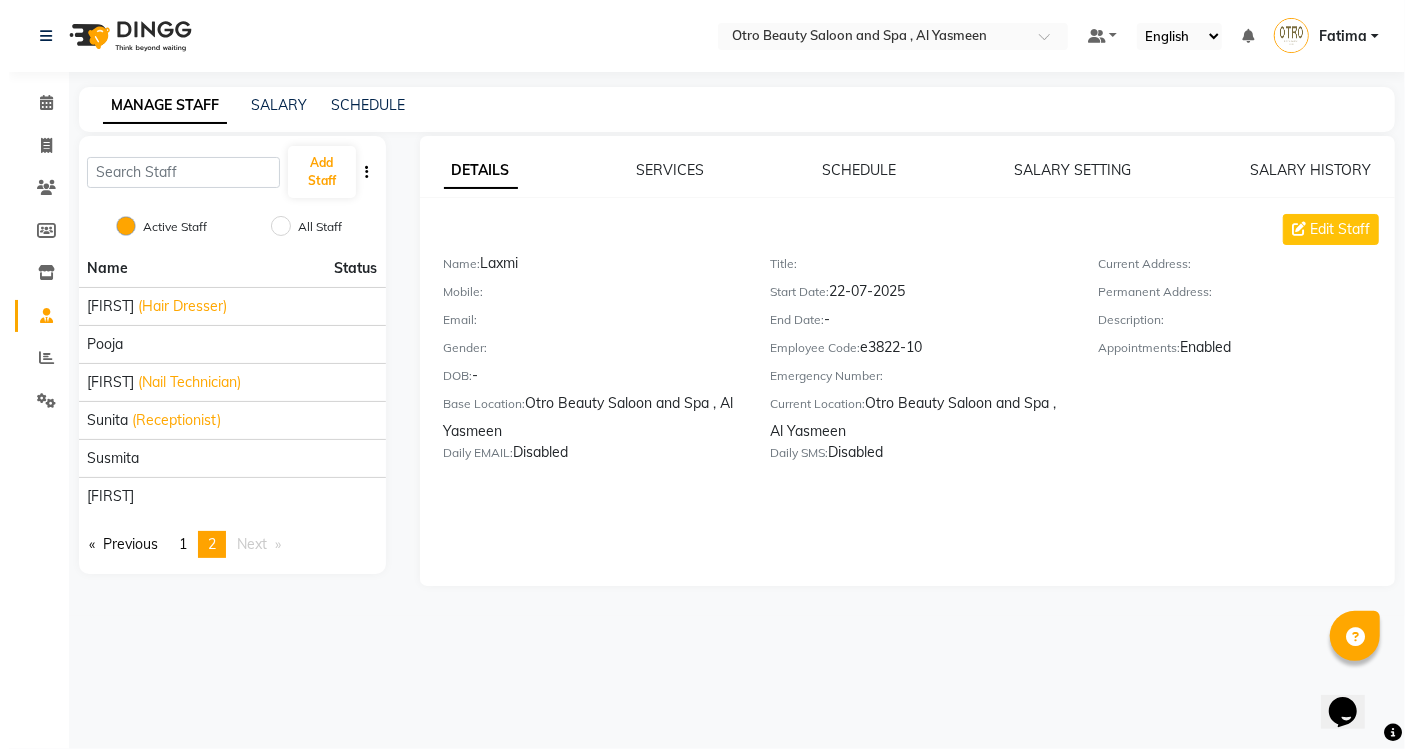 scroll, scrollTop: 0, scrollLeft: 0, axis: both 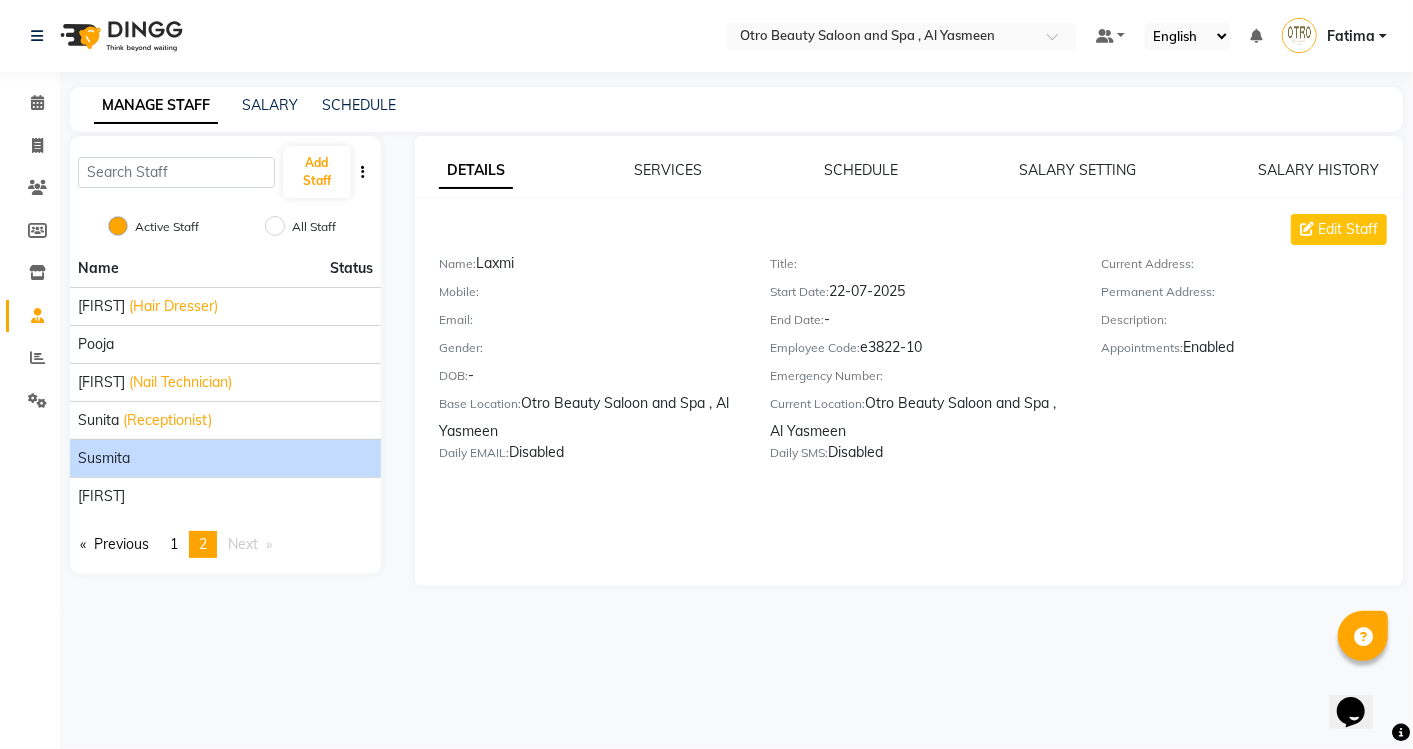 click on "Susmita" 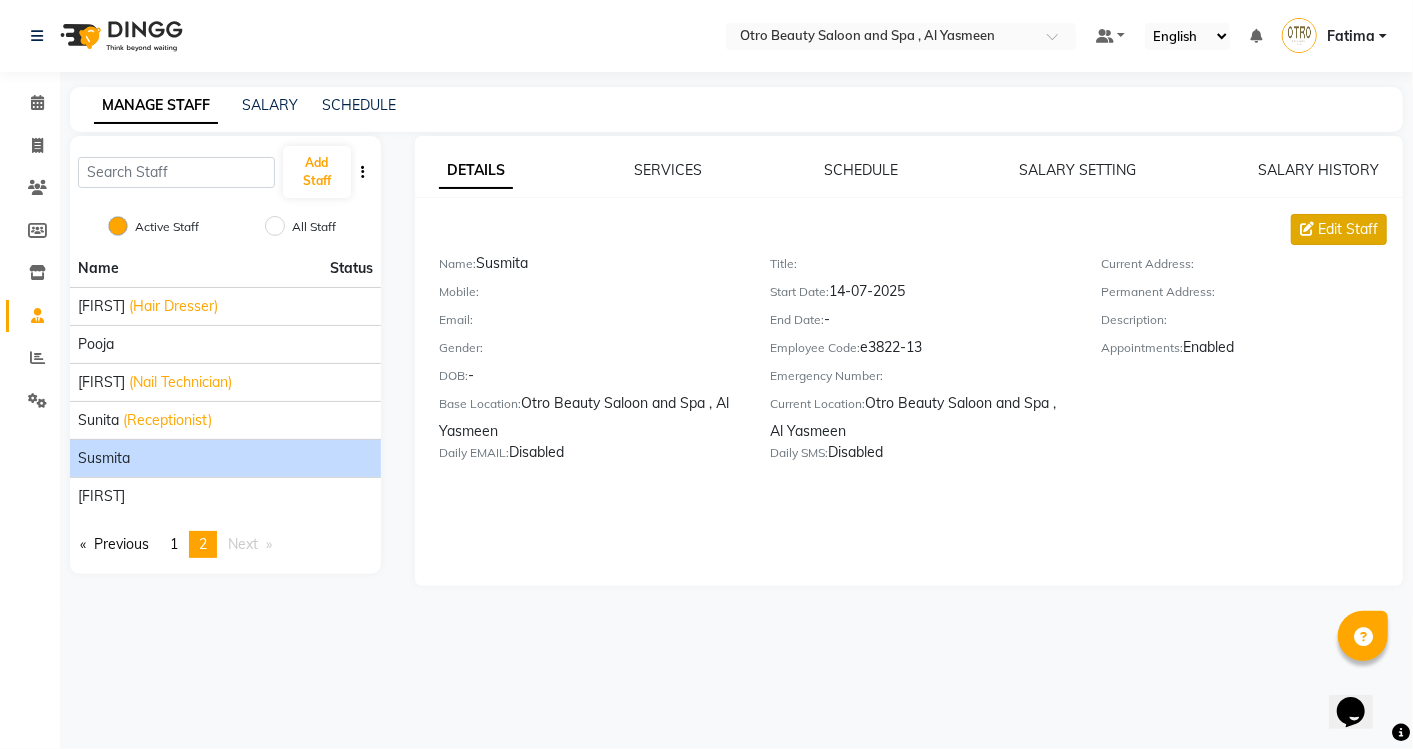 click on "Edit Staff" 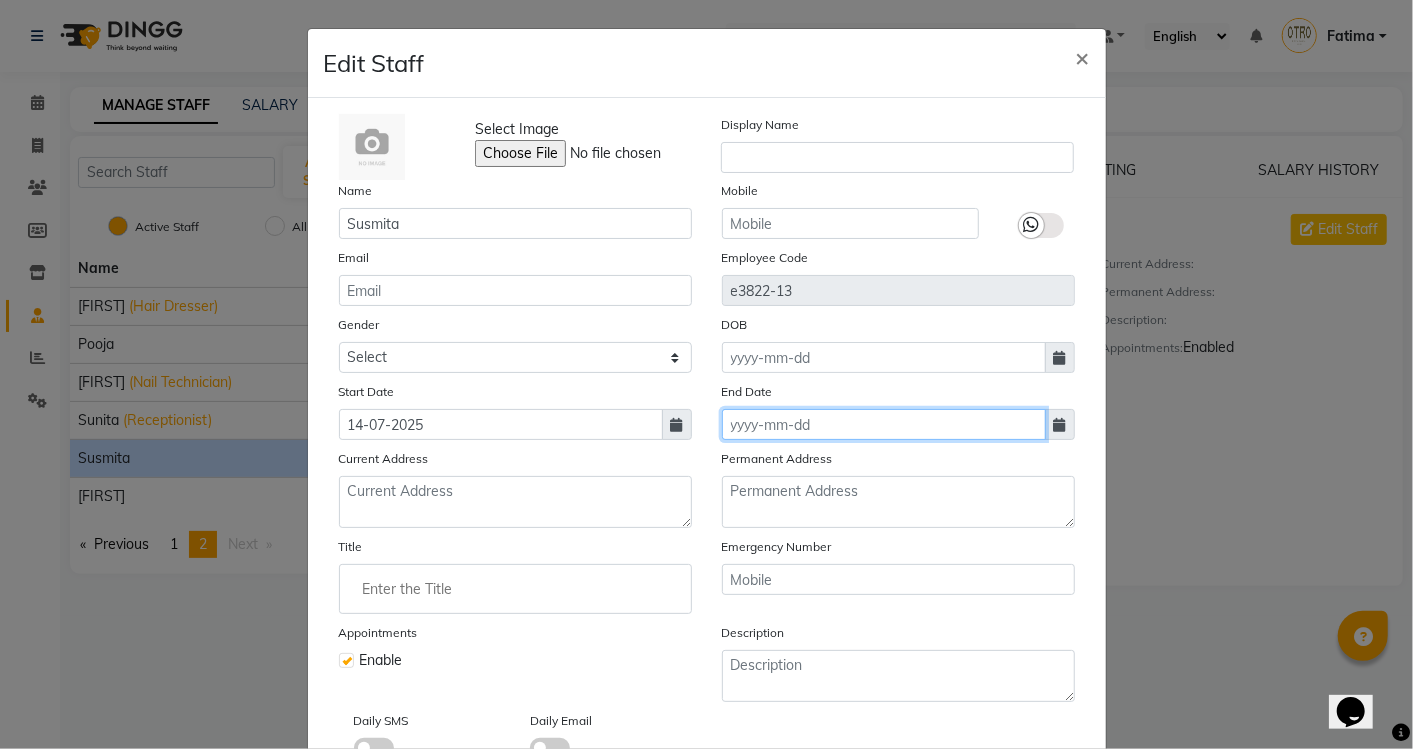 click 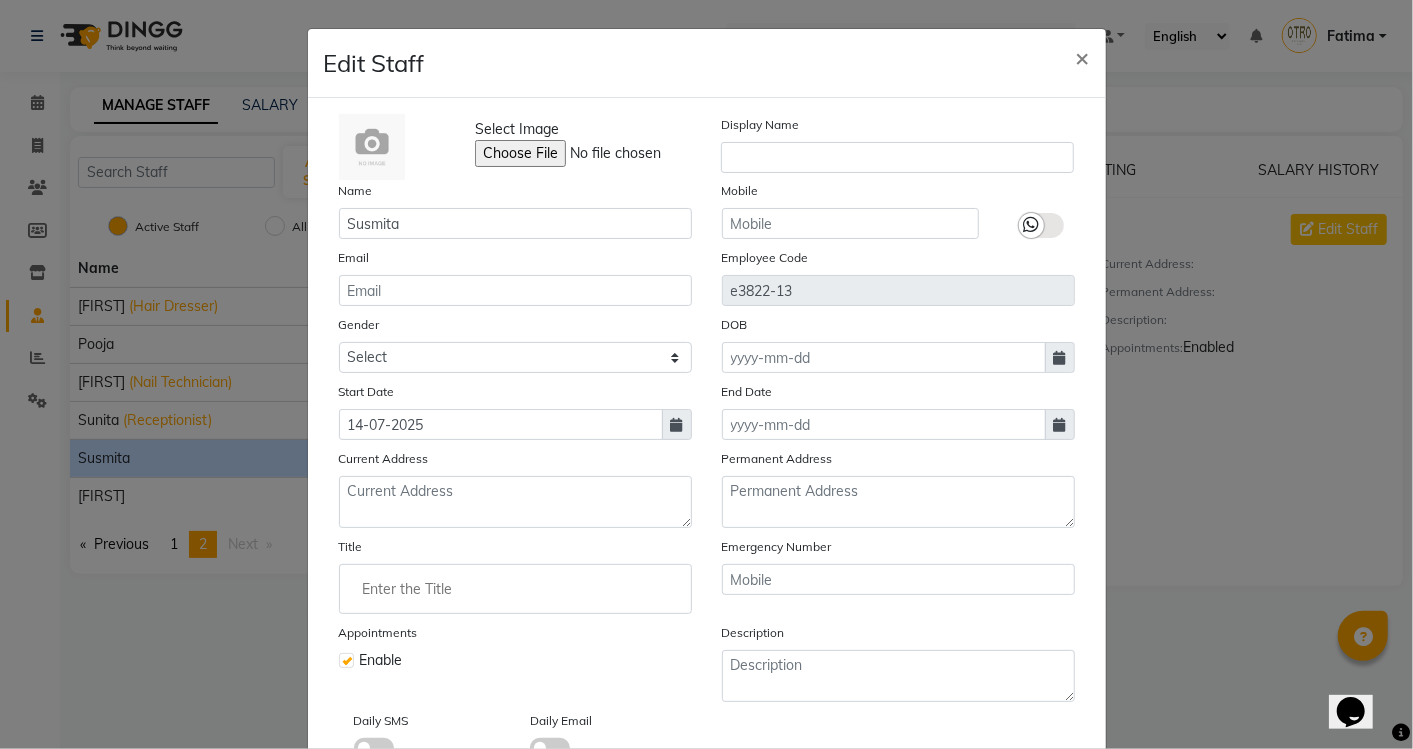 select on "8" 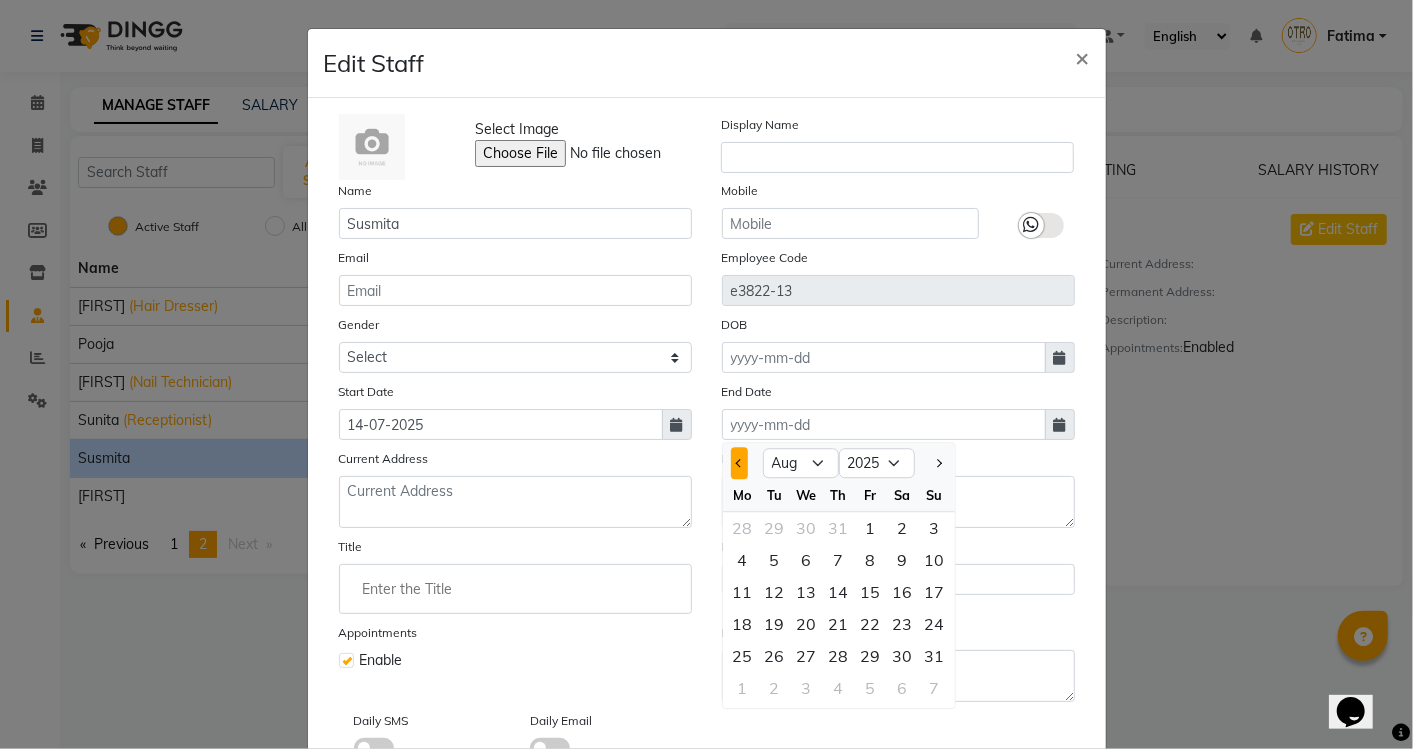 click 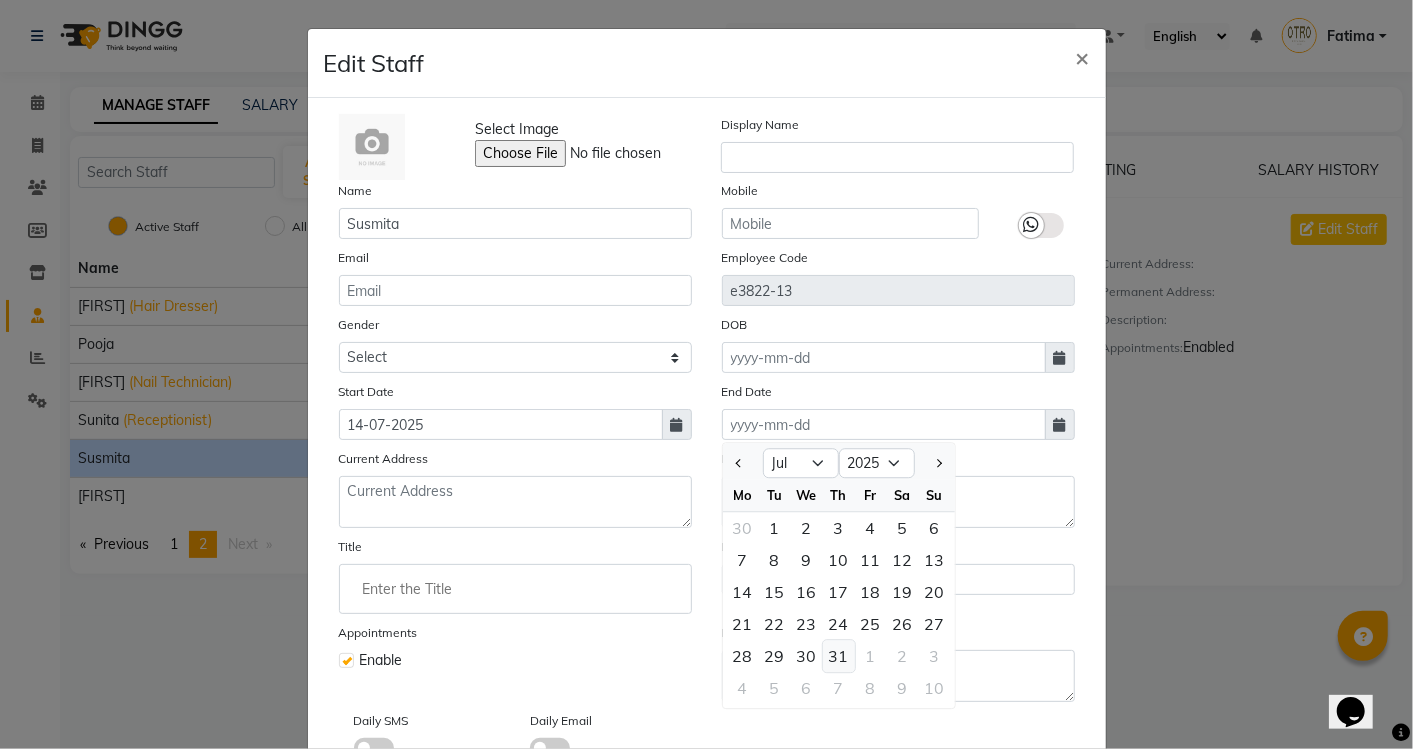 click on "31" 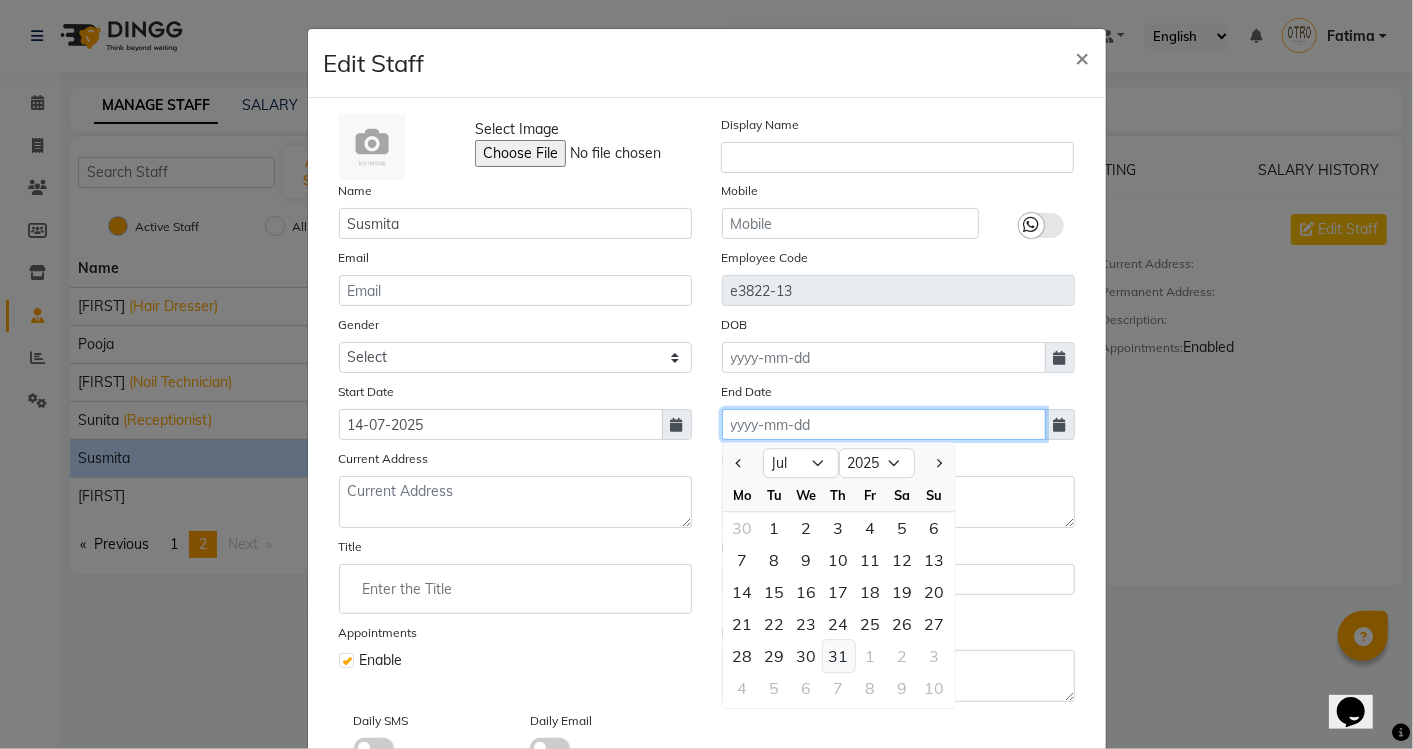 type on "31-07-2025" 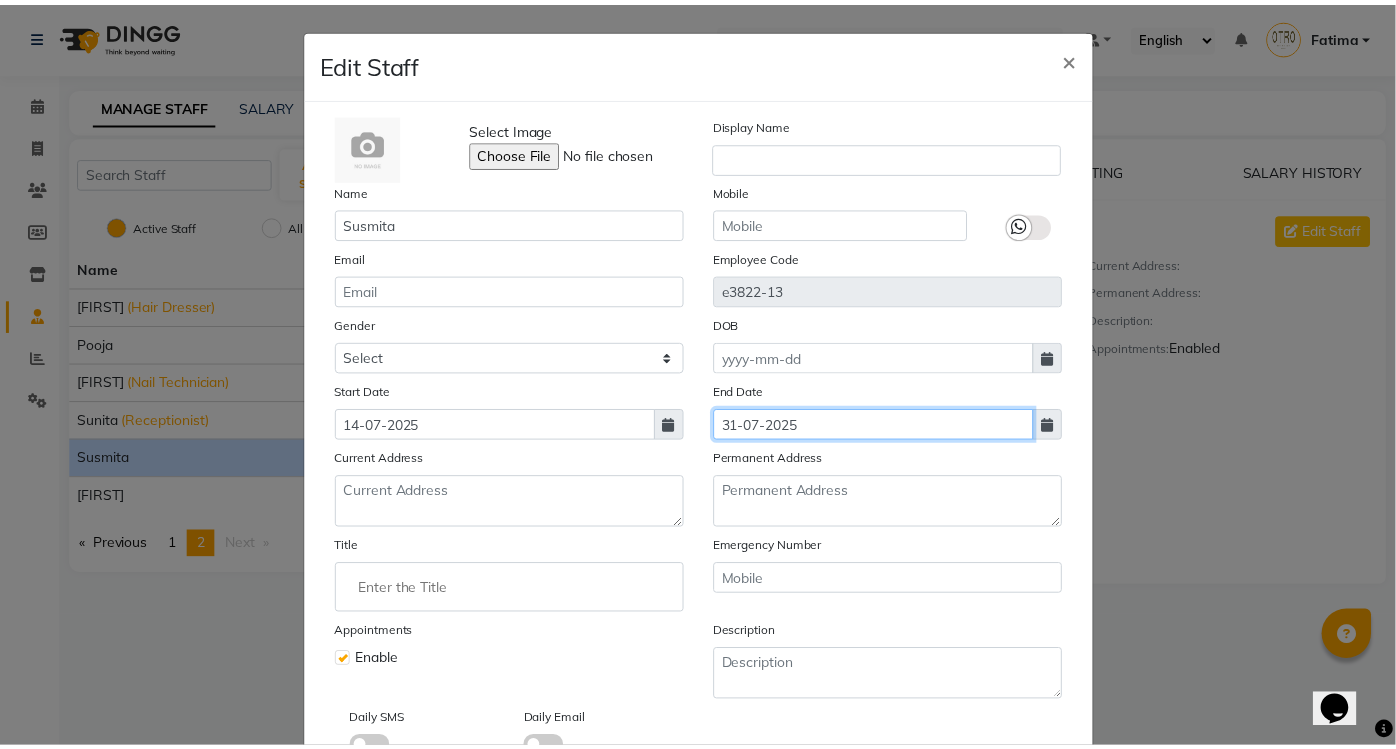 scroll, scrollTop: 131, scrollLeft: 0, axis: vertical 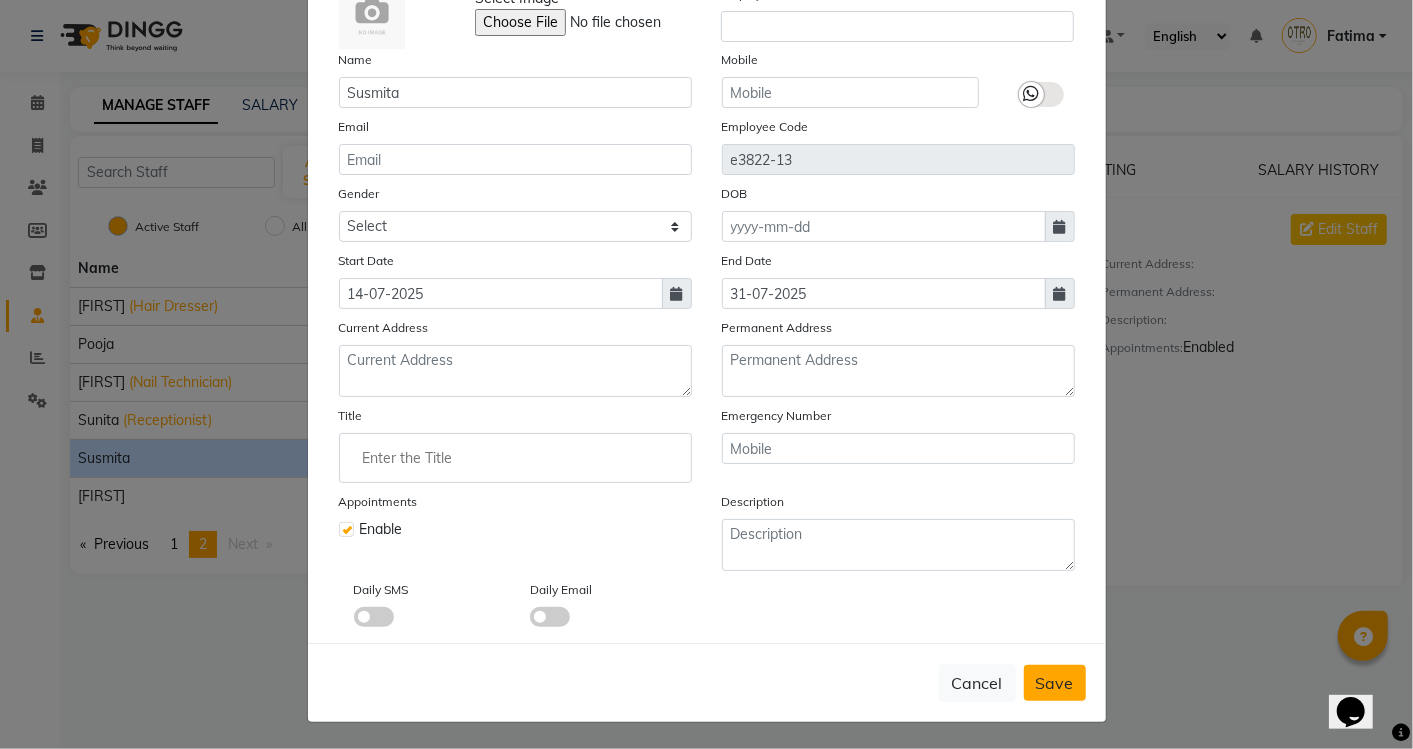 click on "Save" at bounding box center [1055, 683] 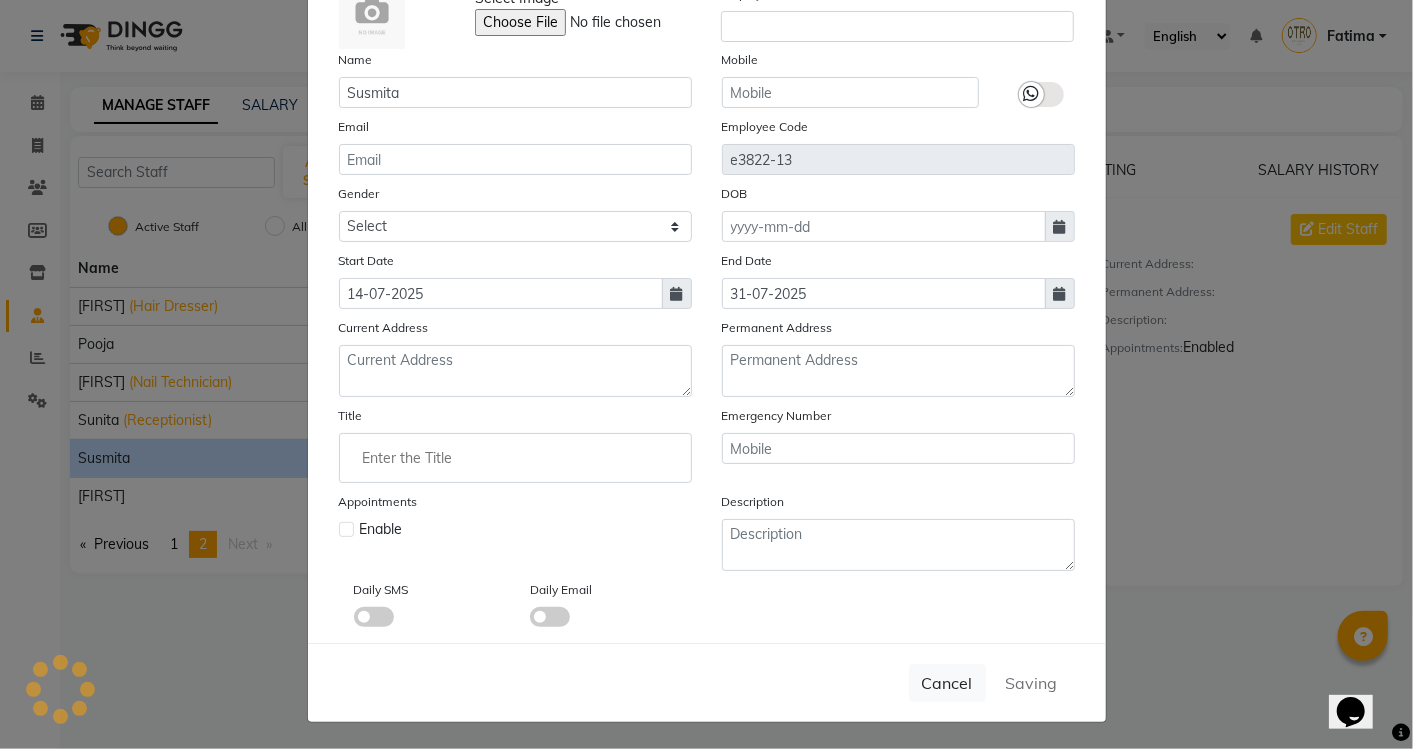 type 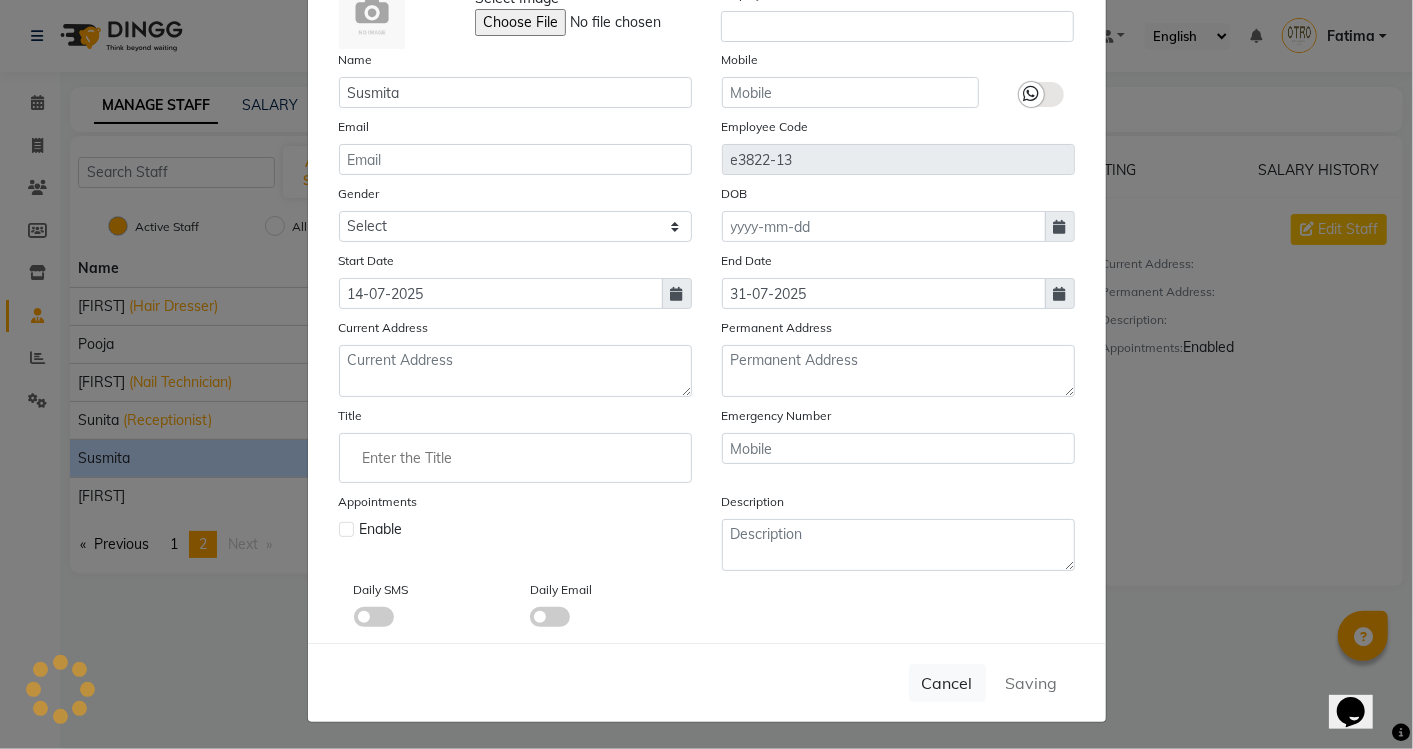type 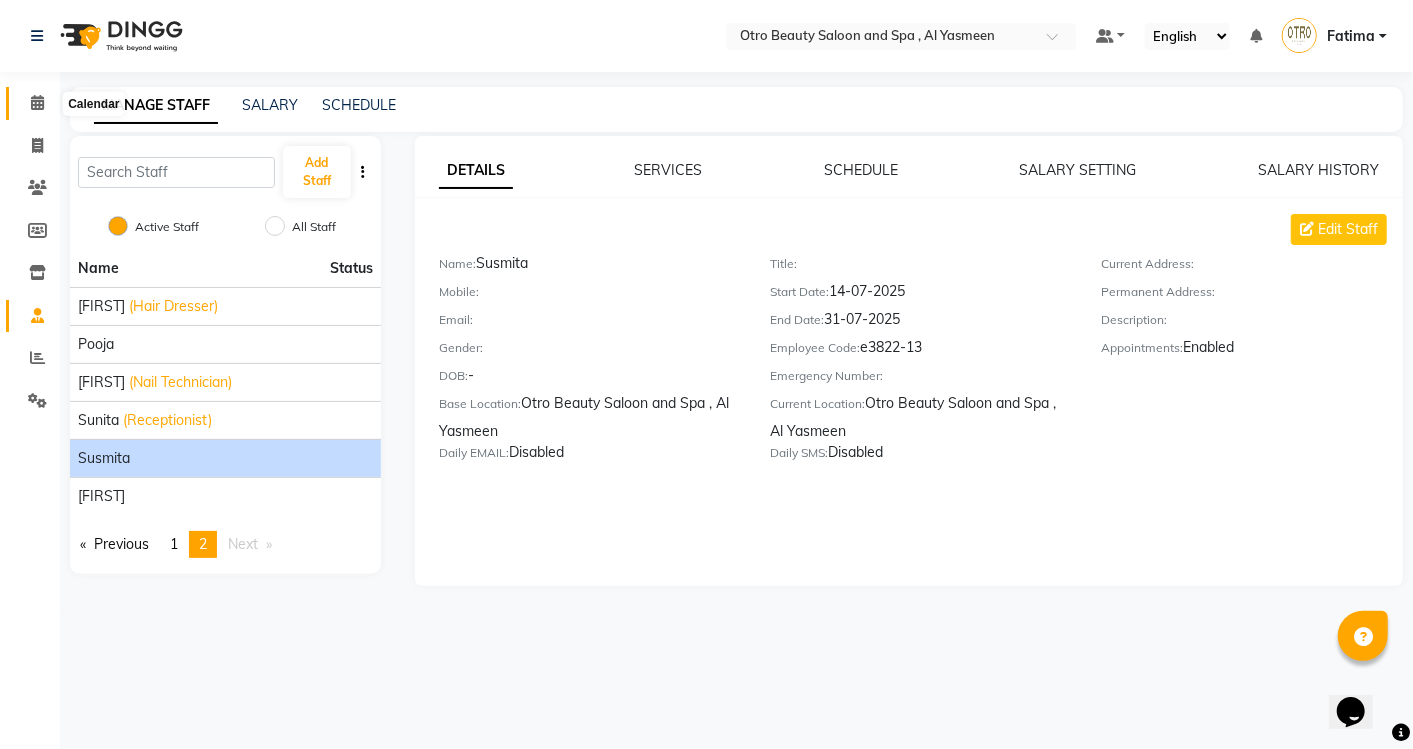 click 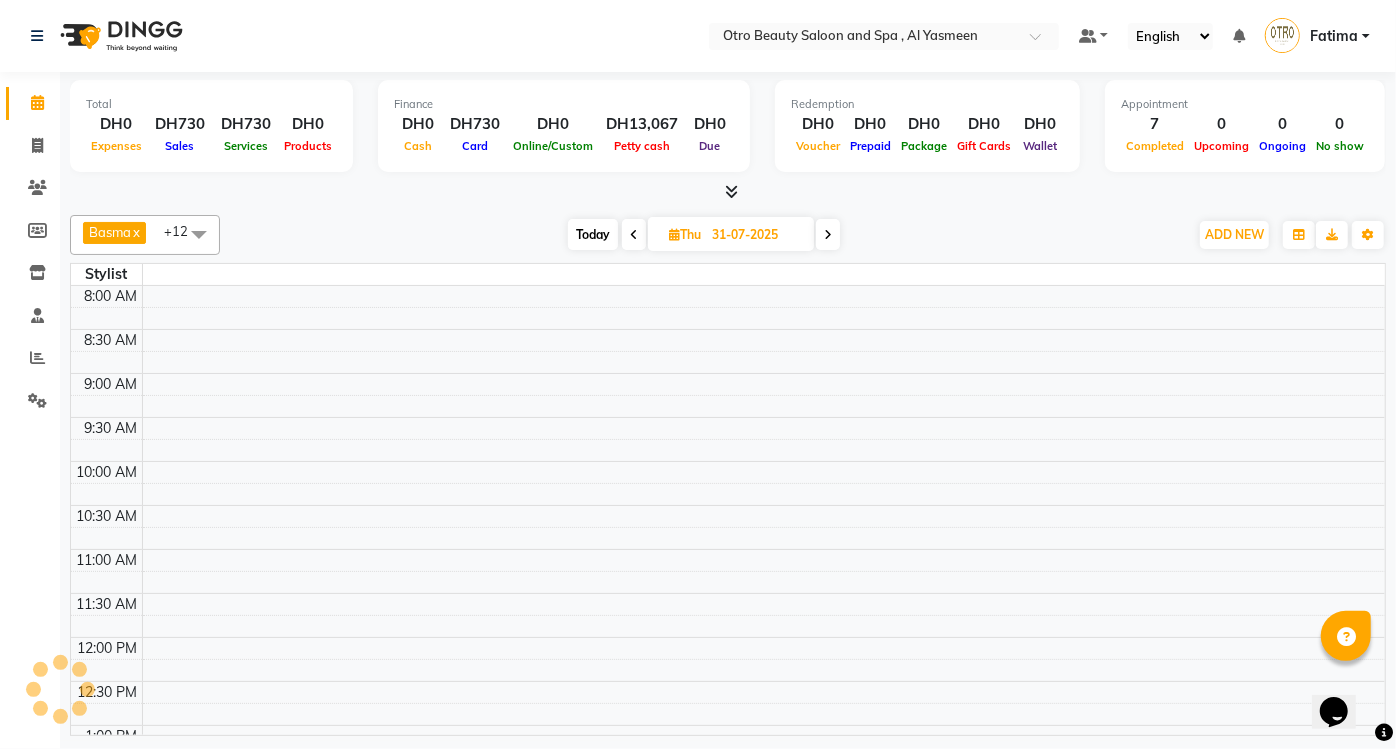 scroll, scrollTop: 348, scrollLeft: 0, axis: vertical 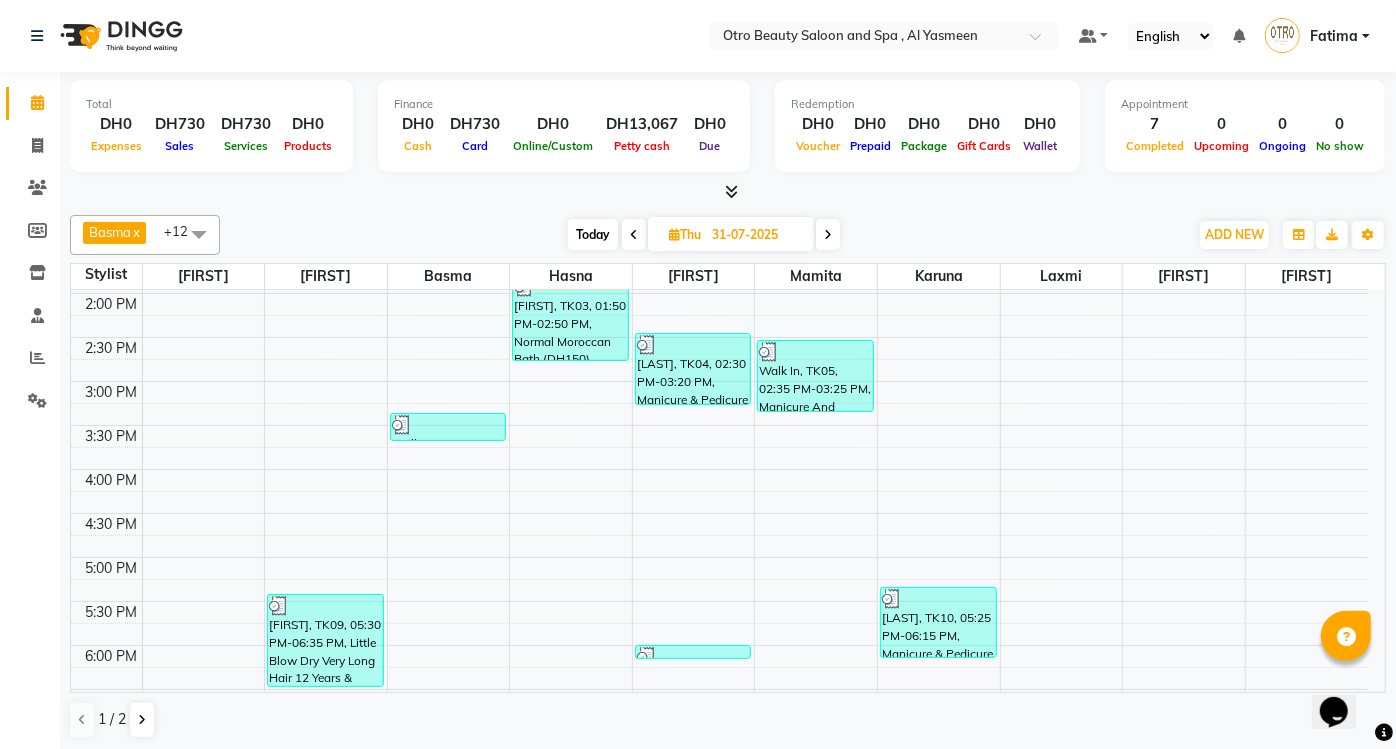 click at bounding box center [634, 235] 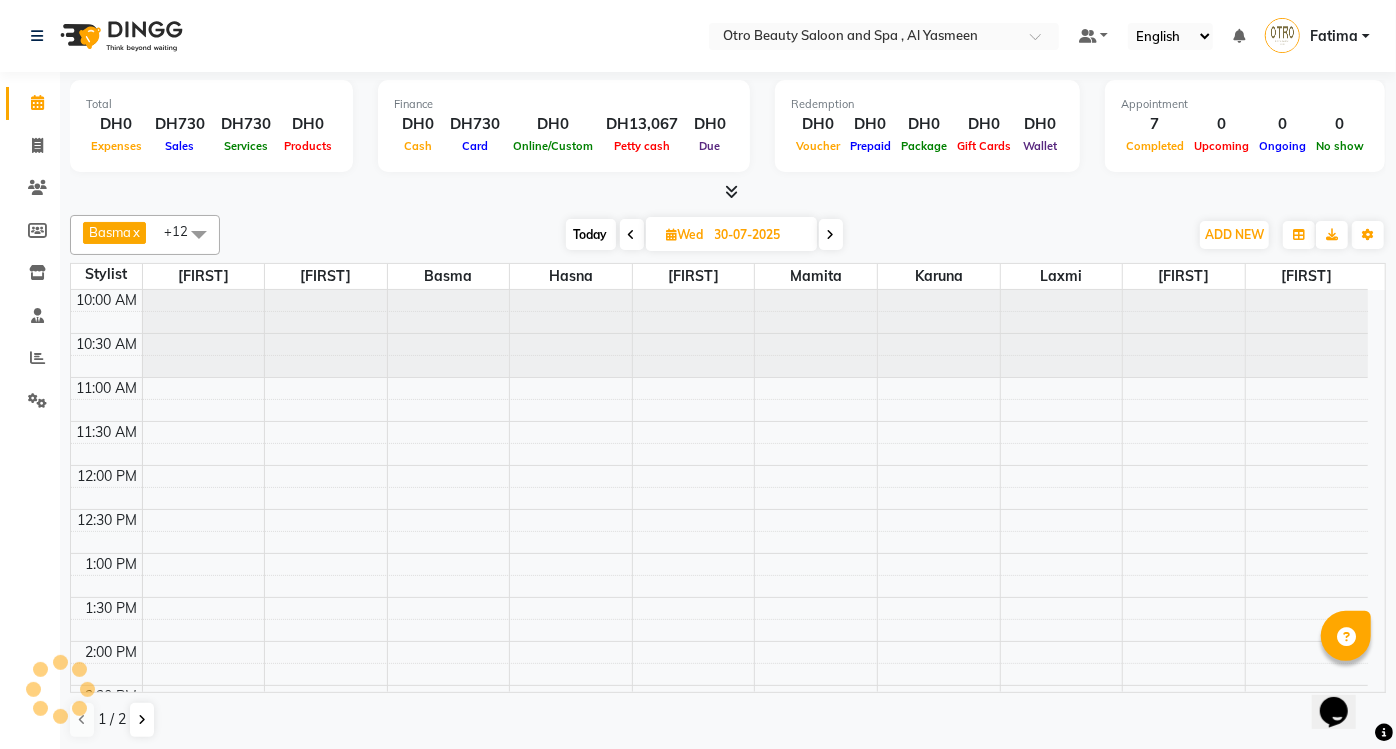 scroll, scrollTop: 348, scrollLeft: 0, axis: vertical 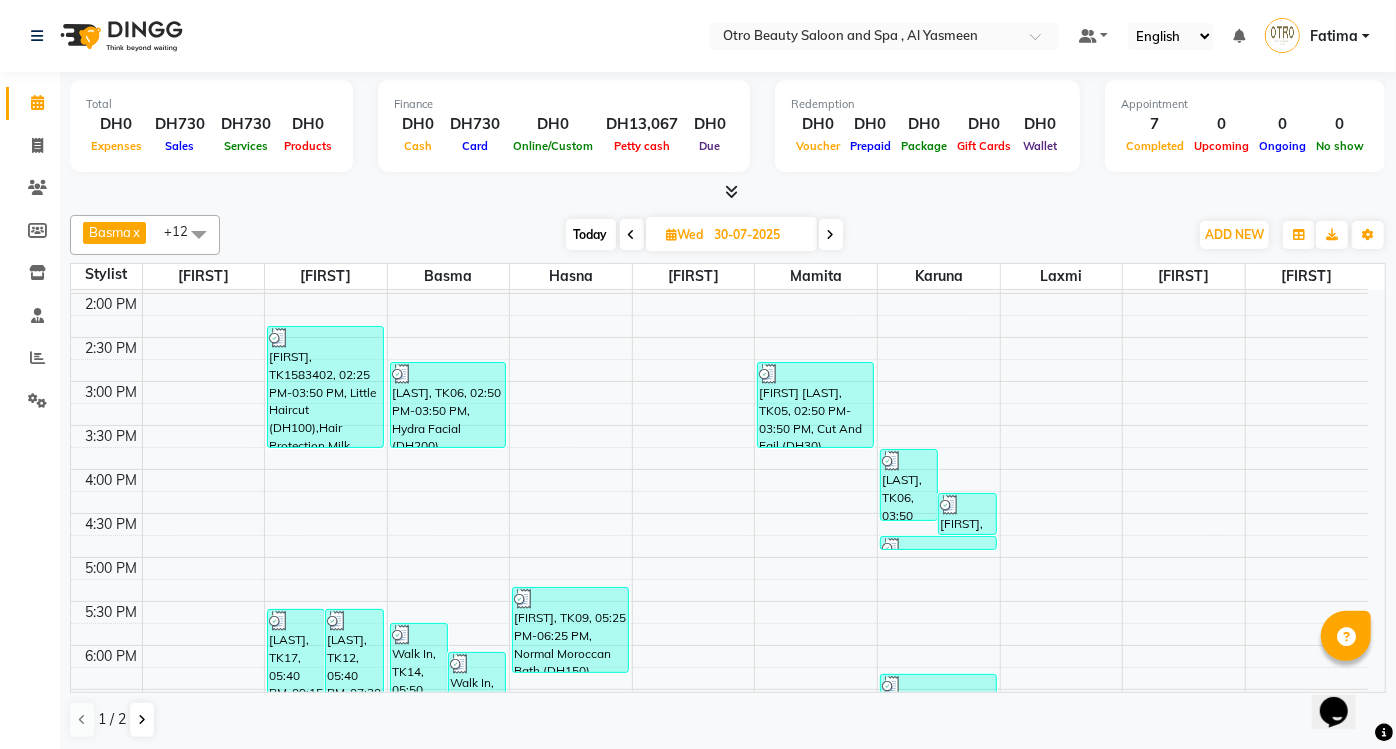 click at bounding box center (831, 235) 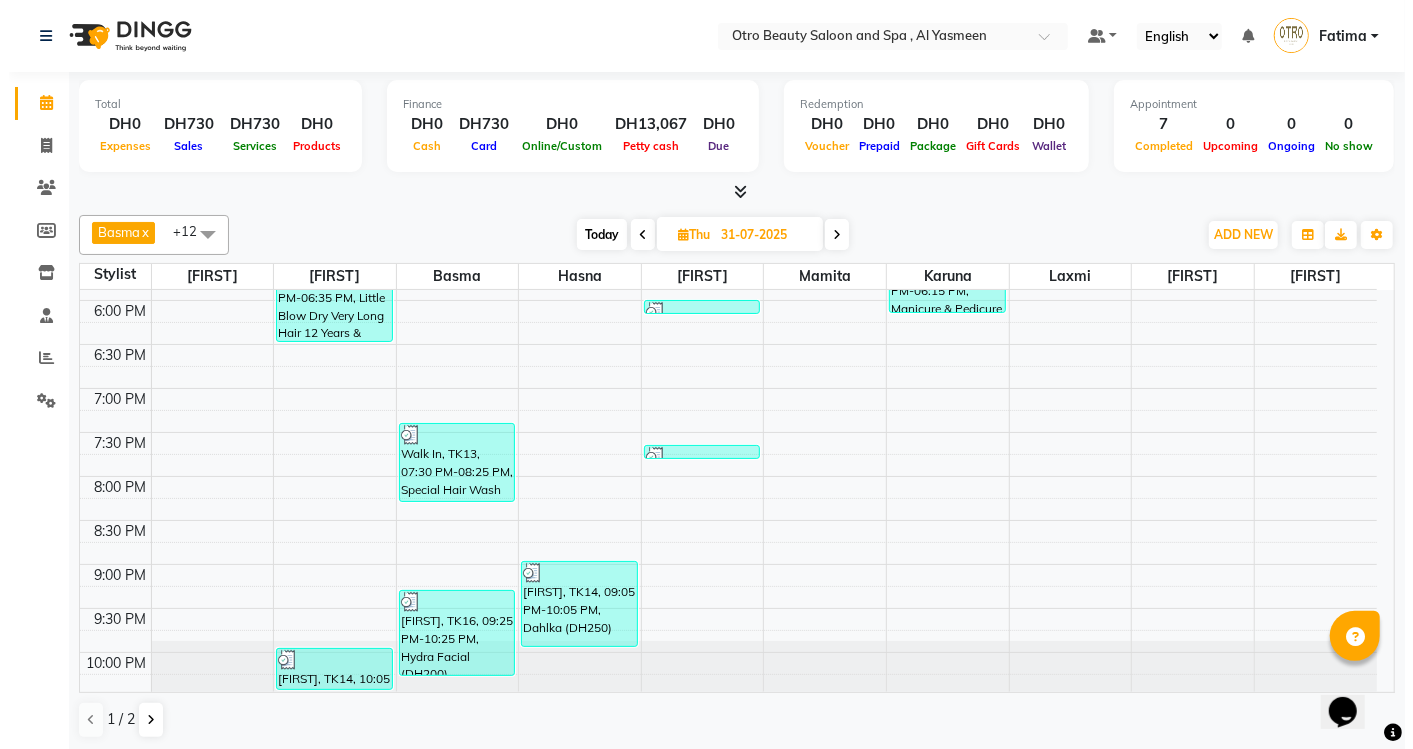 scroll, scrollTop: 694, scrollLeft: 0, axis: vertical 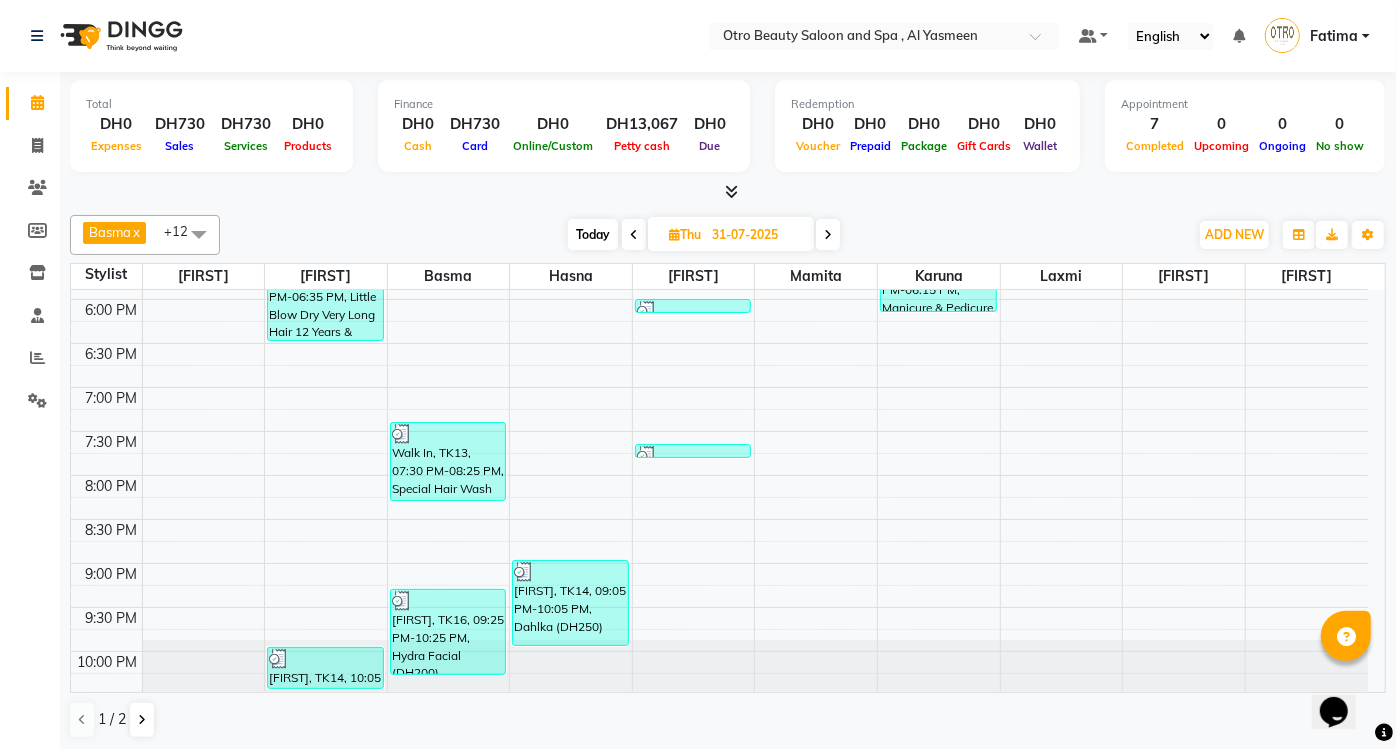 click on "Walk In, TK13, 07:30 PM-08:25 PM, Special Hair Wash And Dry (DH50),Hair Protection Milk Shake (DH20),Little Blow Dry Long Hair 12 Years & Below (DH100),Roll (DH50)" at bounding box center [448, 461] 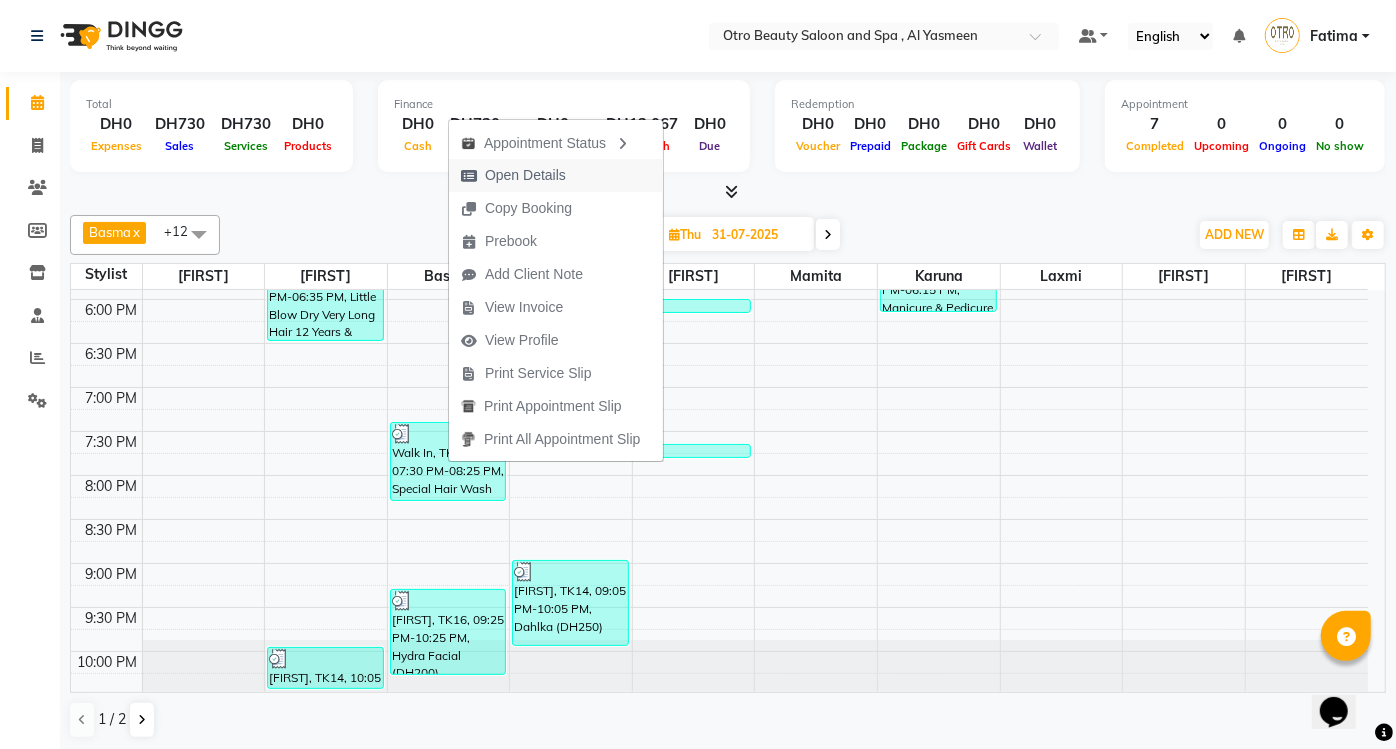 click on "Open Details" at bounding box center [556, 175] 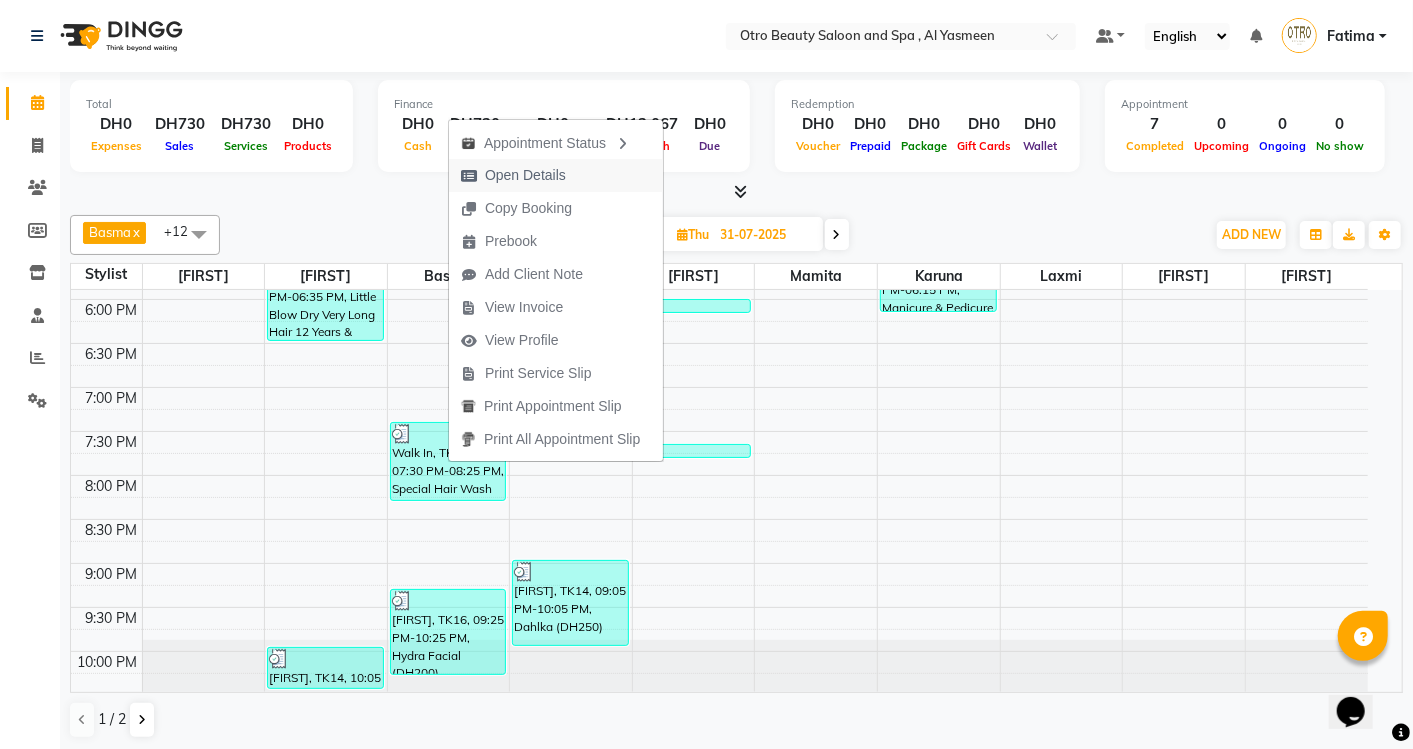 select on "3" 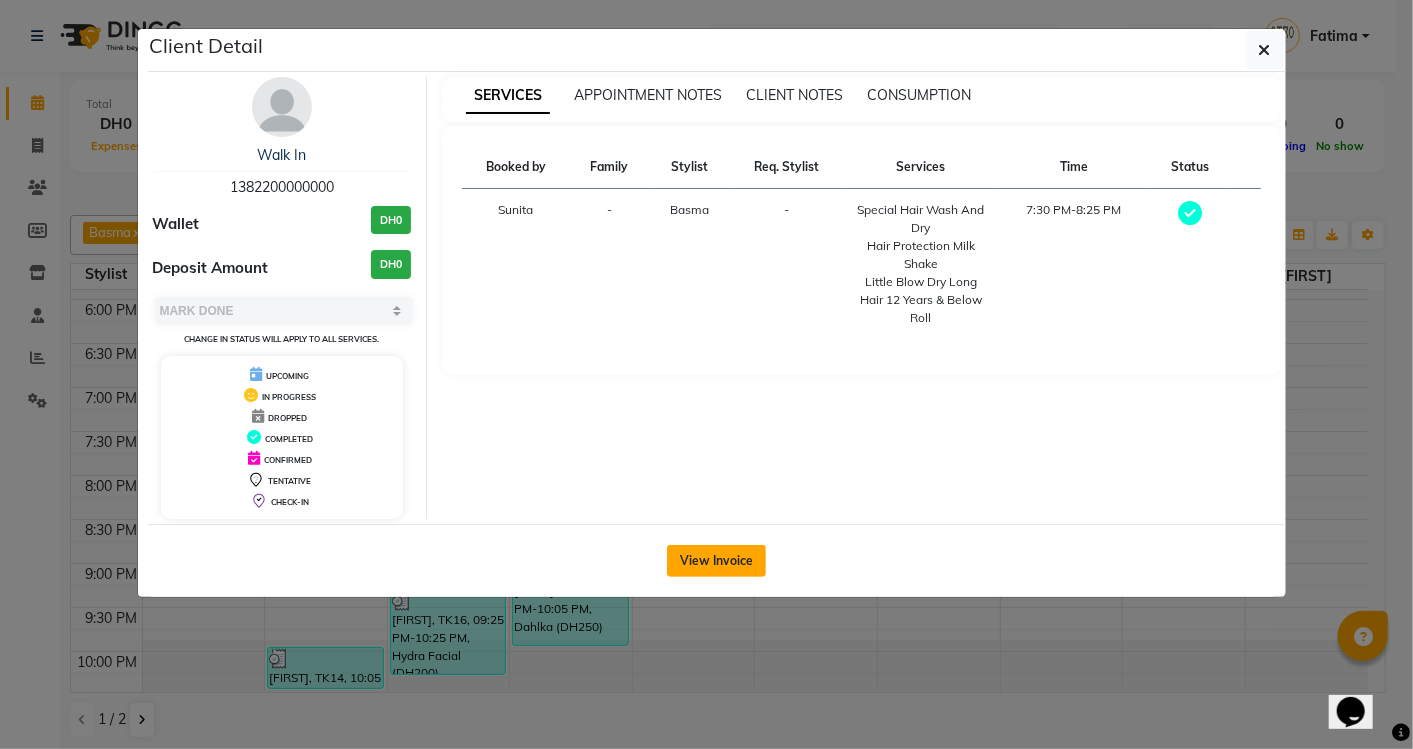 click on "View Invoice" 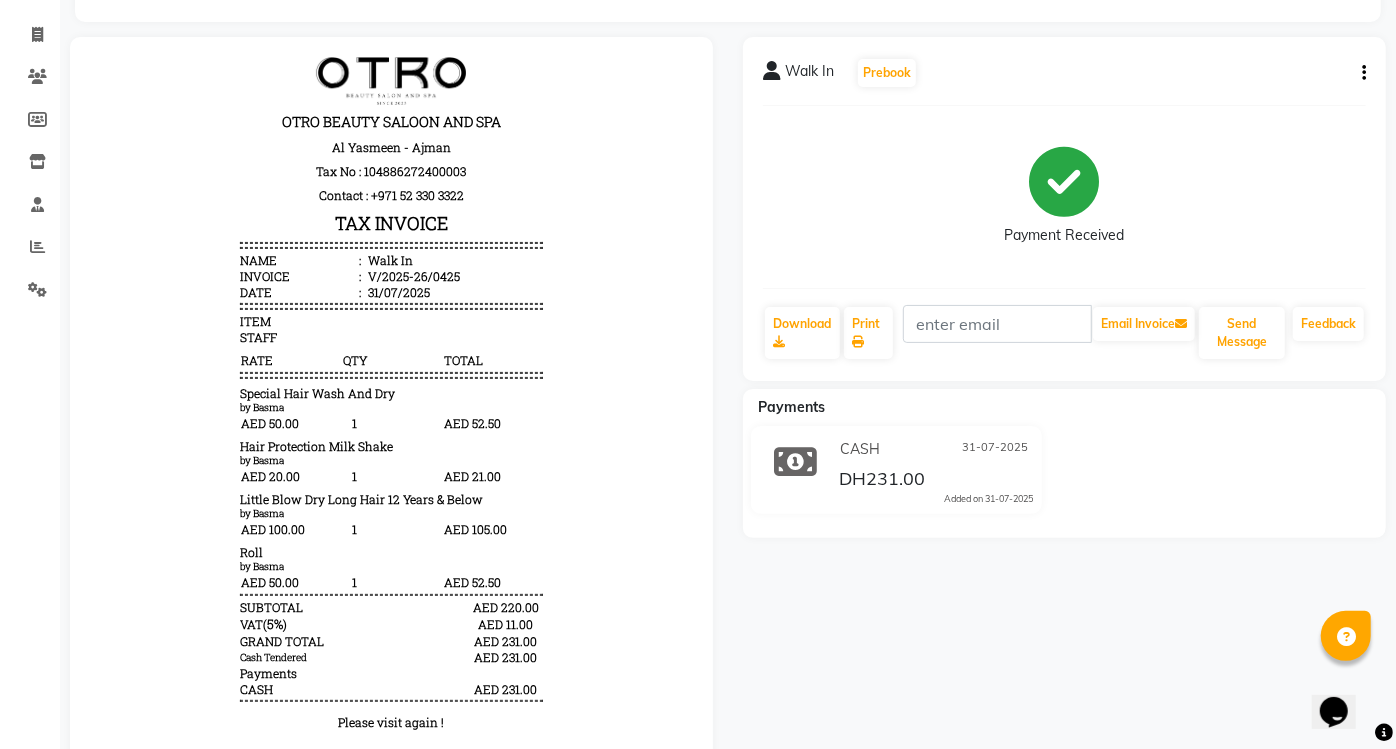 scroll, scrollTop: 0, scrollLeft: 0, axis: both 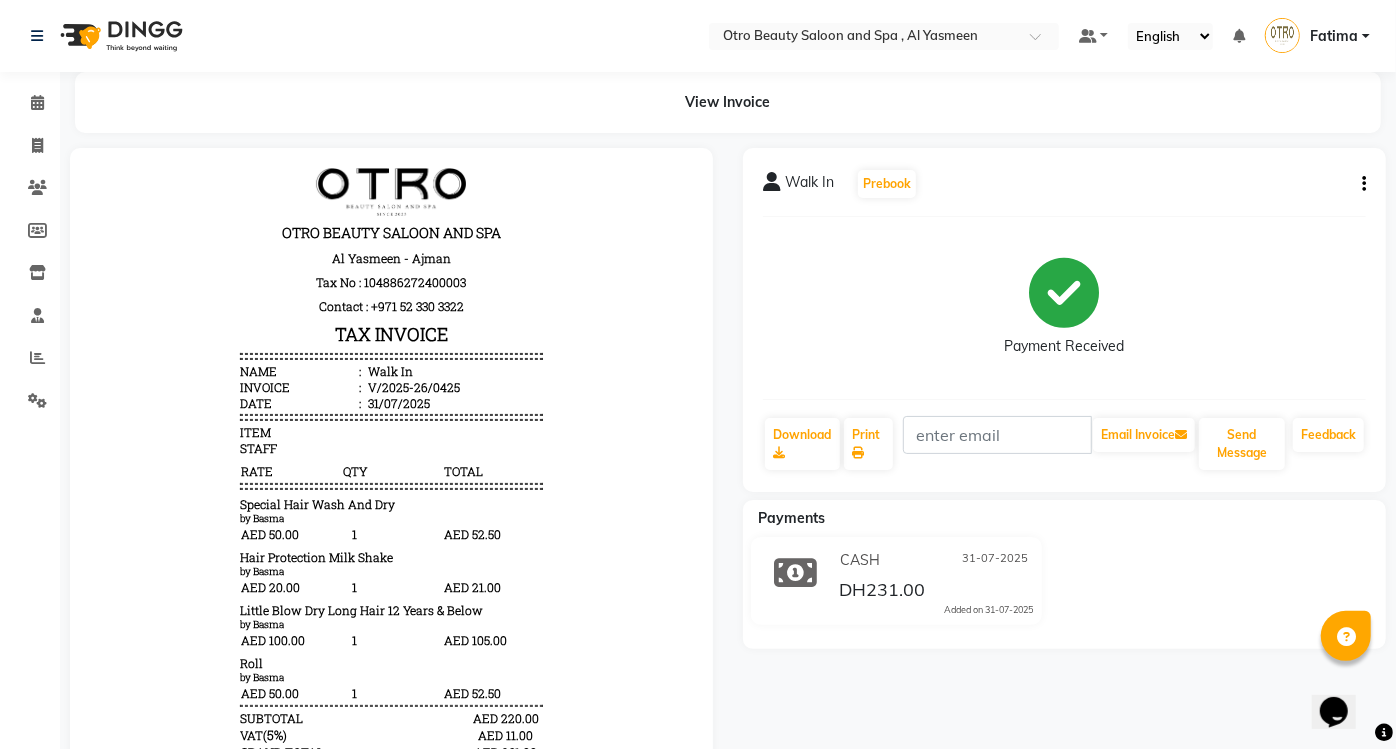 click 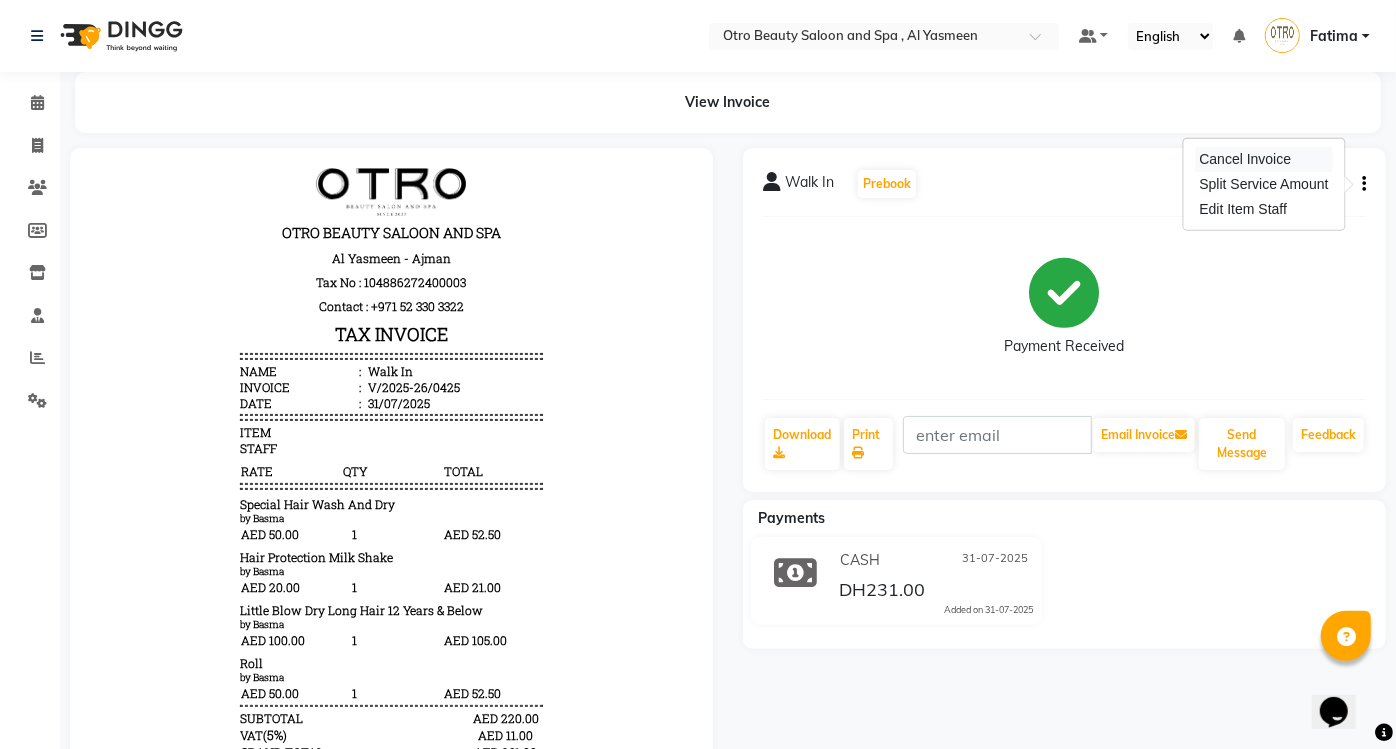click on "Cancel Invoice" at bounding box center [1263, 159] 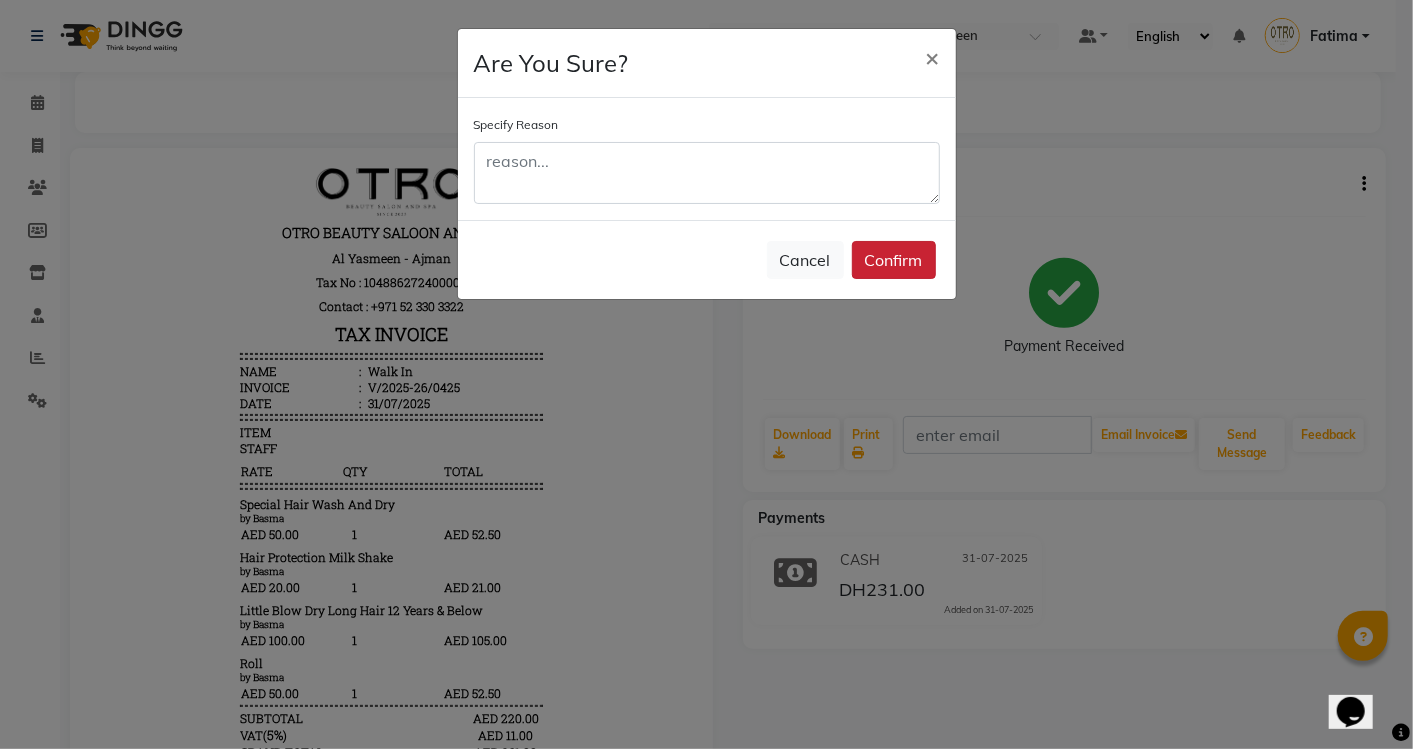 click on "Confirm" 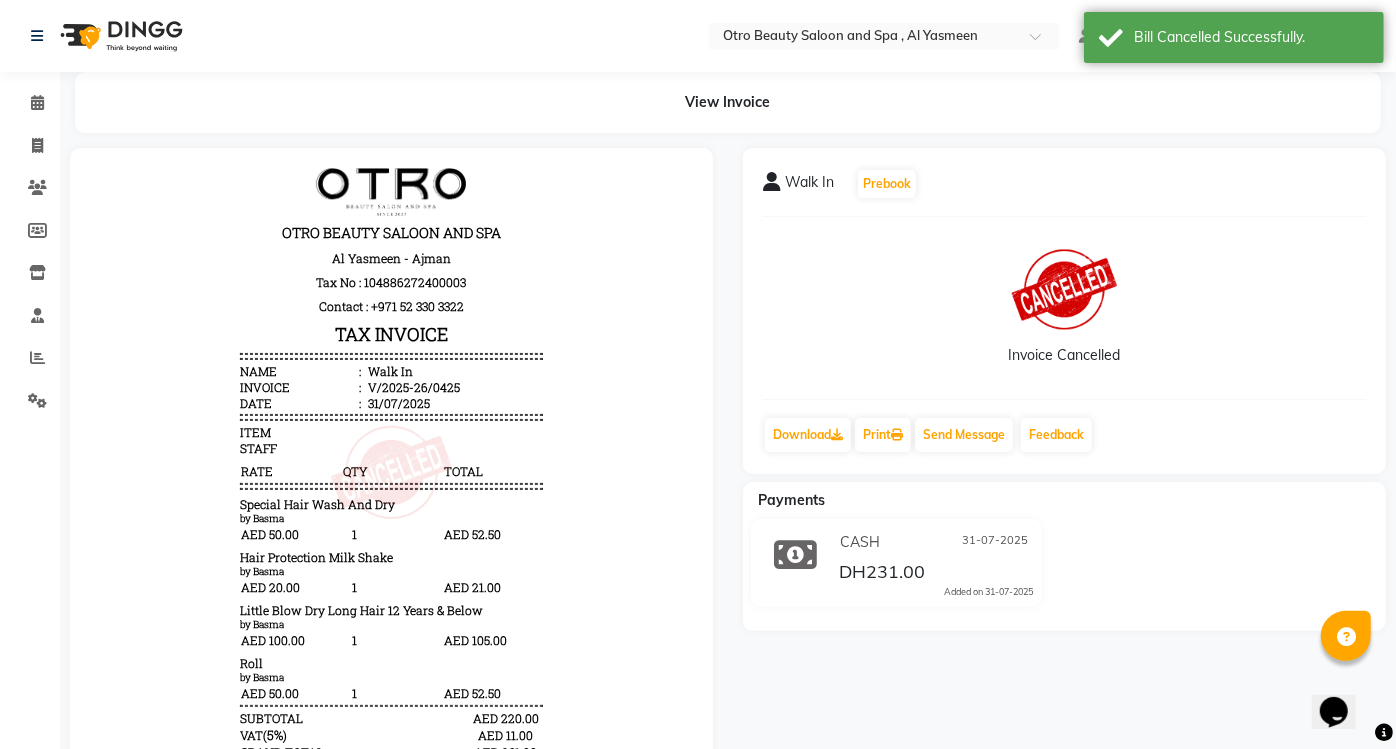 scroll, scrollTop: 16, scrollLeft: 0, axis: vertical 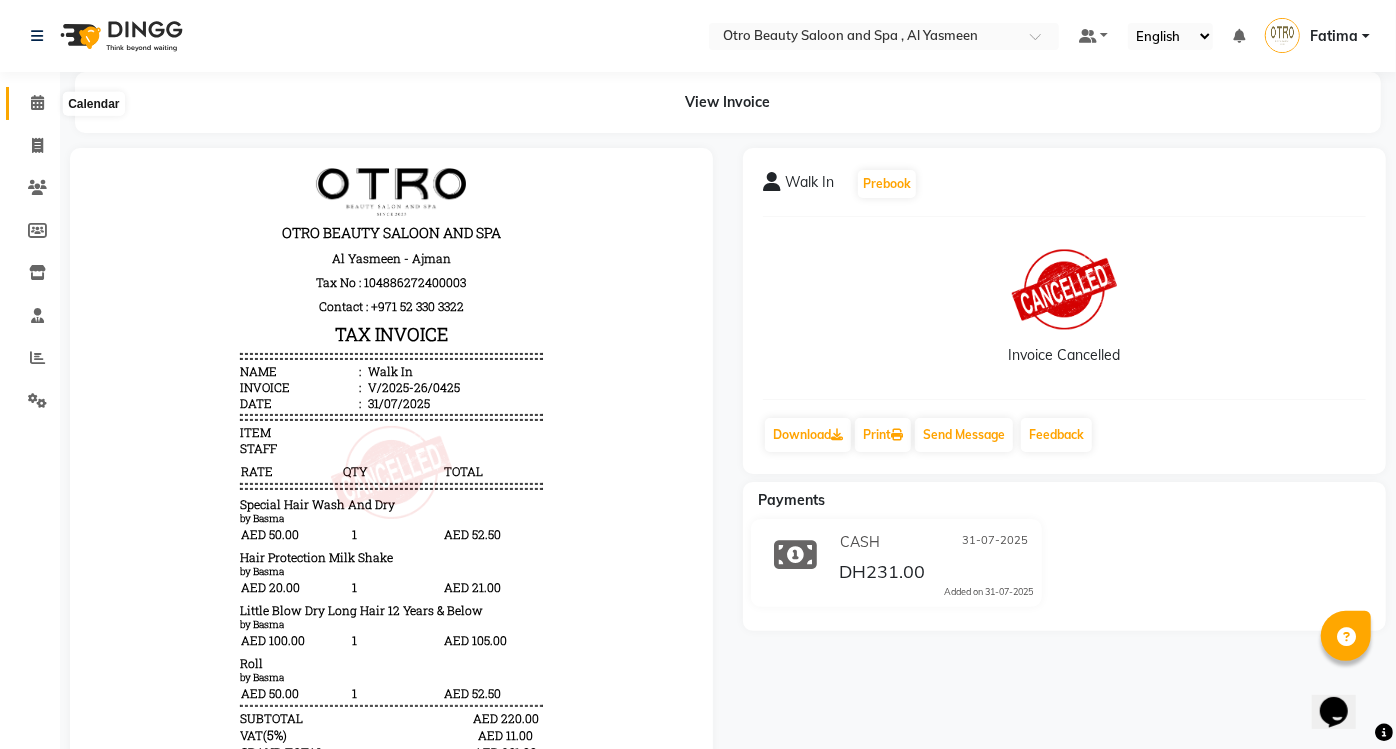 click 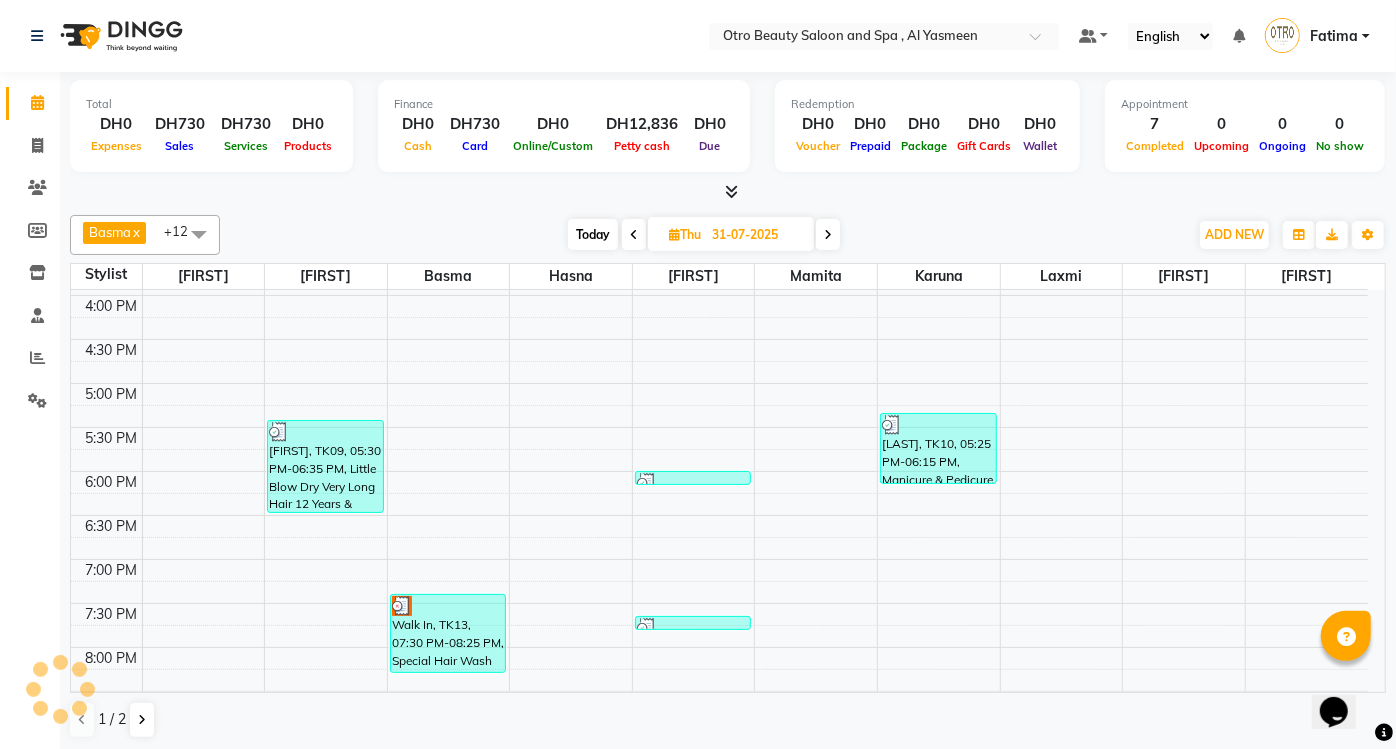 scroll, scrollTop: 0, scrollLeft: 0, axis: both 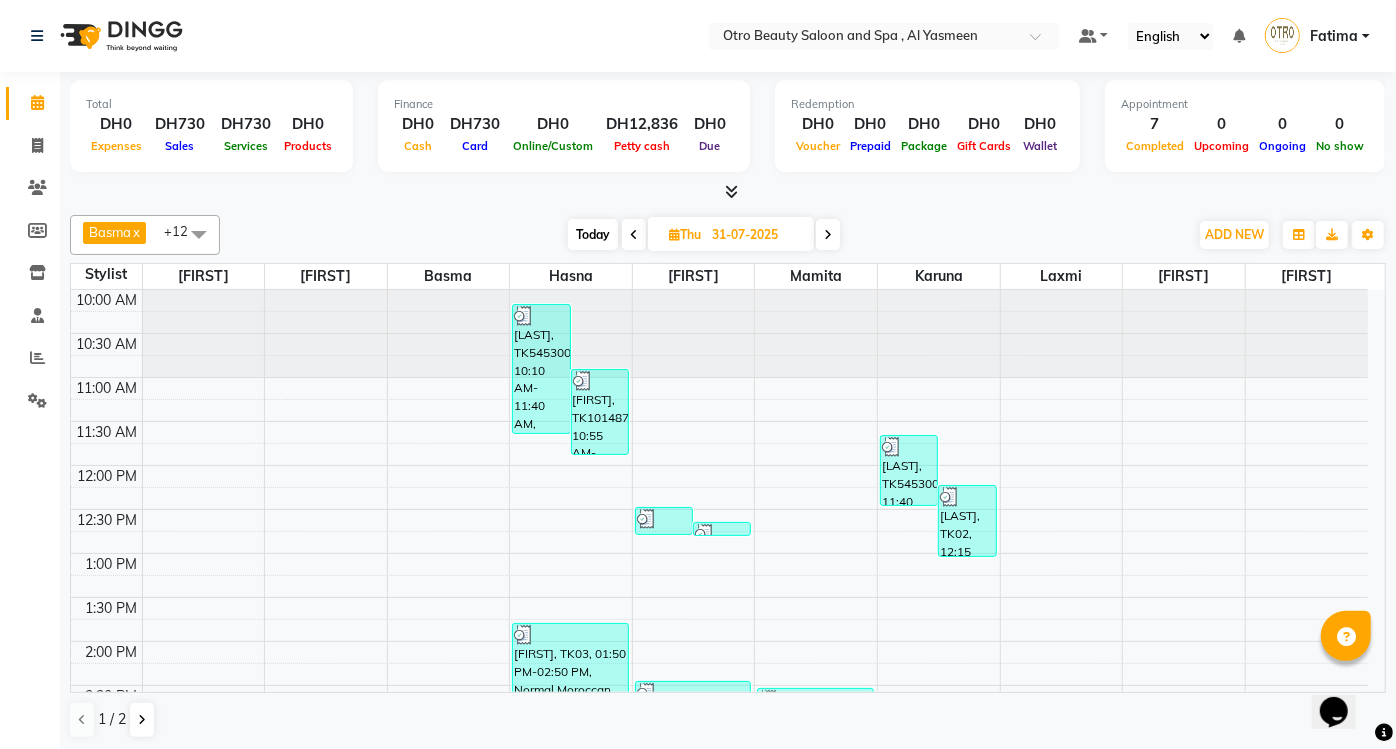 click on "Calendar" 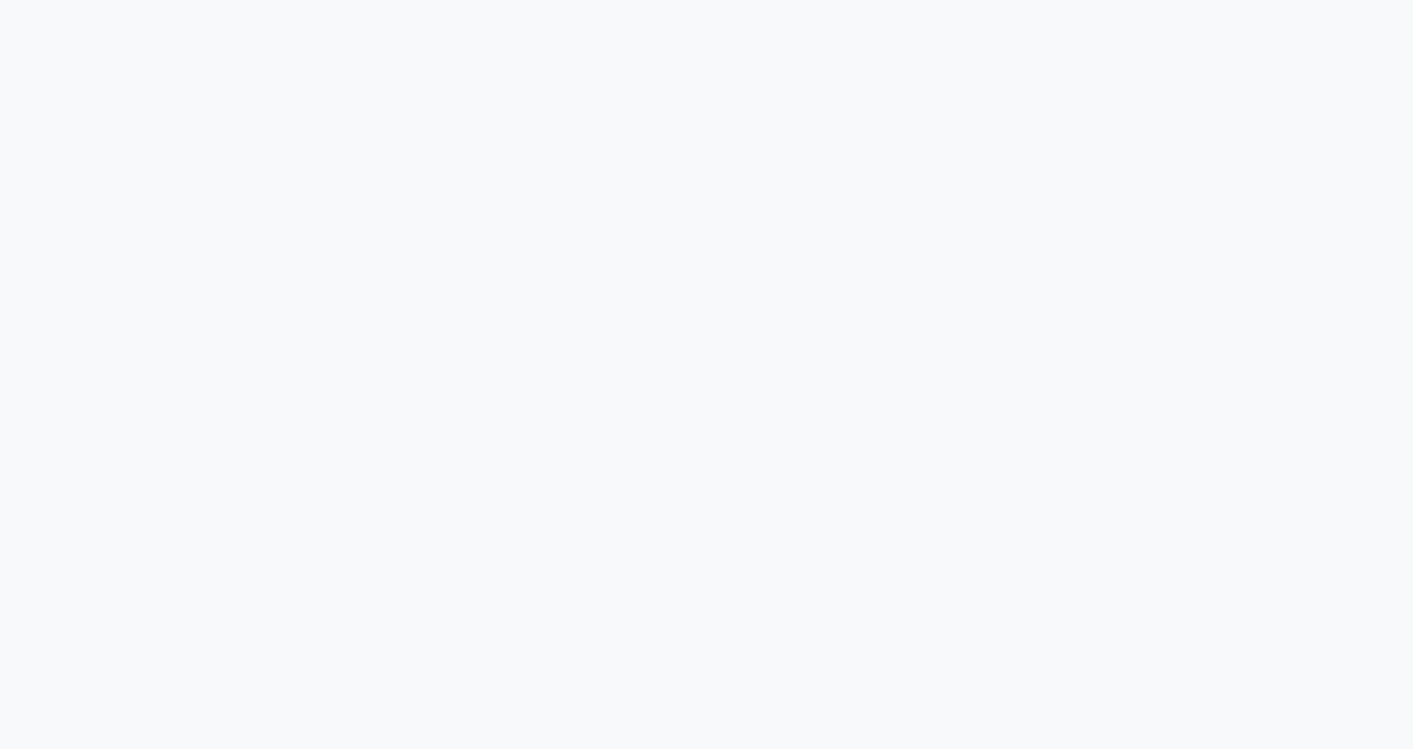 scroll, scrollTop: 0, scrollLeft: 0, axis: both 